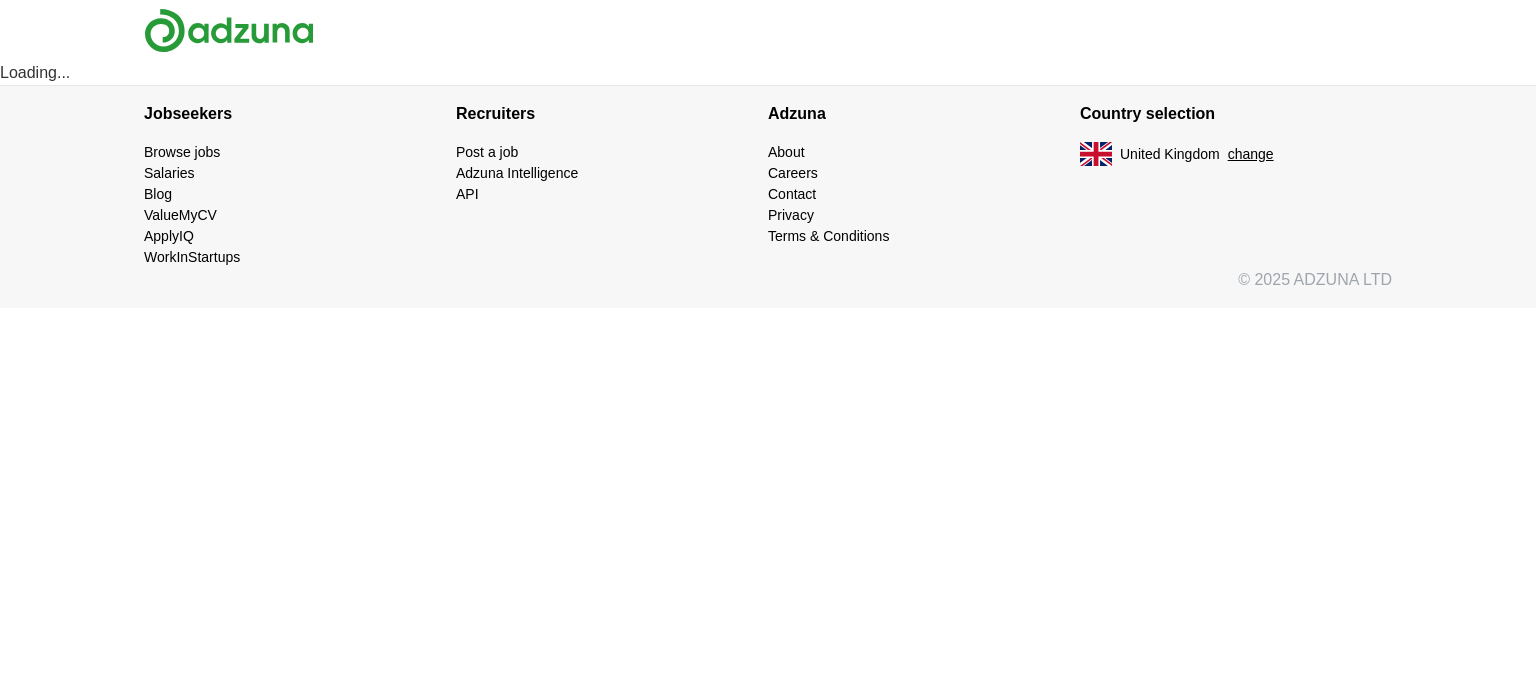 scroll, scrollTop: 0, scrollLeft: 0, axis: both 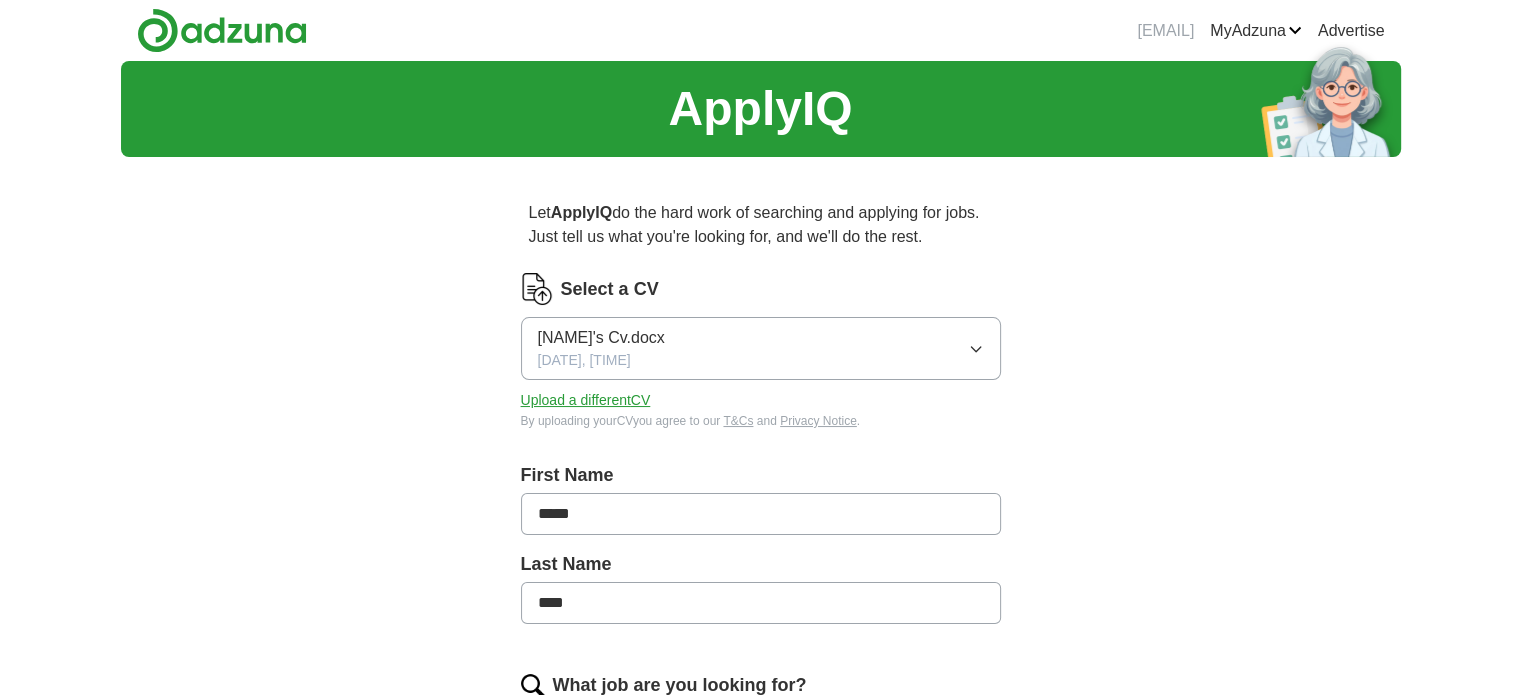 click 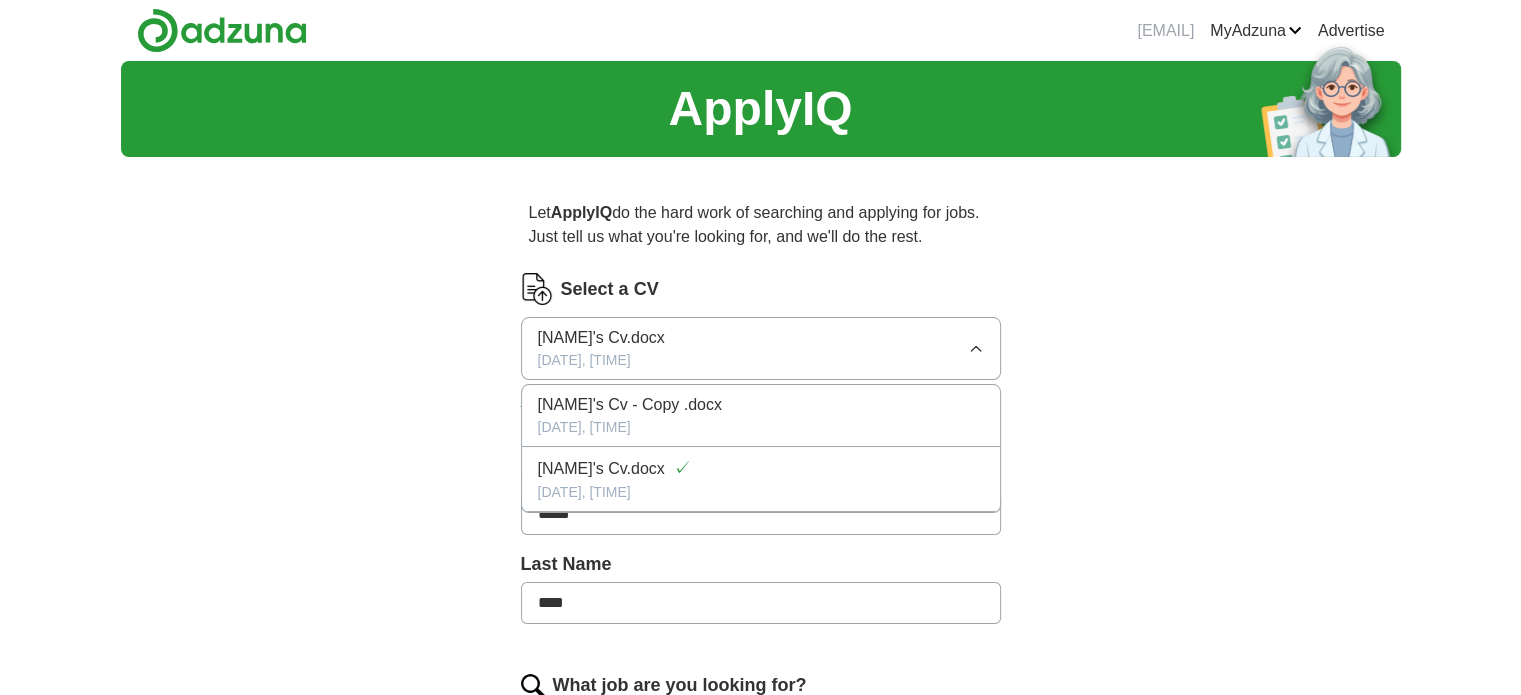 drag, startPoint x: 716, startPoint y: 410, endPoint x: 1215, endPoint y: 487, distance: 504.90594 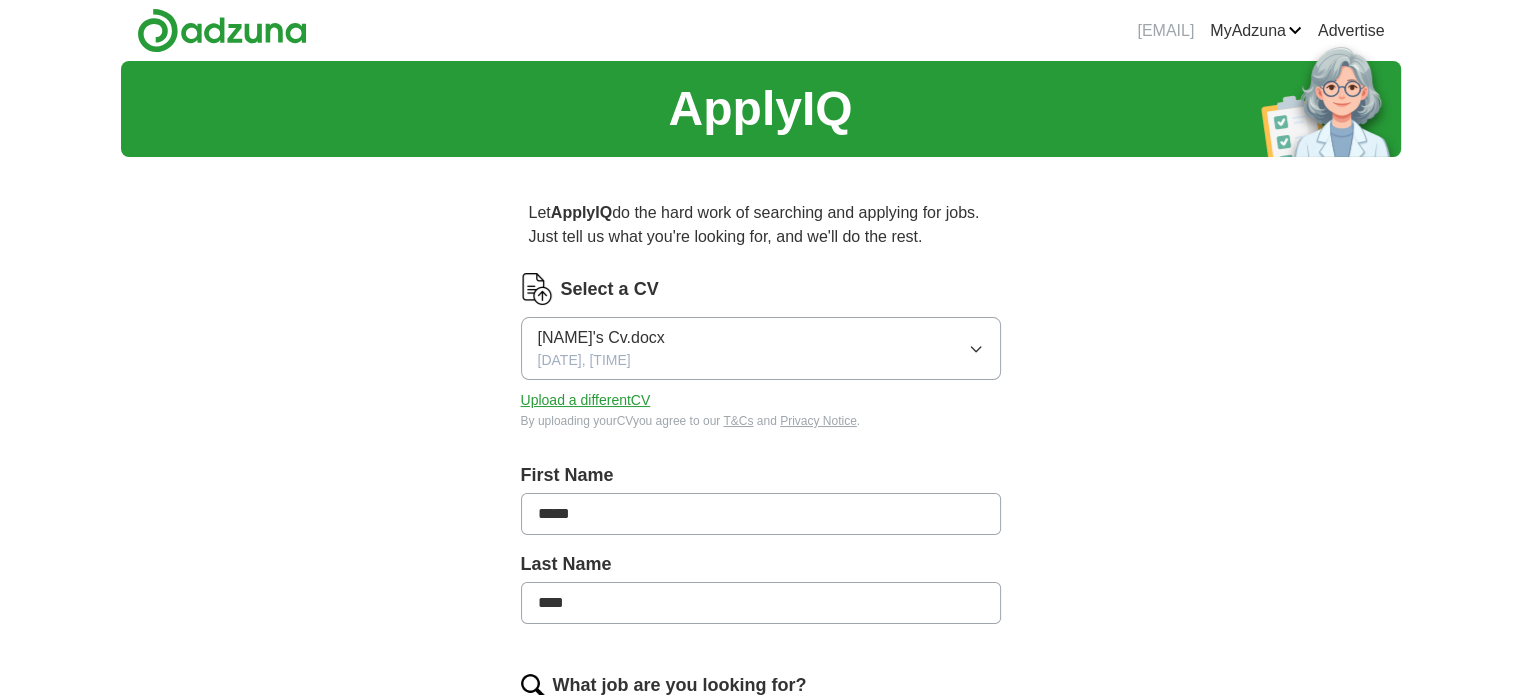 click on "Zahra-s Cv.docx 20/07/2025, 18:57" at bounding box center [761, 348] 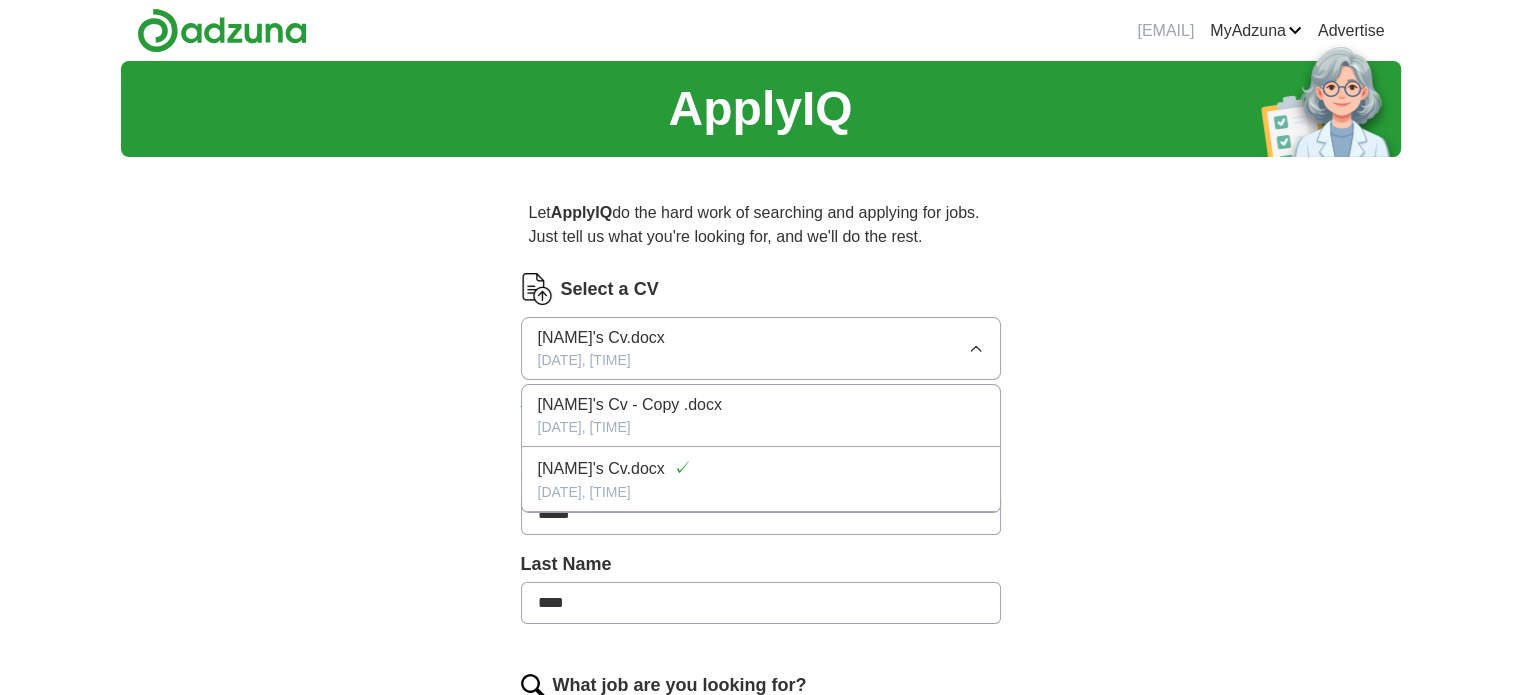 click on "Zahra-s Cv - Copy .docx" at bounding box center [630, 405] 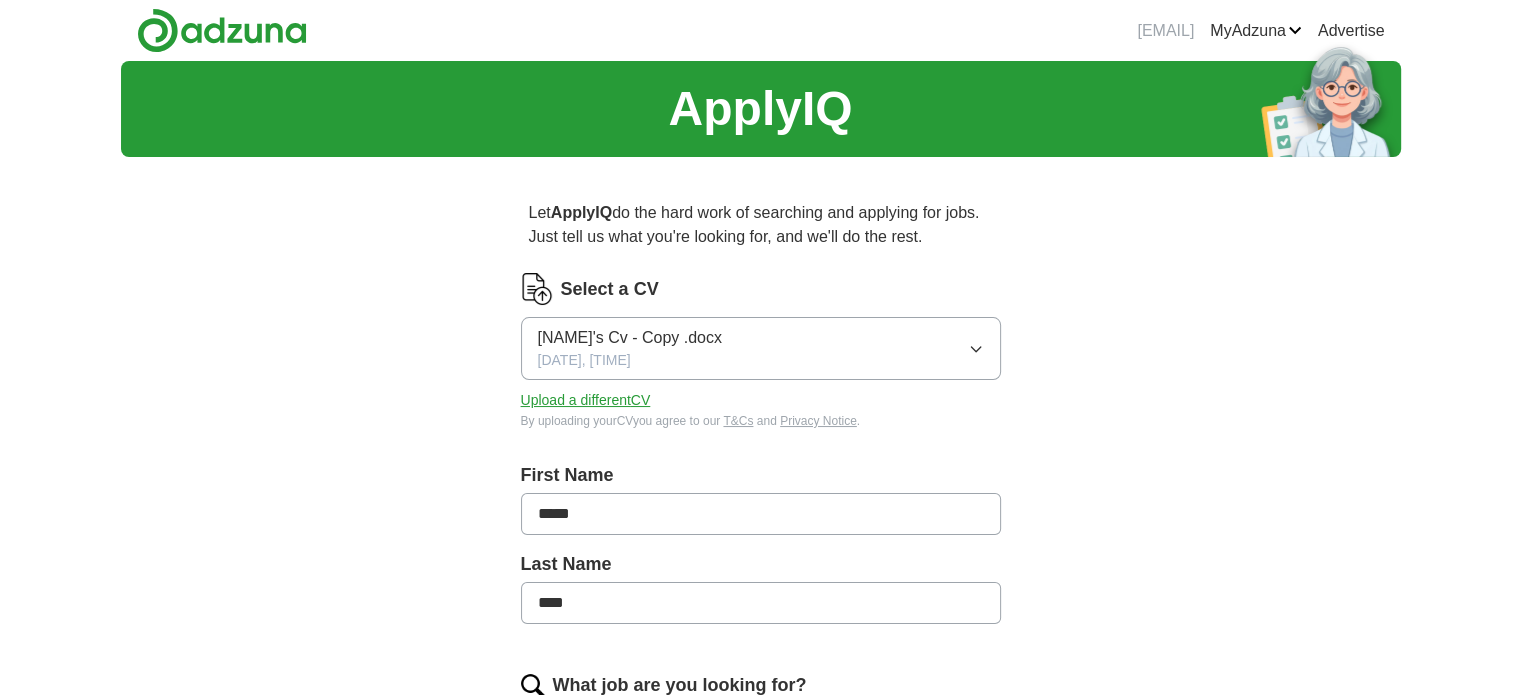 click on "Zahra-s Cv - Copy .docx 24/07/2025, 16:20" at bounding box center (761, 348) 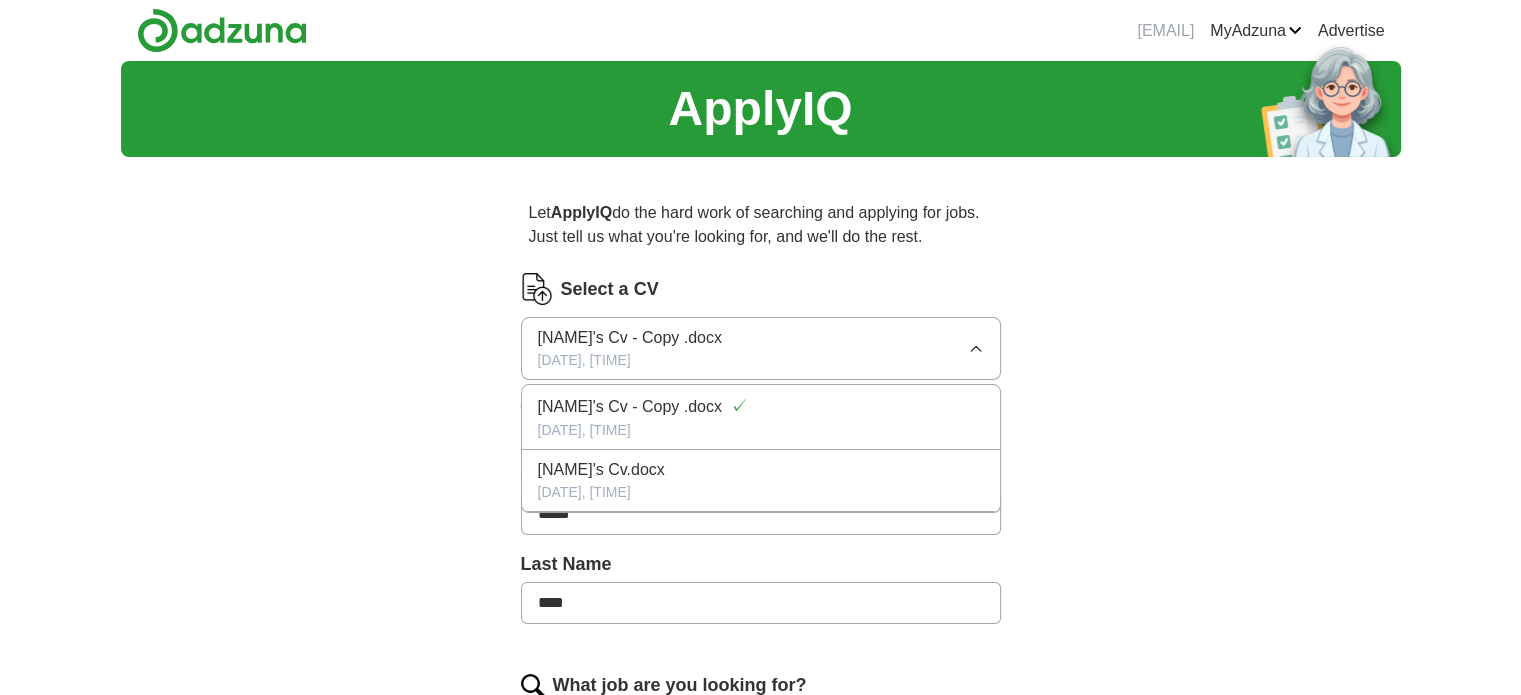 click on "Zahra-s Cv.docx" at bounding box center (761, 470) 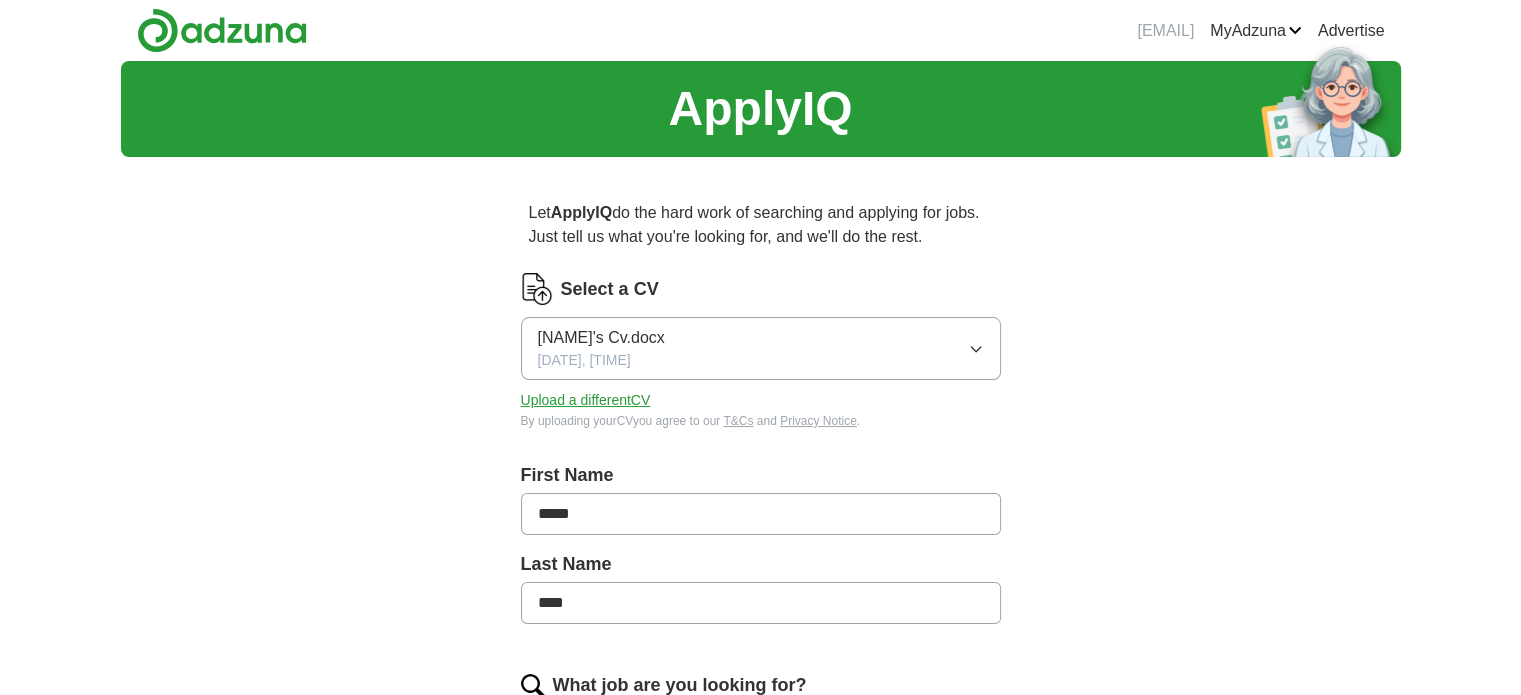 click on "Upload a different  CV" at bounding box center (586, 400) 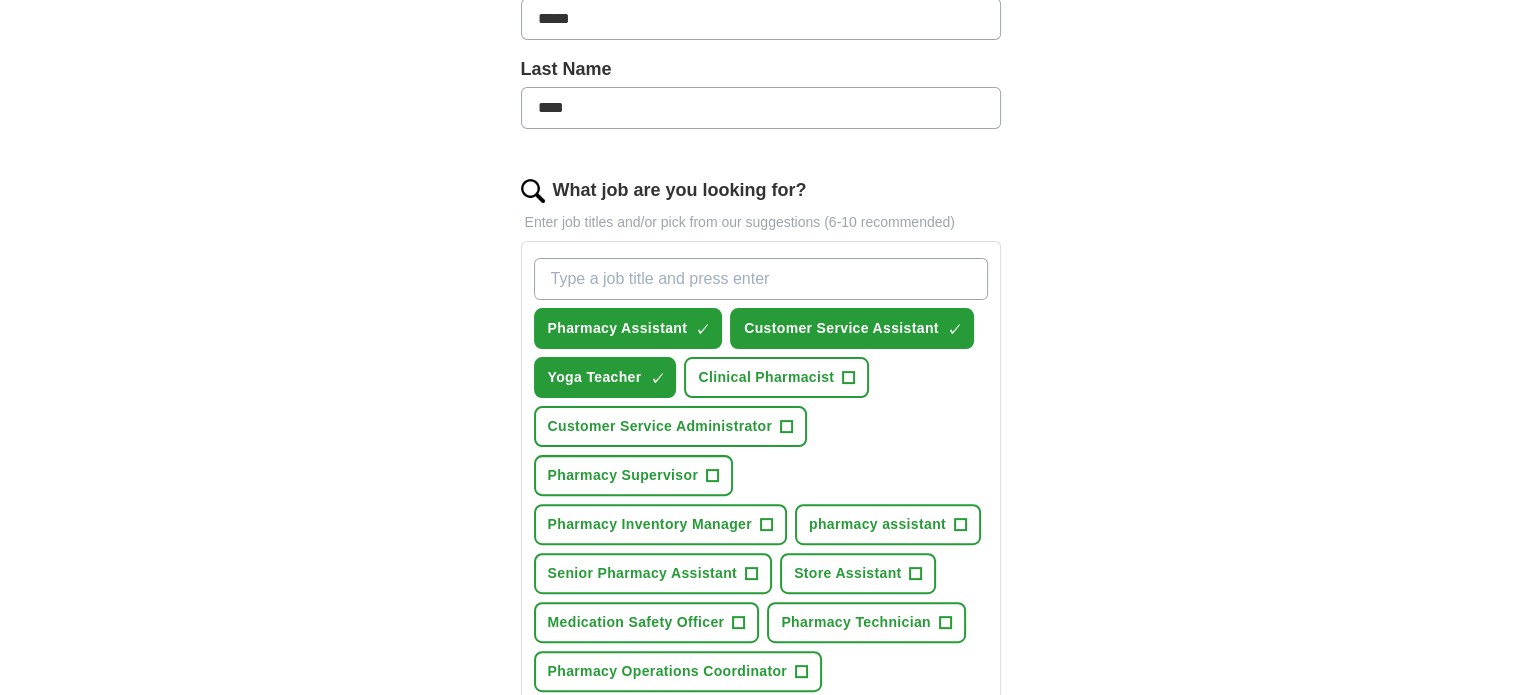 scroll, scrollTop: 500, scrollLeft: 0, axis: vertical 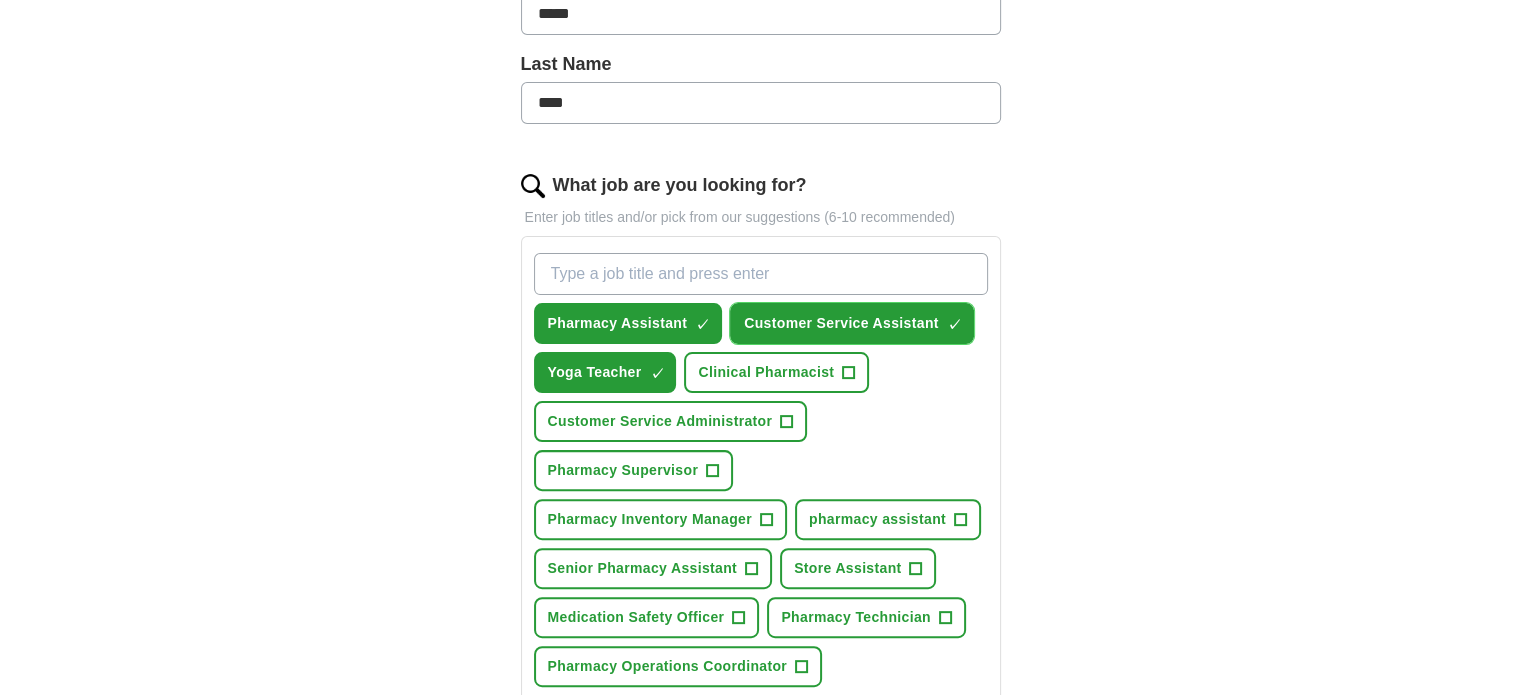 click on "Customer Service Assistant" at bounding box center [841, 323] 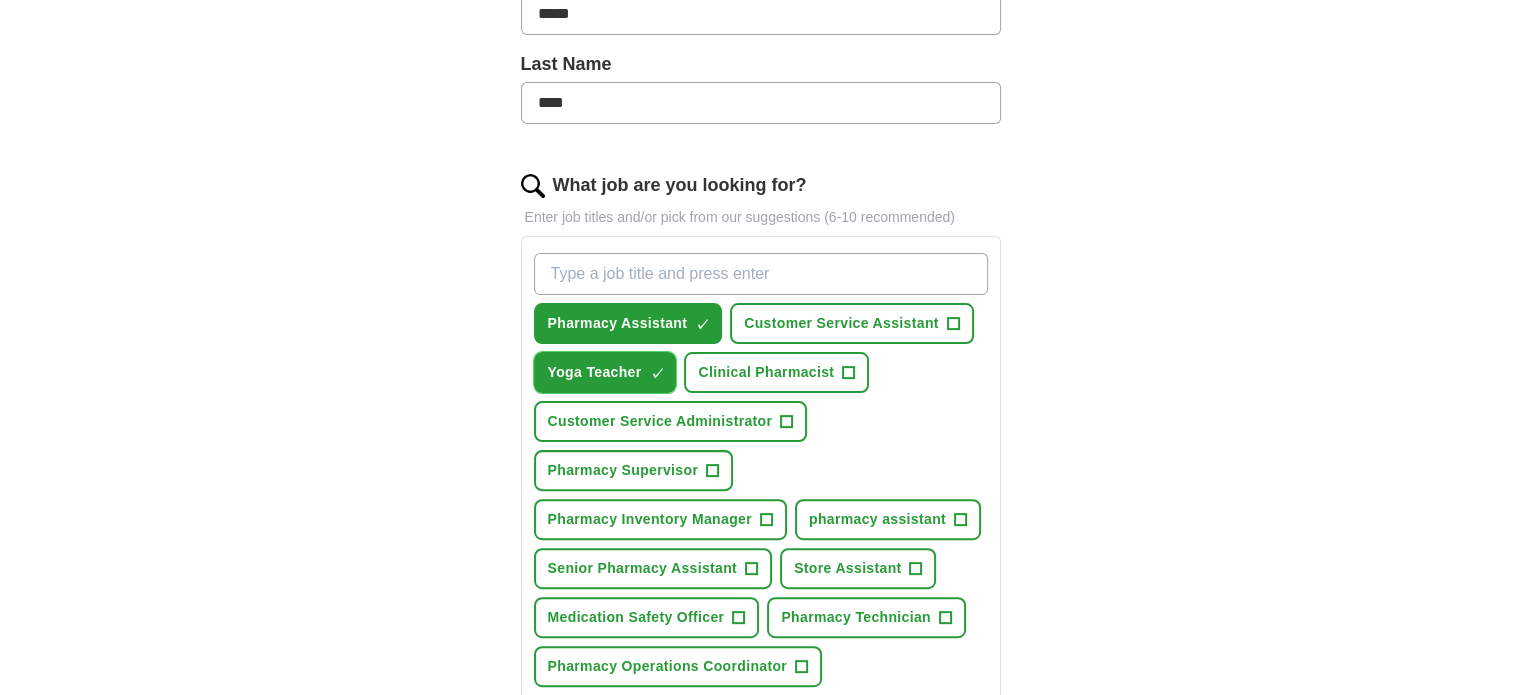 click on "Yoga Teacher" at bounding box center (595, 372) 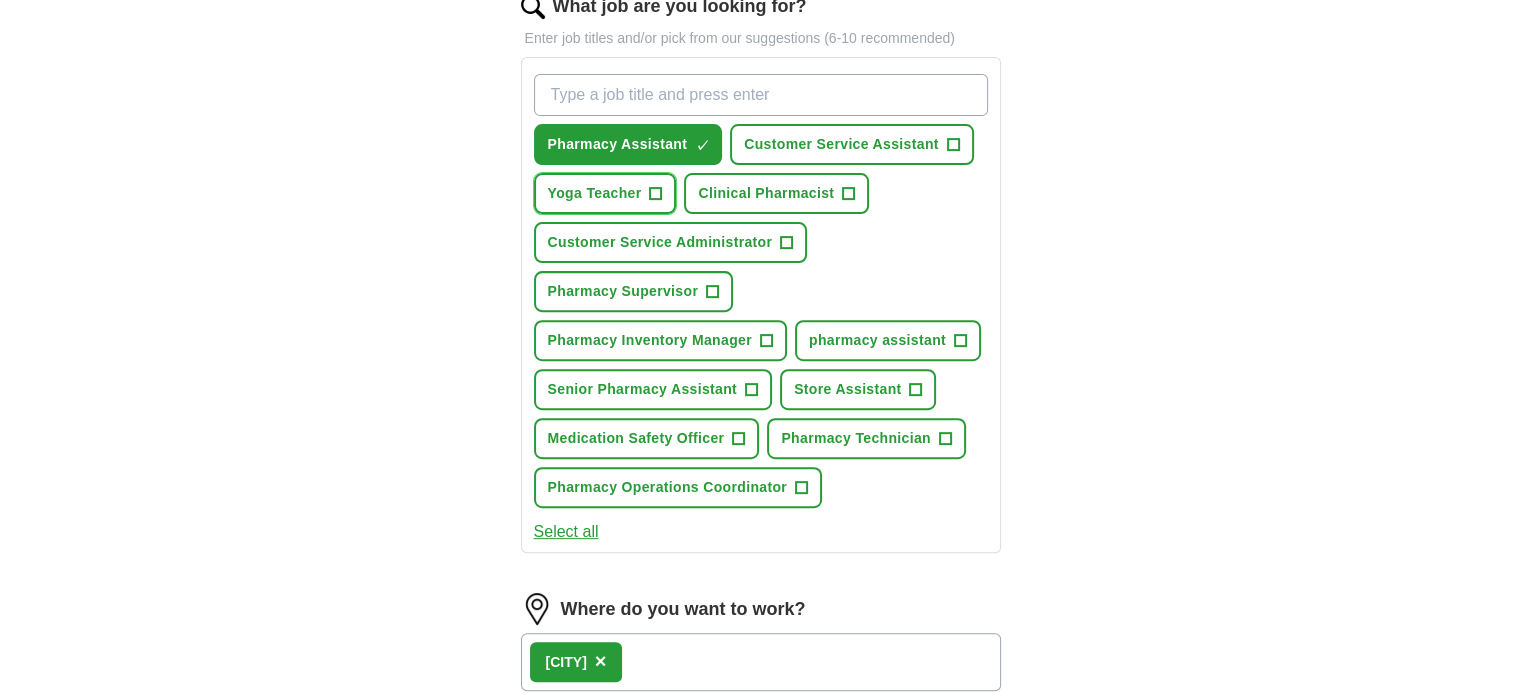 scroll, scrollTop: 700, scrollLeft: 0, axis: vertical 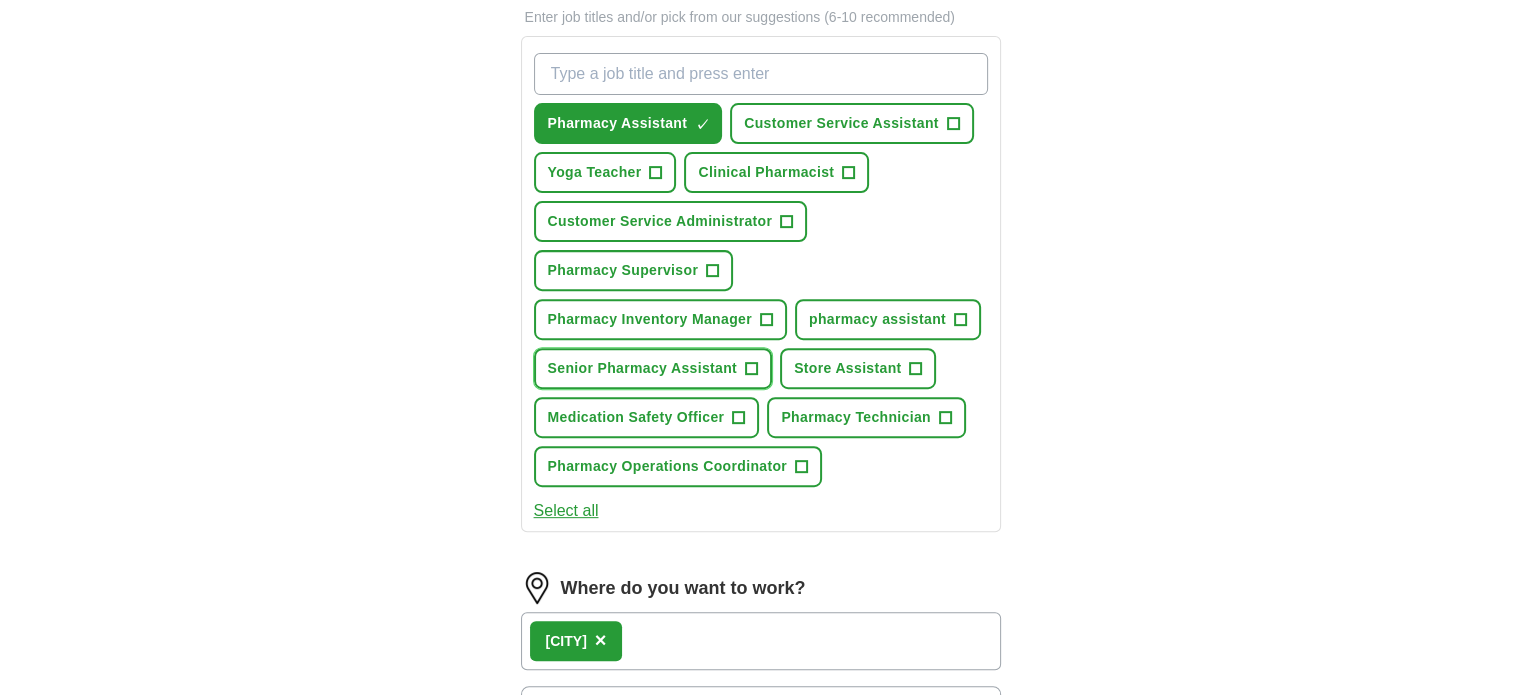 click on "Senior Pharmacy Assistant" at bounding box center (643, 368) 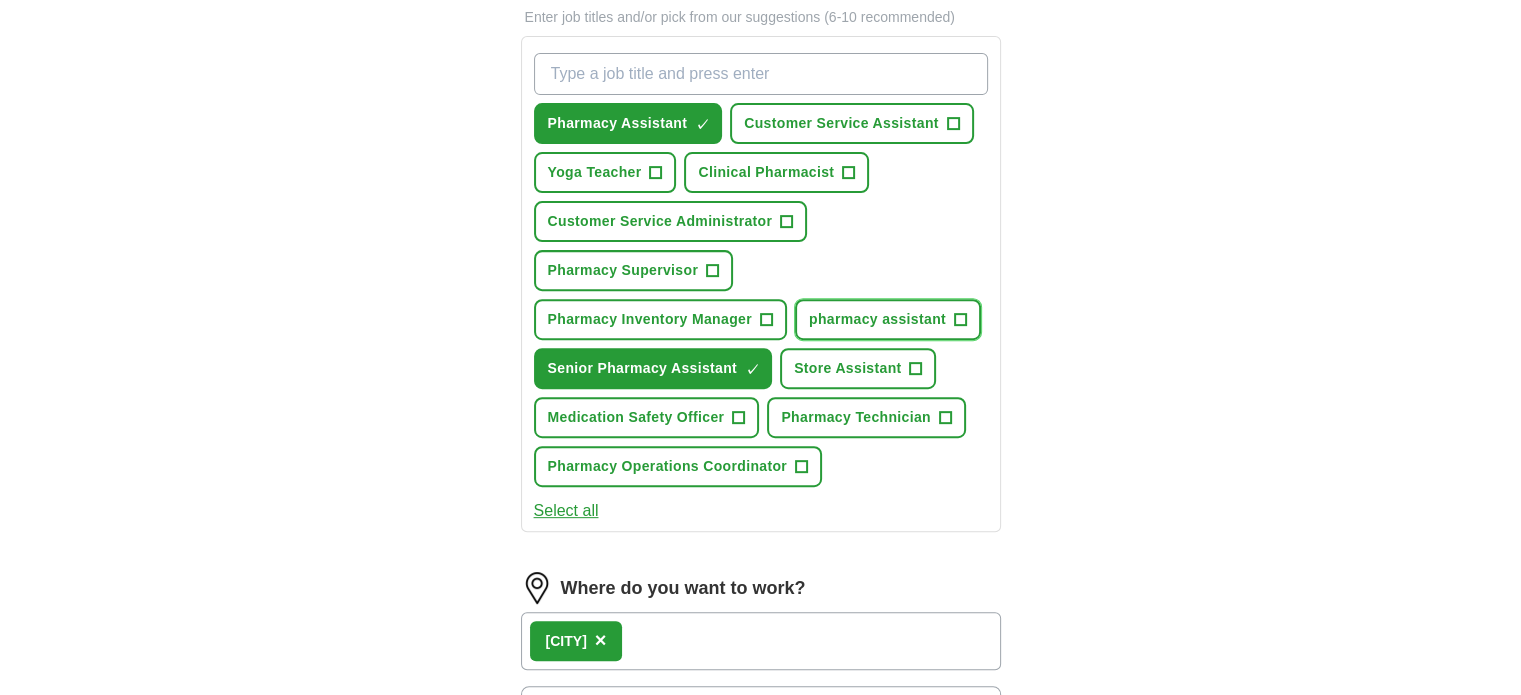 click on "pharmacy assistant" at bounding box center (877, 319) 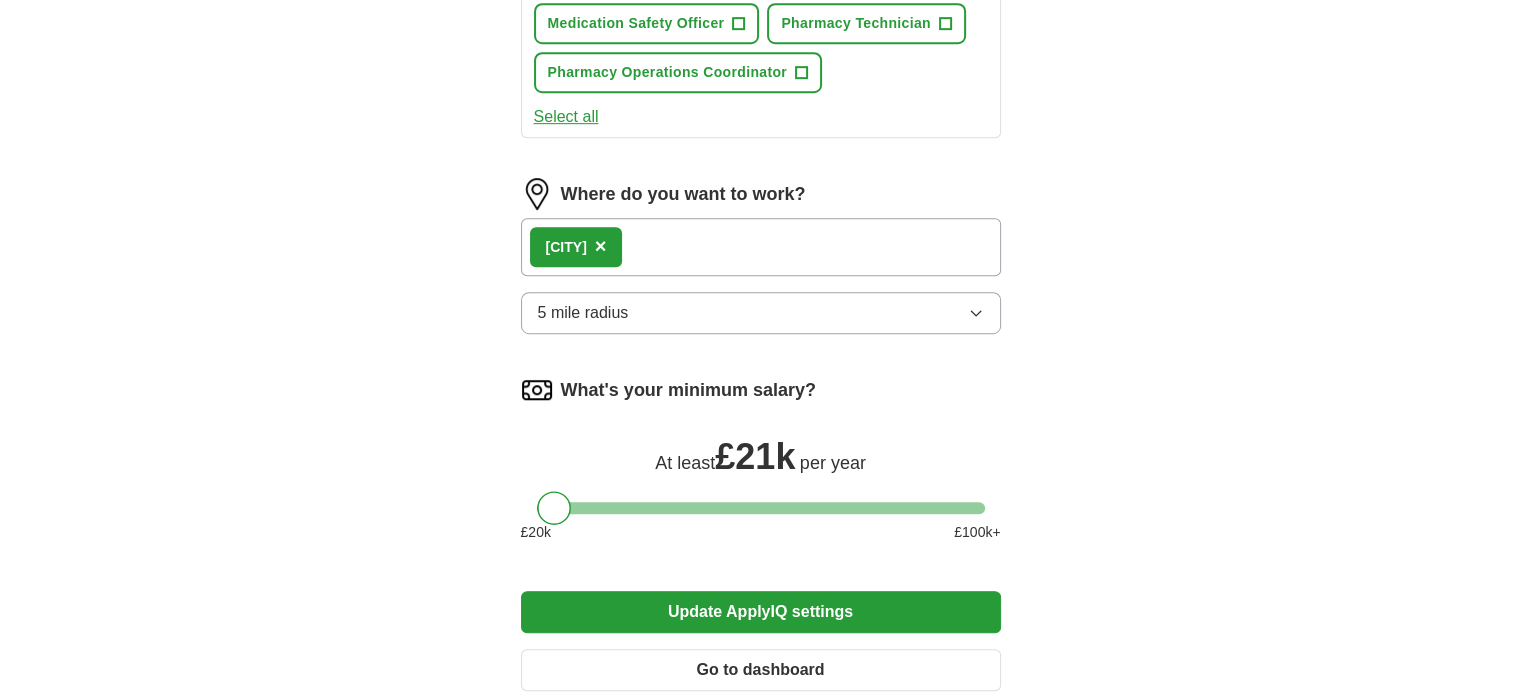 scroll, scrollTop: 1200, scrollLeft: 0, axis: vertical 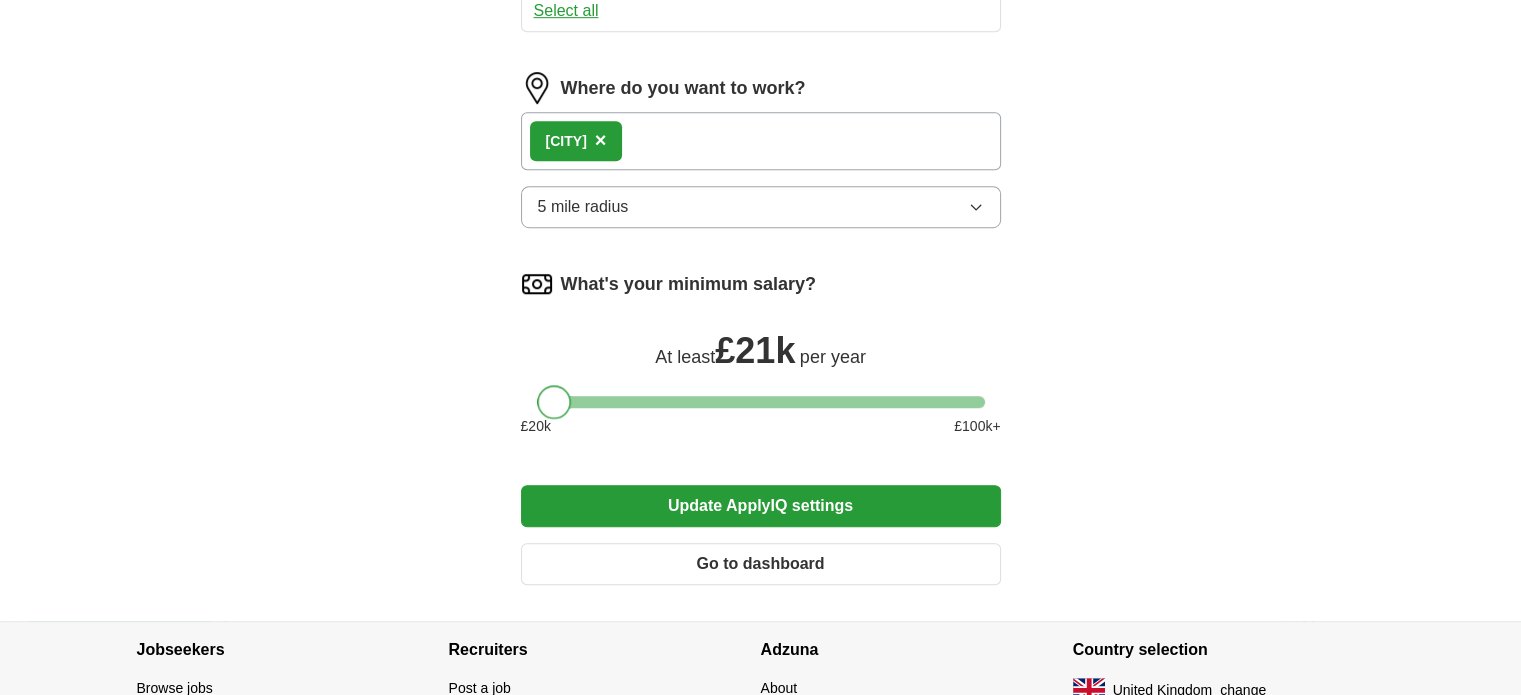 click at bounding box center [554, 402] 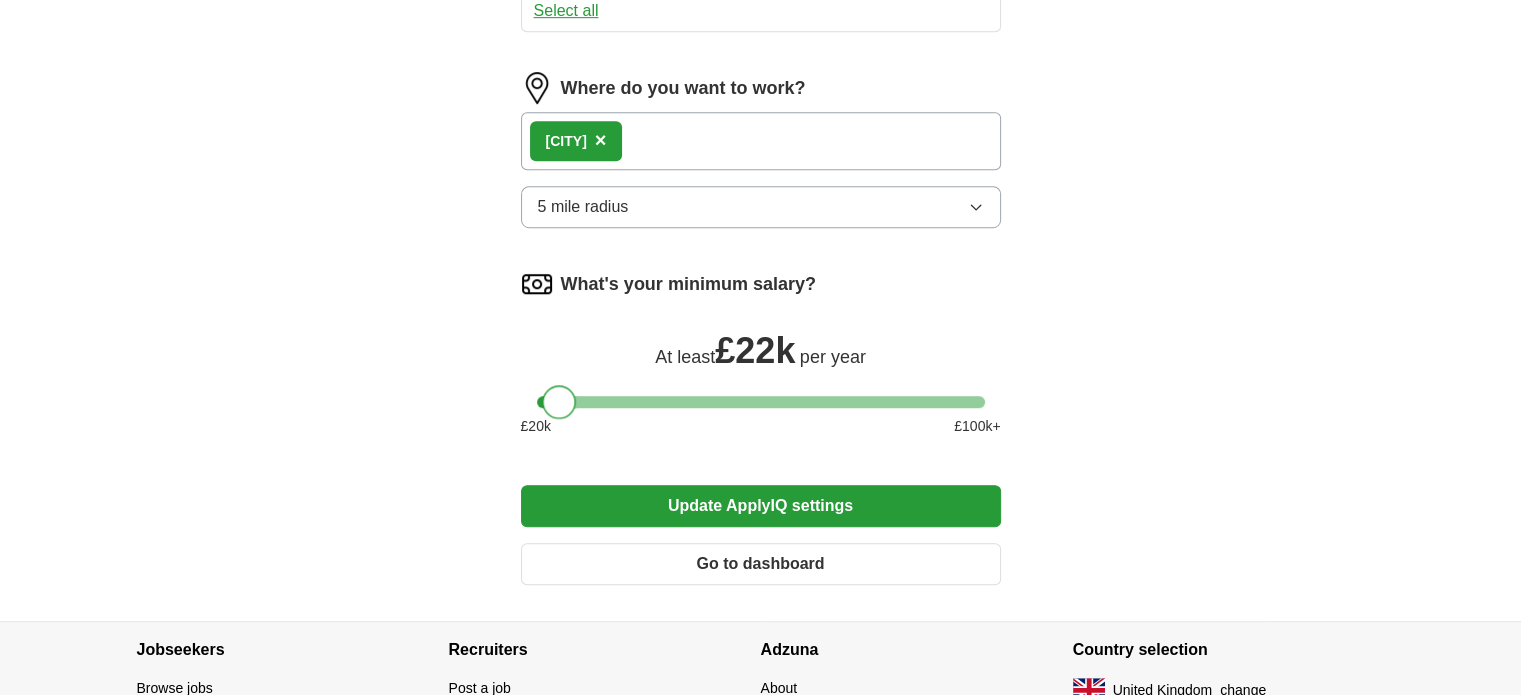 click at bounding box center (559, 402) 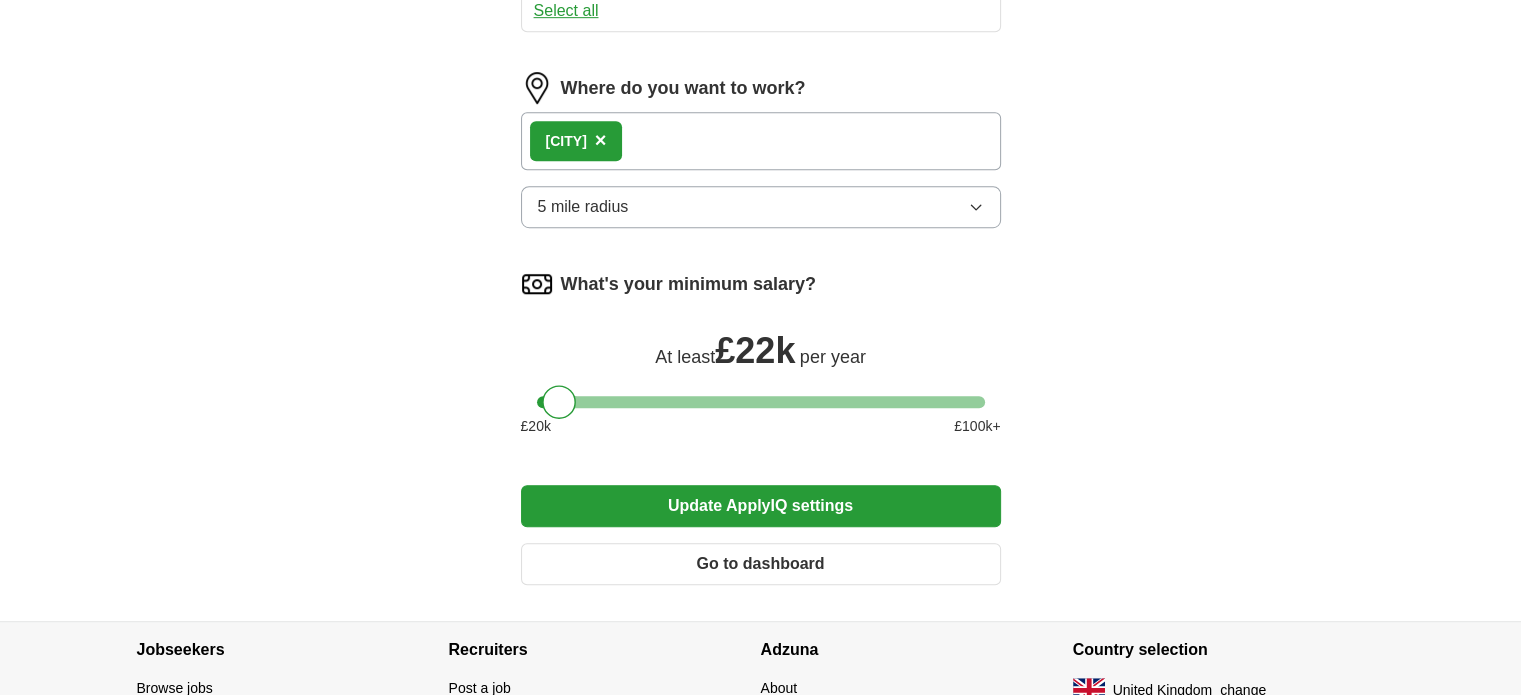 click on "Update ApplyIQ settings" at bounding box center (761, 506) 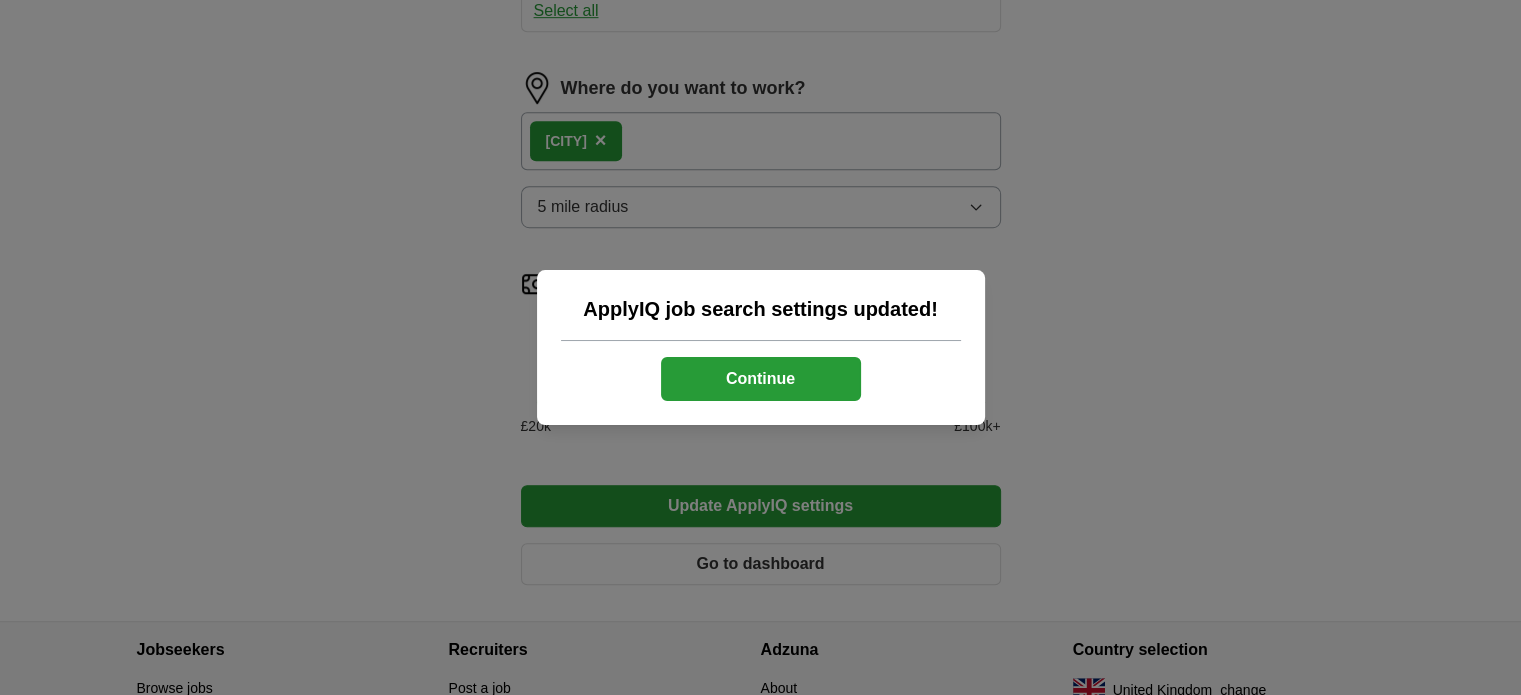 click on "Continue" at bounding box center [761, 379] 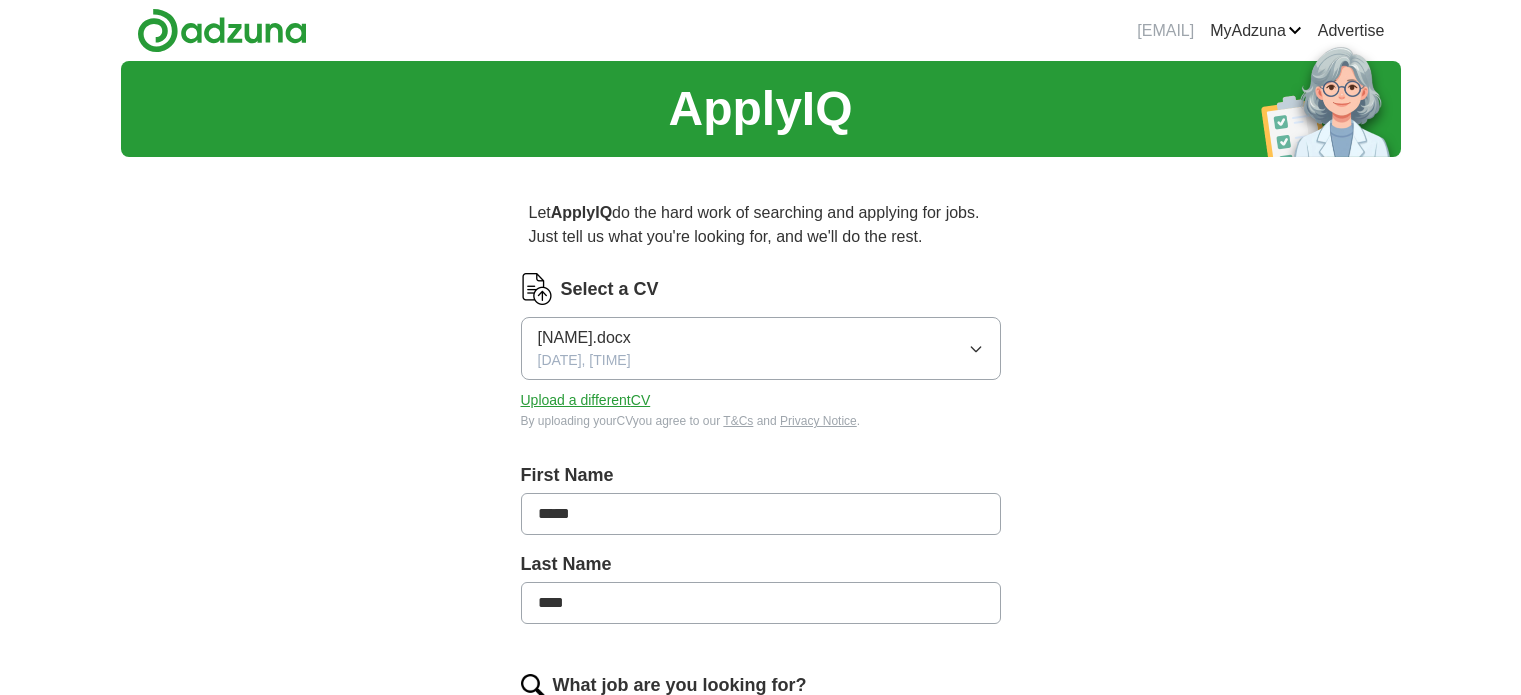 scroll, scrollTop: 0, scrollLeft: 0, axis: both 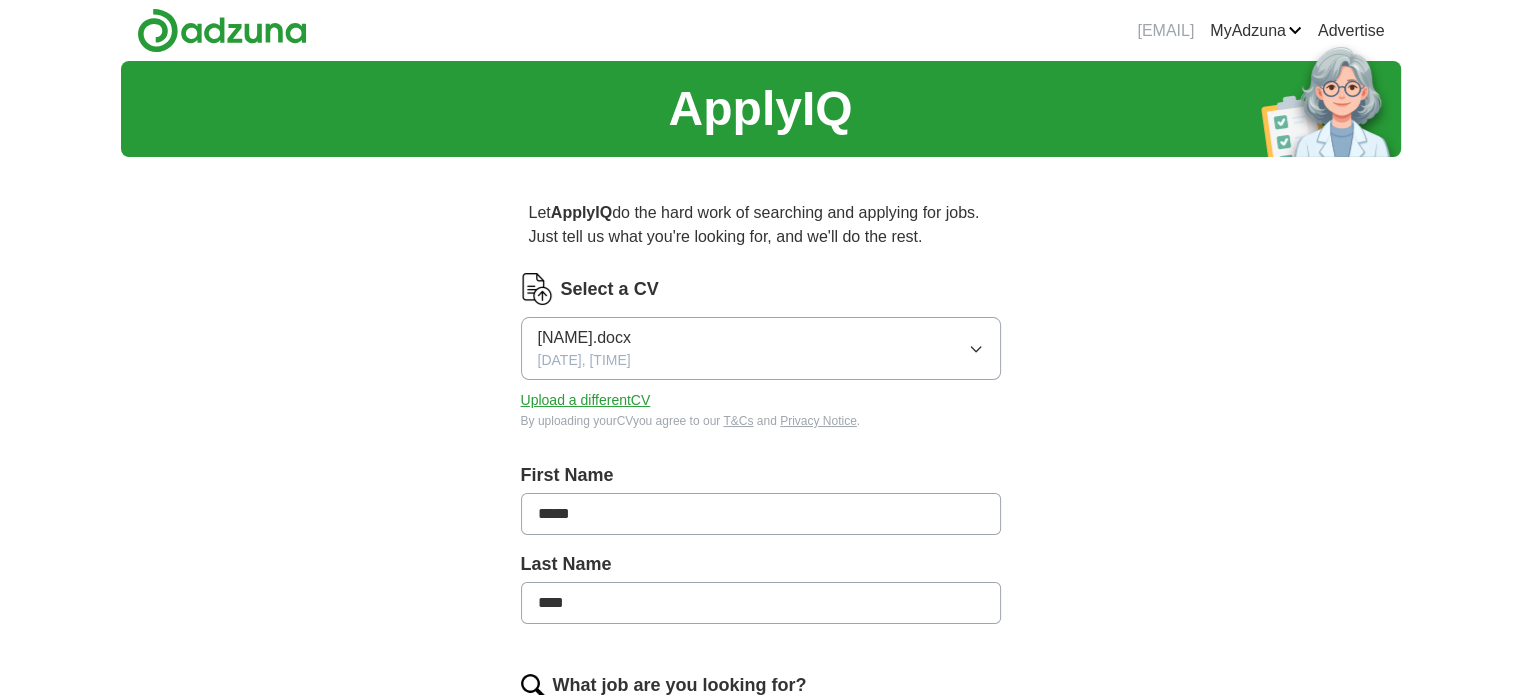 click on "ApplyIQ Let ApplyIQ do the hard work of searching and applying for jobs. Just tell us what you're looking for, and we'll do the rest. Select a CV [NAME].docx [DATE], [TIME] Upload a different CV By uploading your CV you agree to our T&Cs and Privacy Notice. First Name ***** Last Name **** What job are you looking for? Enter job titles and/or pick from our suggestions (6-10 recommended) Where do you want to work? [CITY] × 5 mile radius What's your minimum salary? At least £ 22k per year £ 20 k £ 100 k+ Update ApplyIQ settings Go to dashboard" at bounding box center (761, 771) 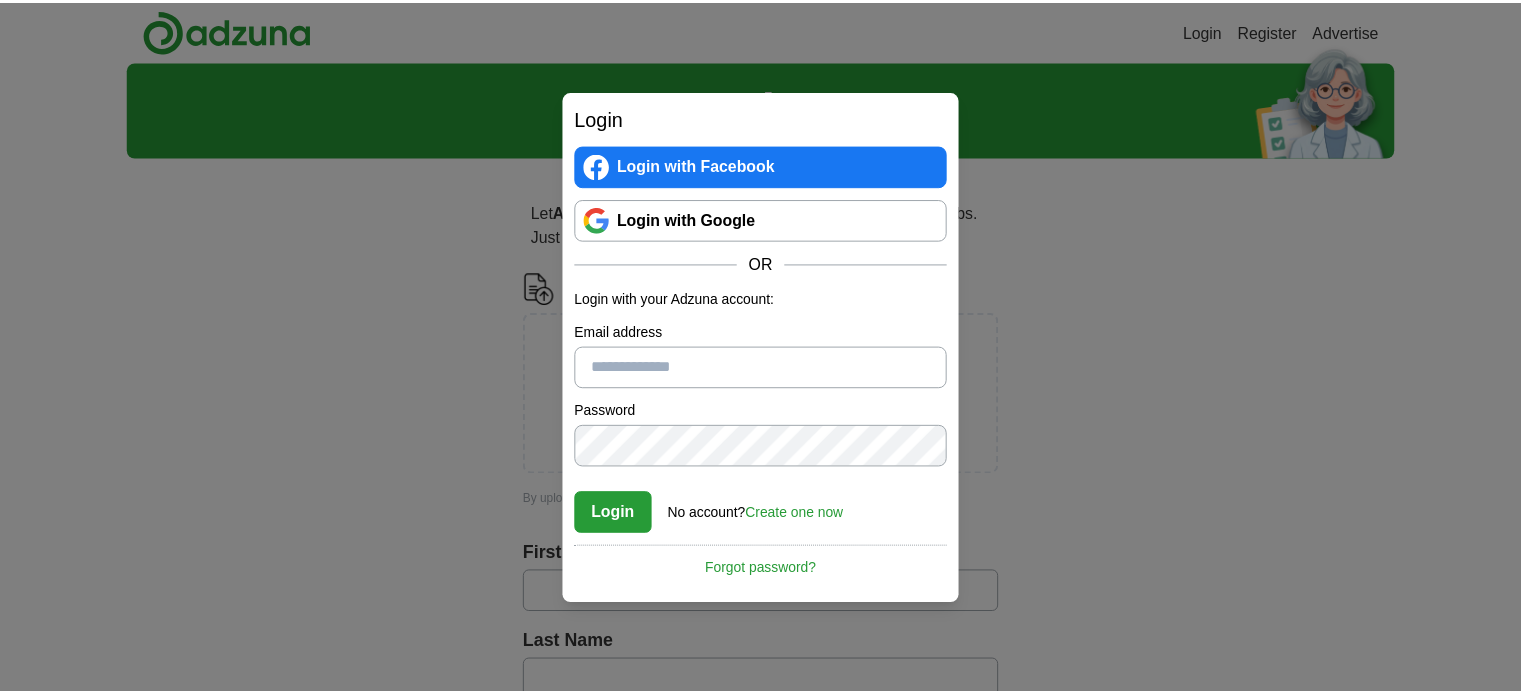 scroll, scrollTop: 0, scrollLeft: 0, axis: both 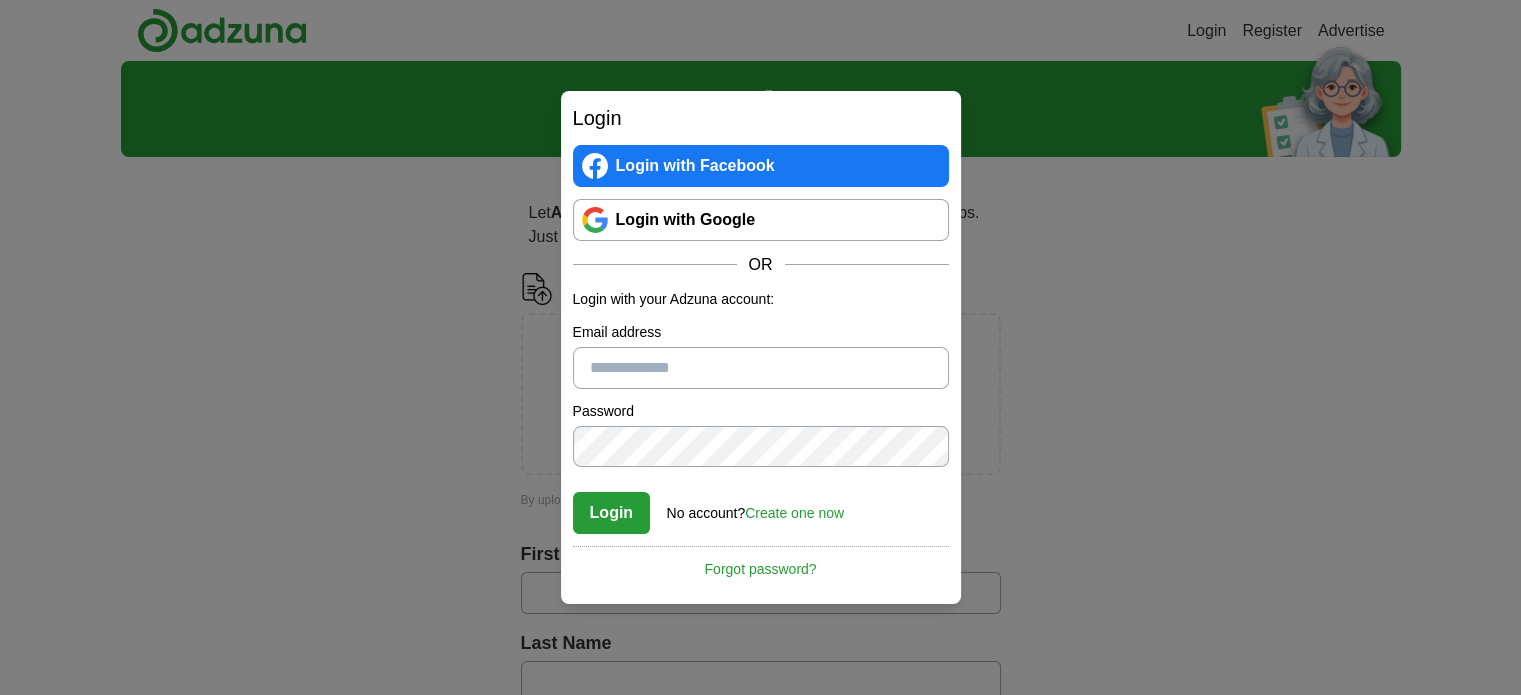 click on "Login with Google" at bounding box center [761, 220] 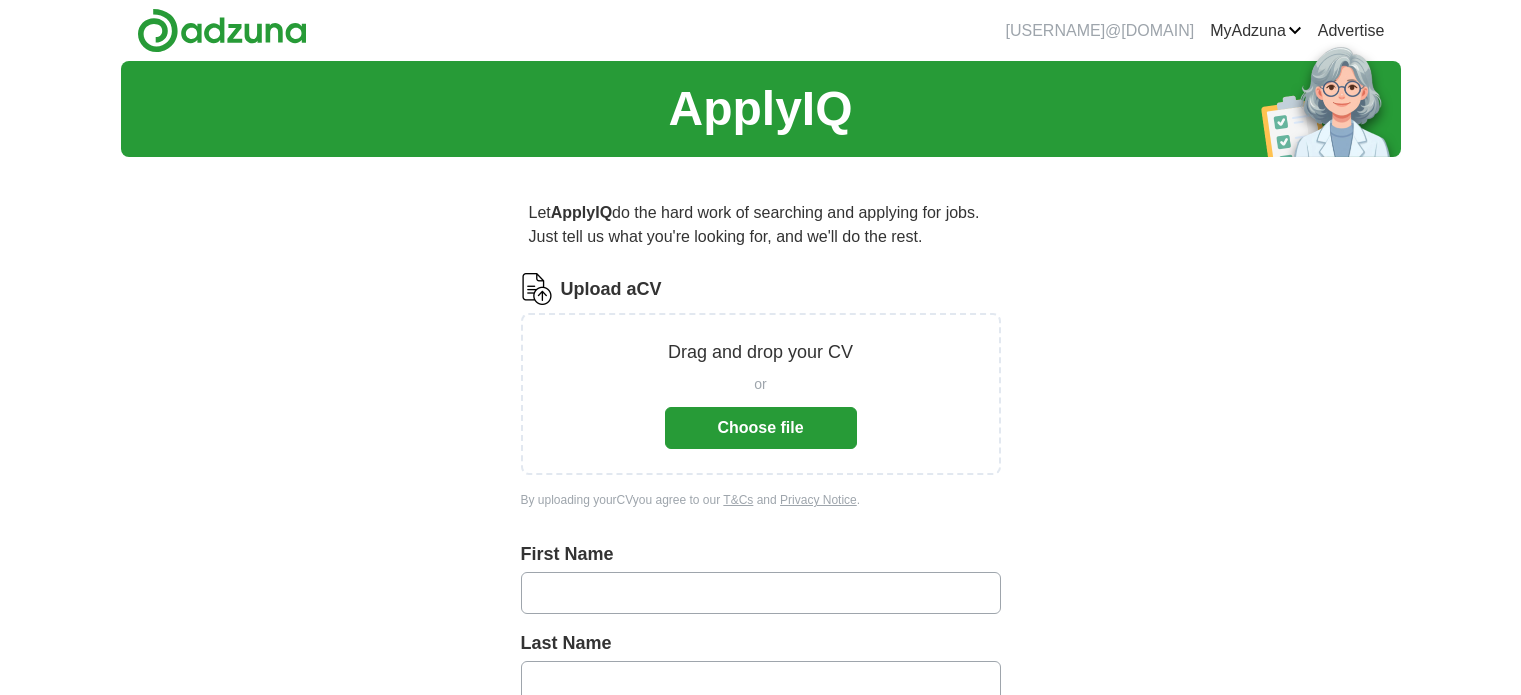 scroll, scrollTop: 0, scrollLeft: 0, axis: both 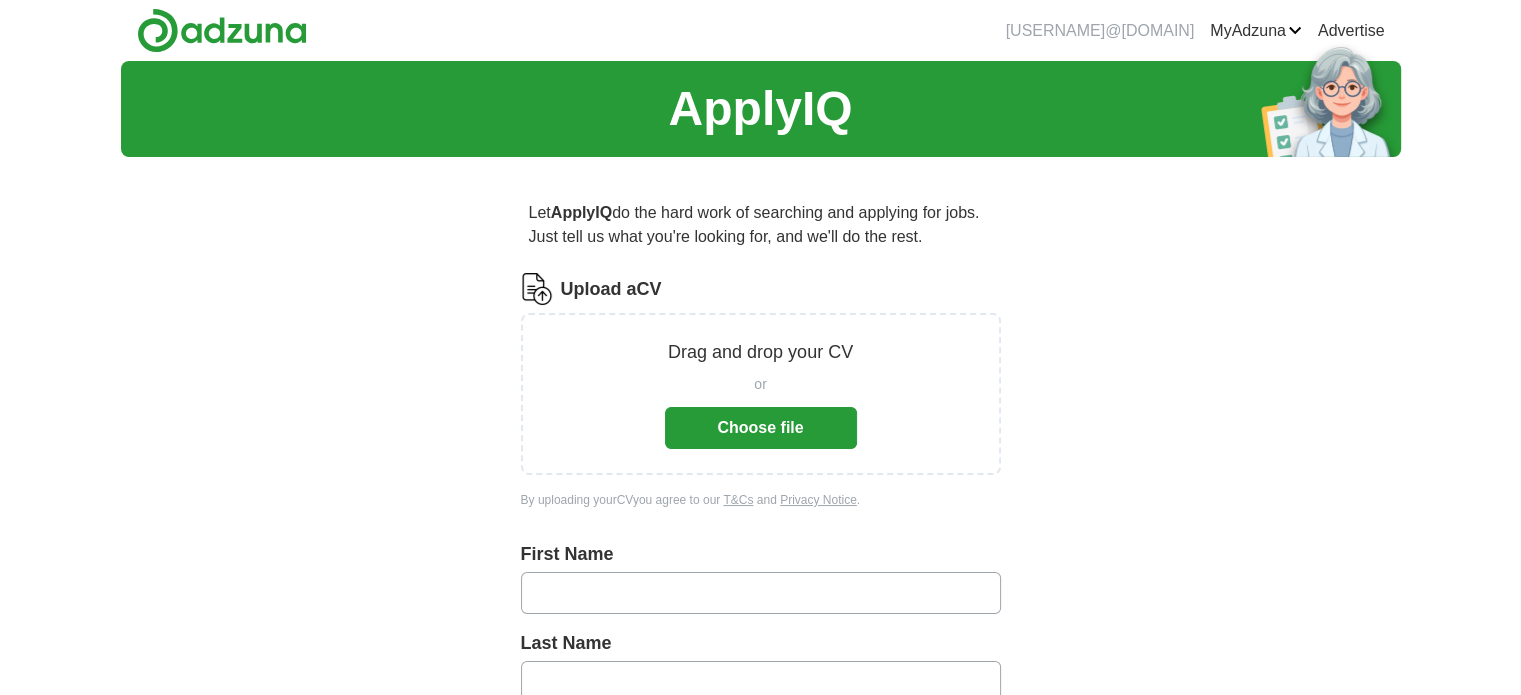 click on "Choose file" at bounding box center [761, 428] 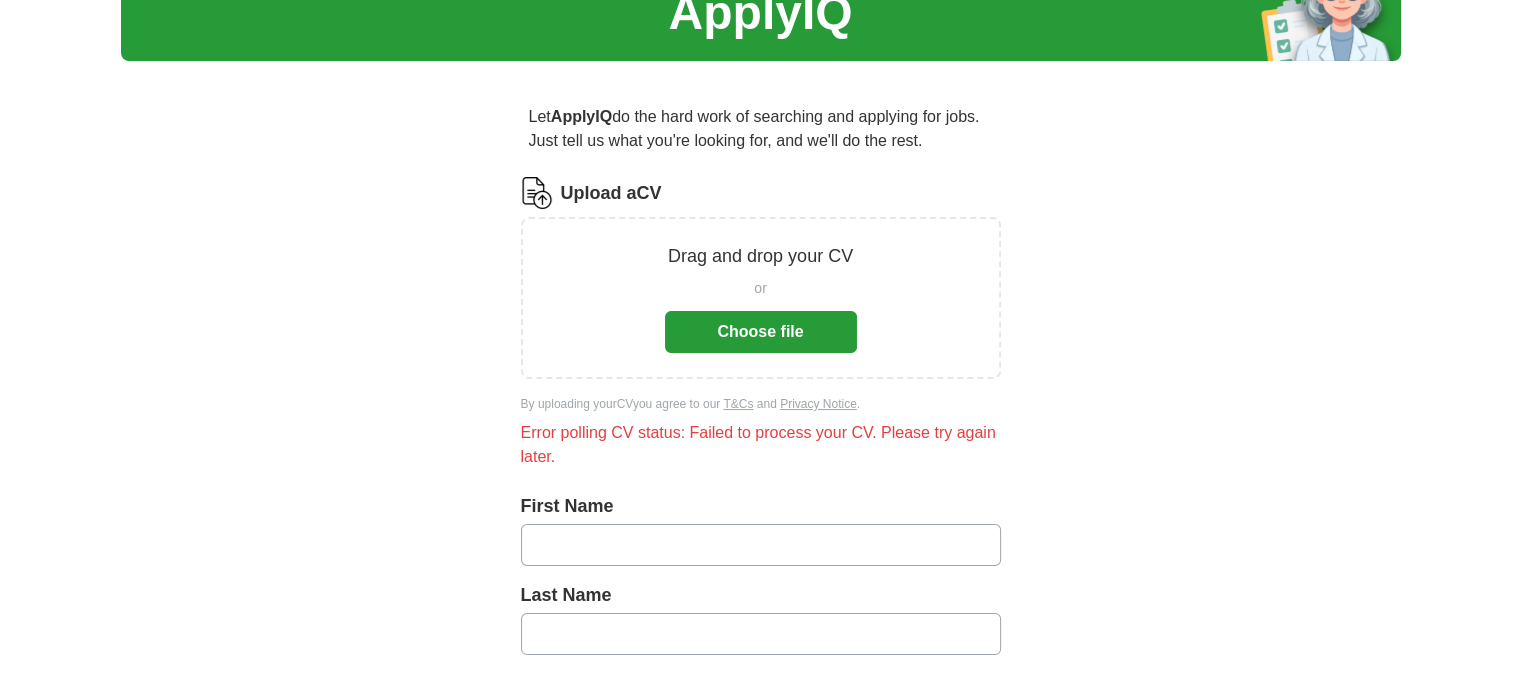 scroll, scrollTop: 100, scrollLeft: 0, axis: vertical 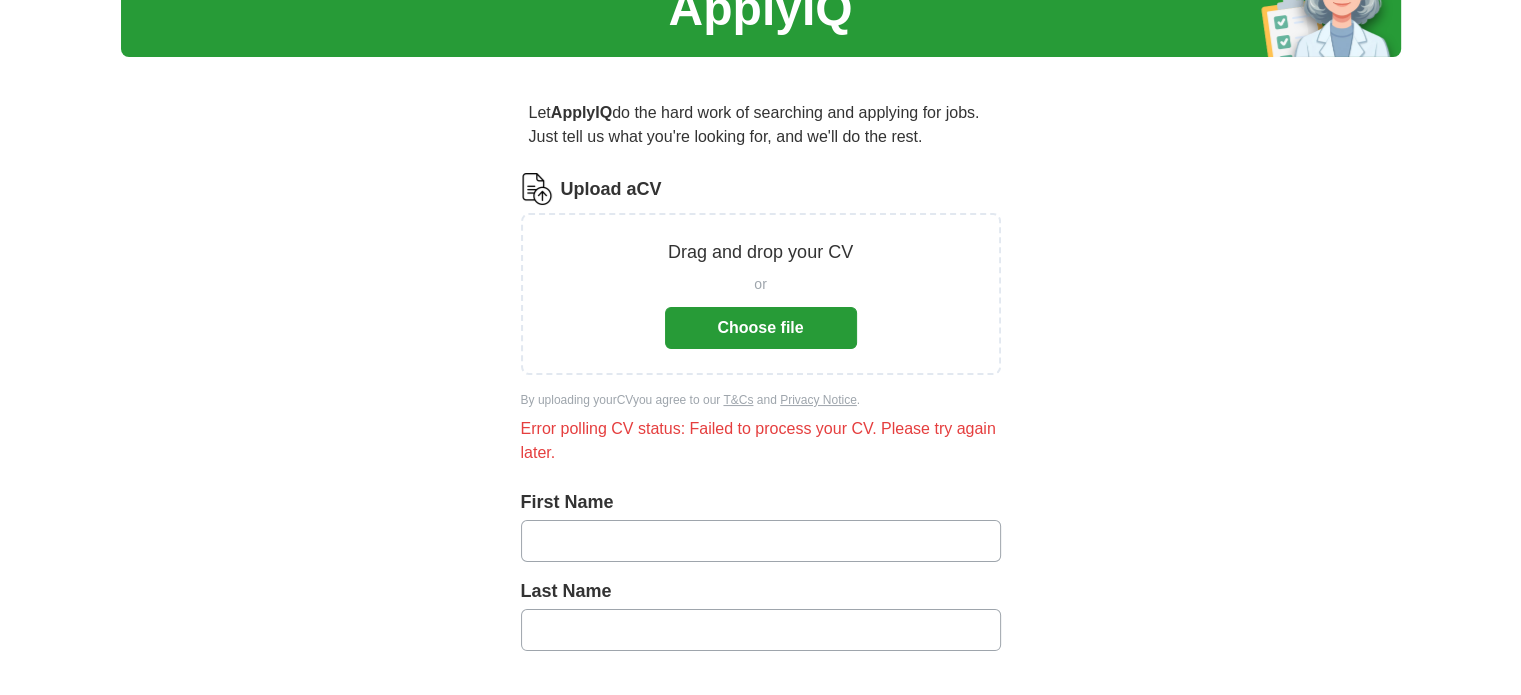 click on "Choose file" at bounding box center [761, 328] 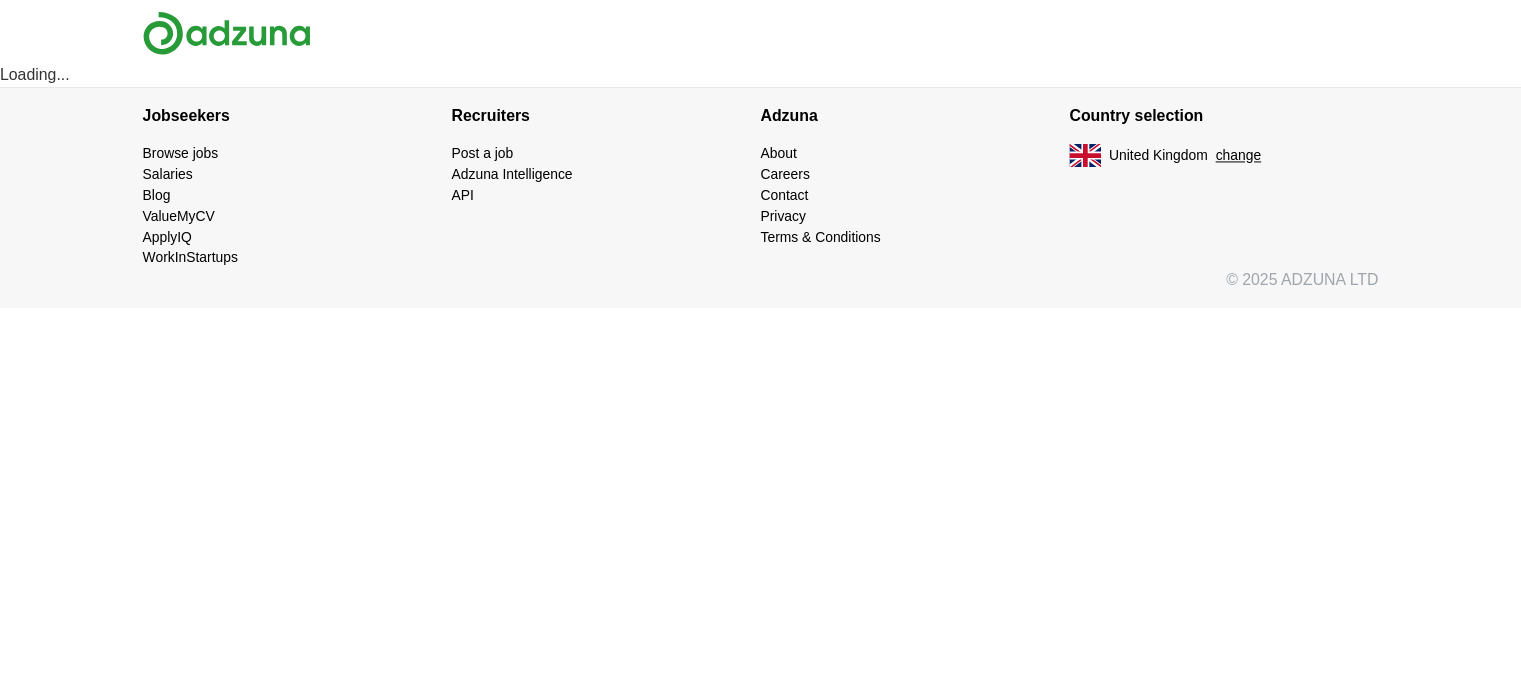 scroll, scrollTop: 91, scrollLeft: 0, axis: vertical 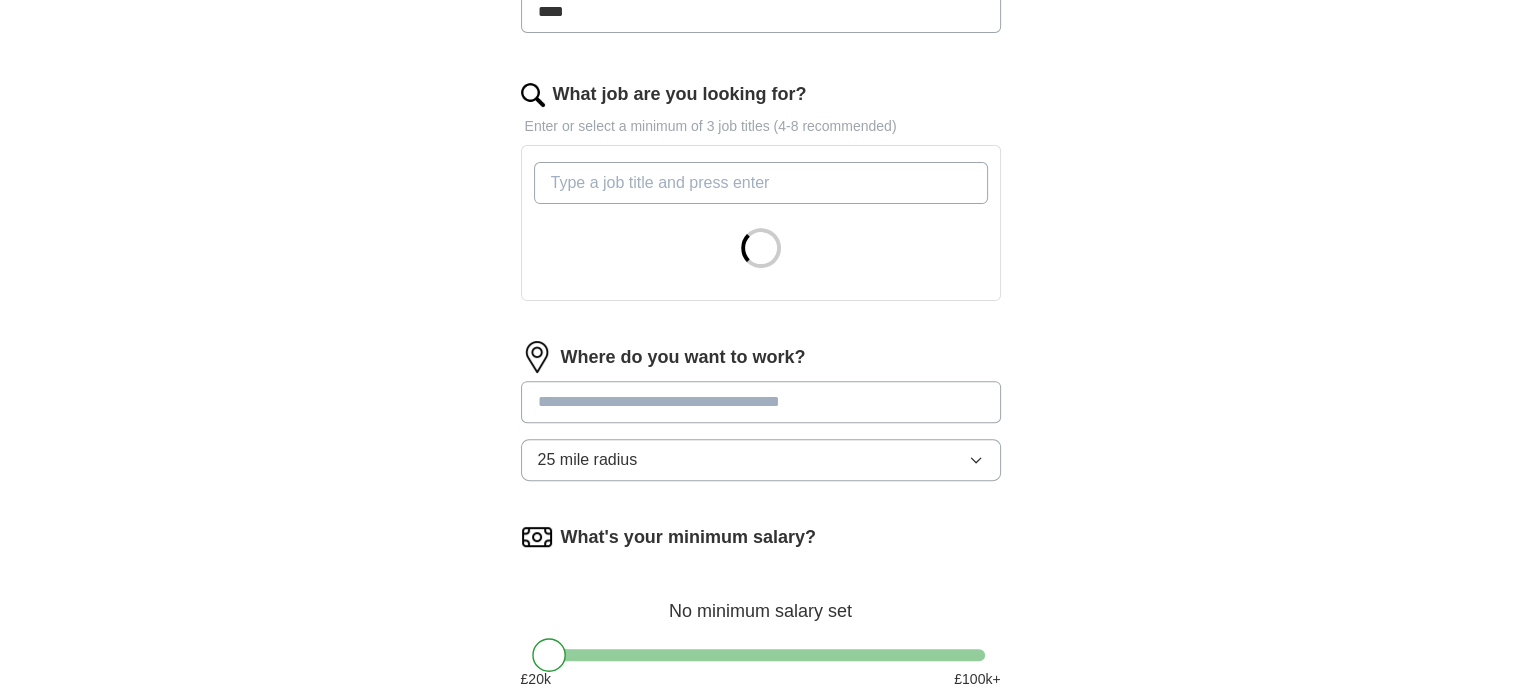 click 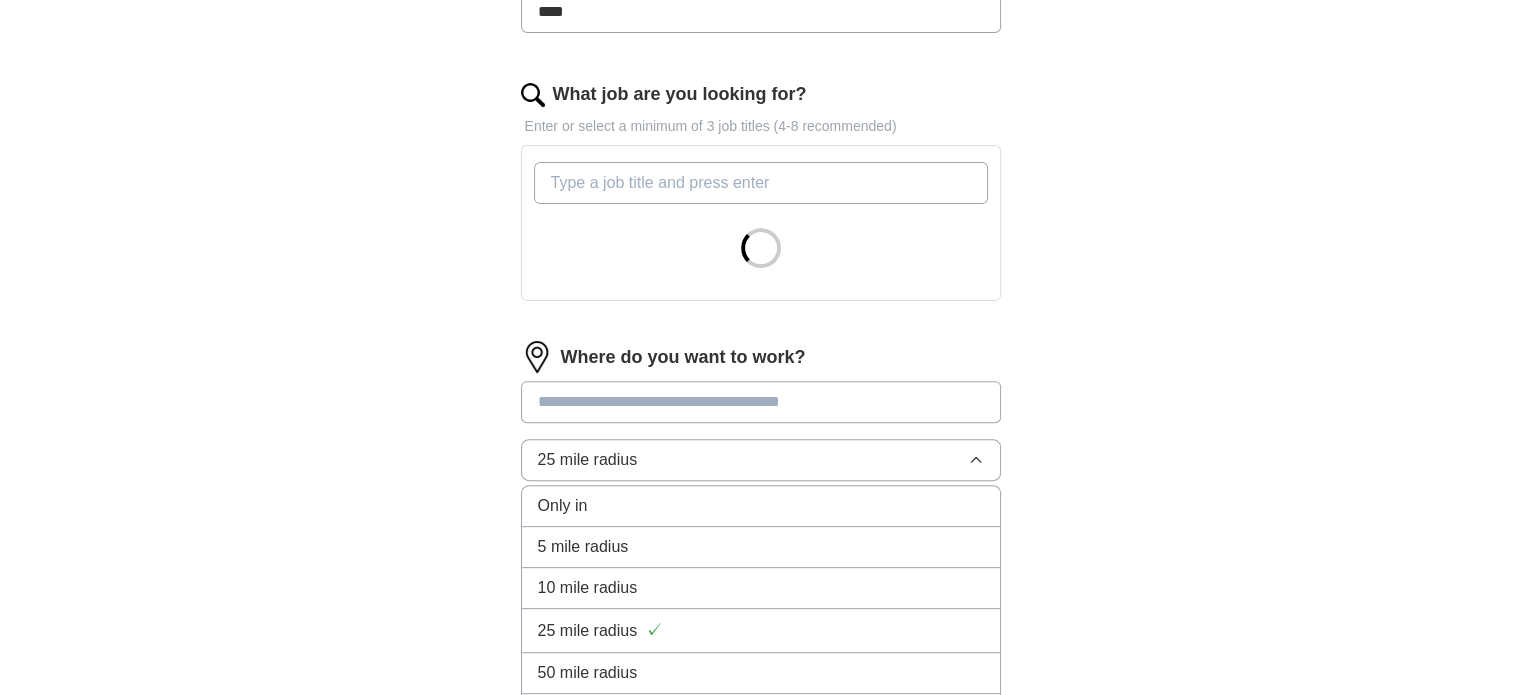 click on "5 mile radius" at bounding box center [761, 547] 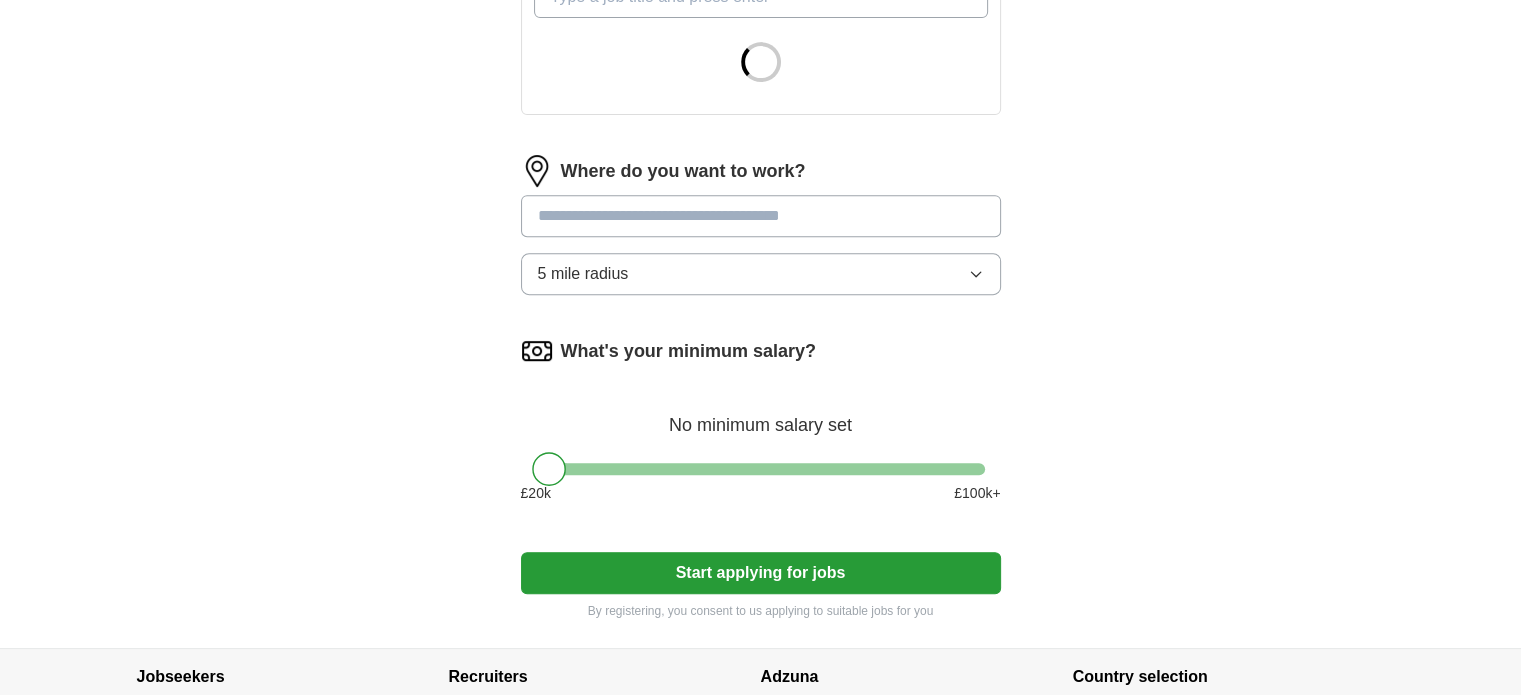 scroll, scrollTop: 791, scrollLeft: 0, axis: vertical 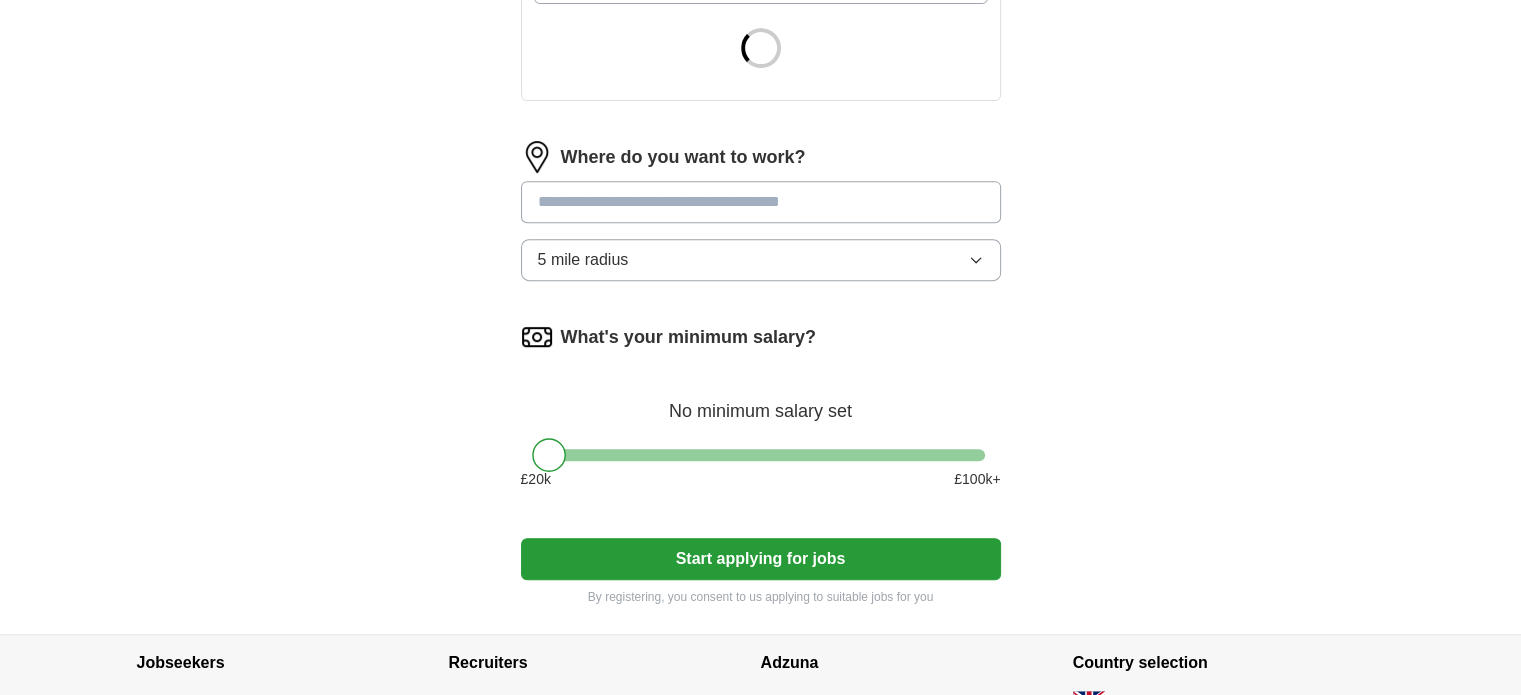click on "5 mile radius" at bounding box center (761, 260) 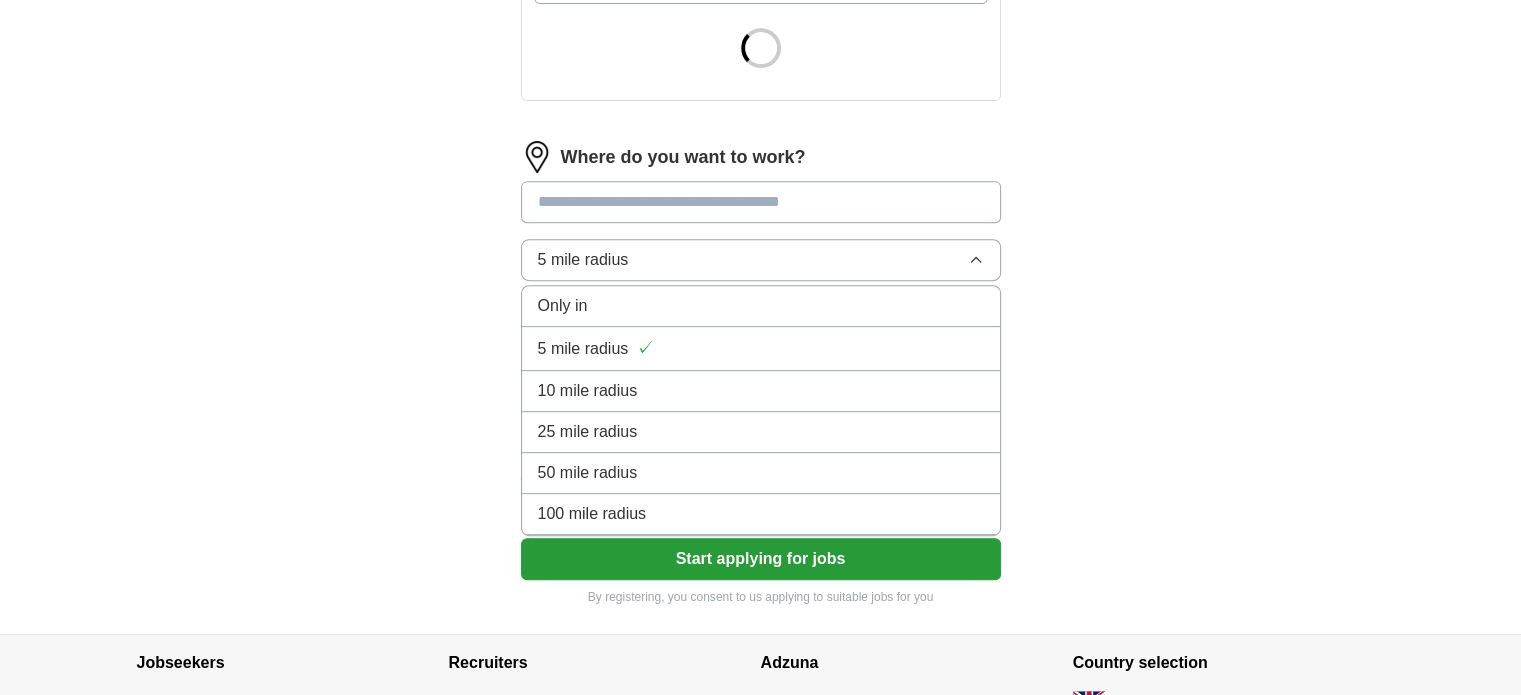 click on "10 mile radius" at bounding box center (588, 391) 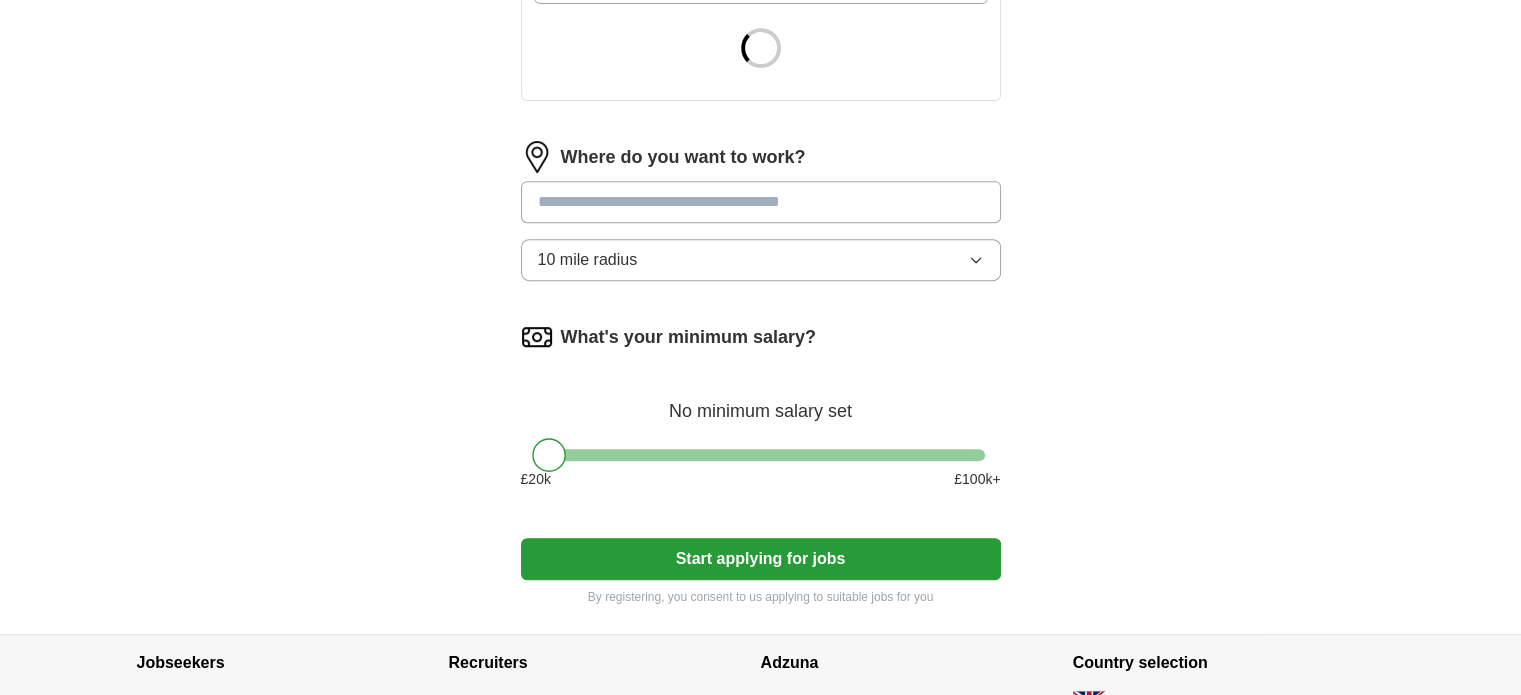 click on "10 mile radius" at bounding box center [761, 260] 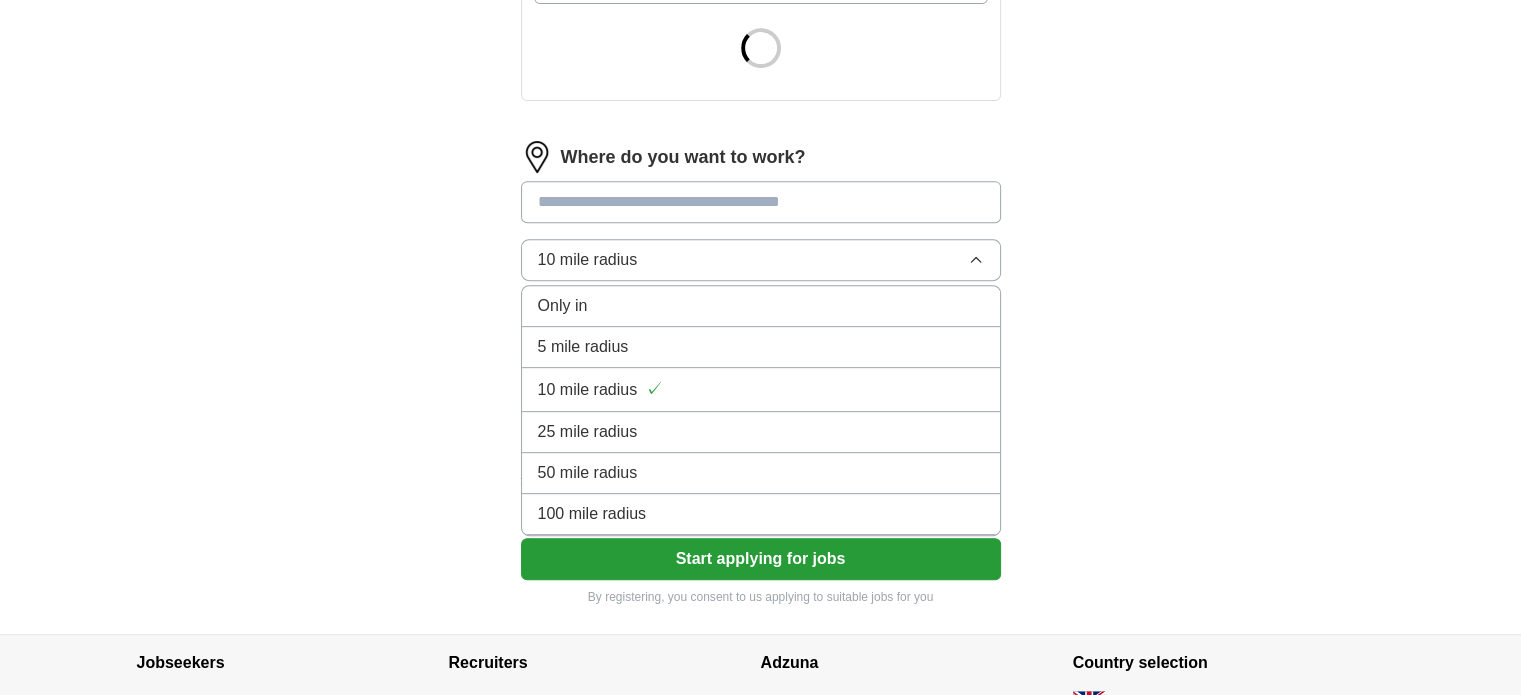 click on "5 mile radius" at bounding box center (761, 347) 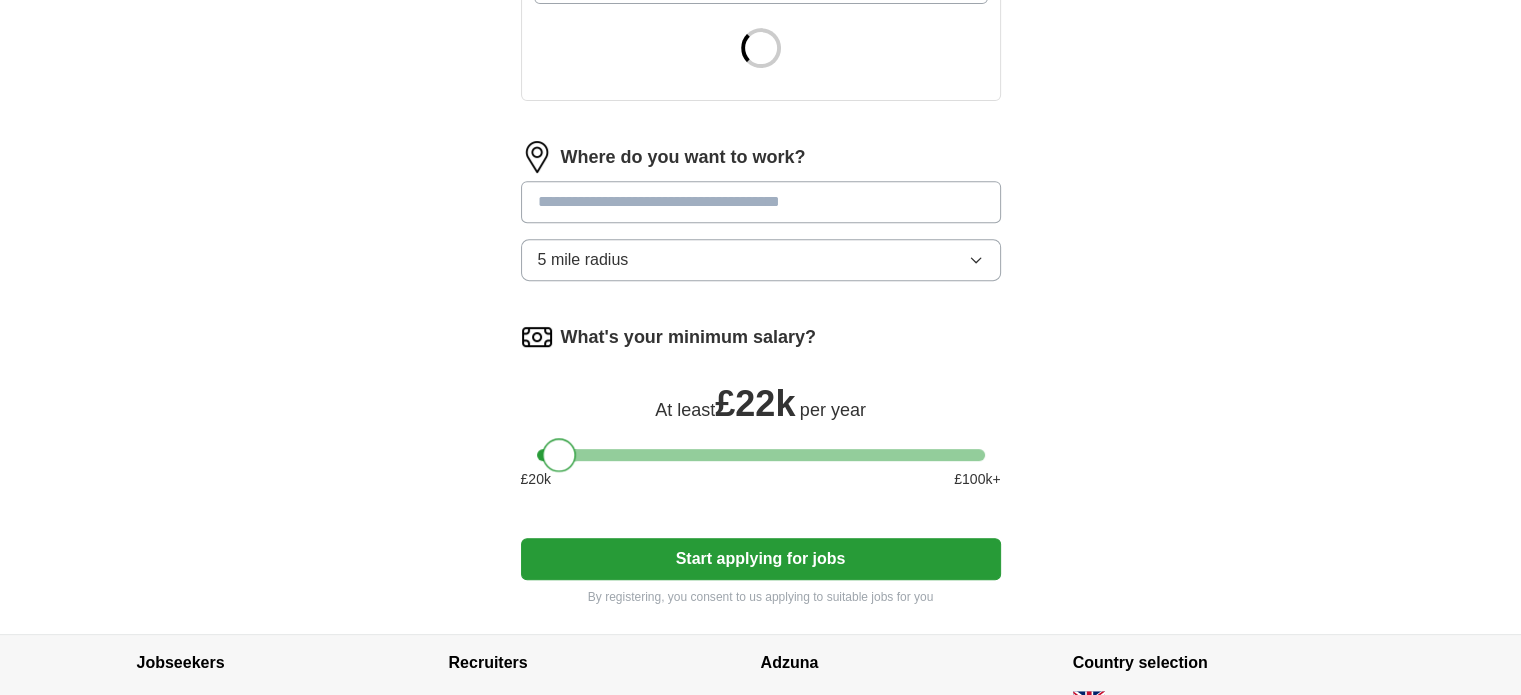 drag, startPoint x: 546, startPoint y: 453, endPoint x: 556, endPoint y: 457, distance: 10.770329 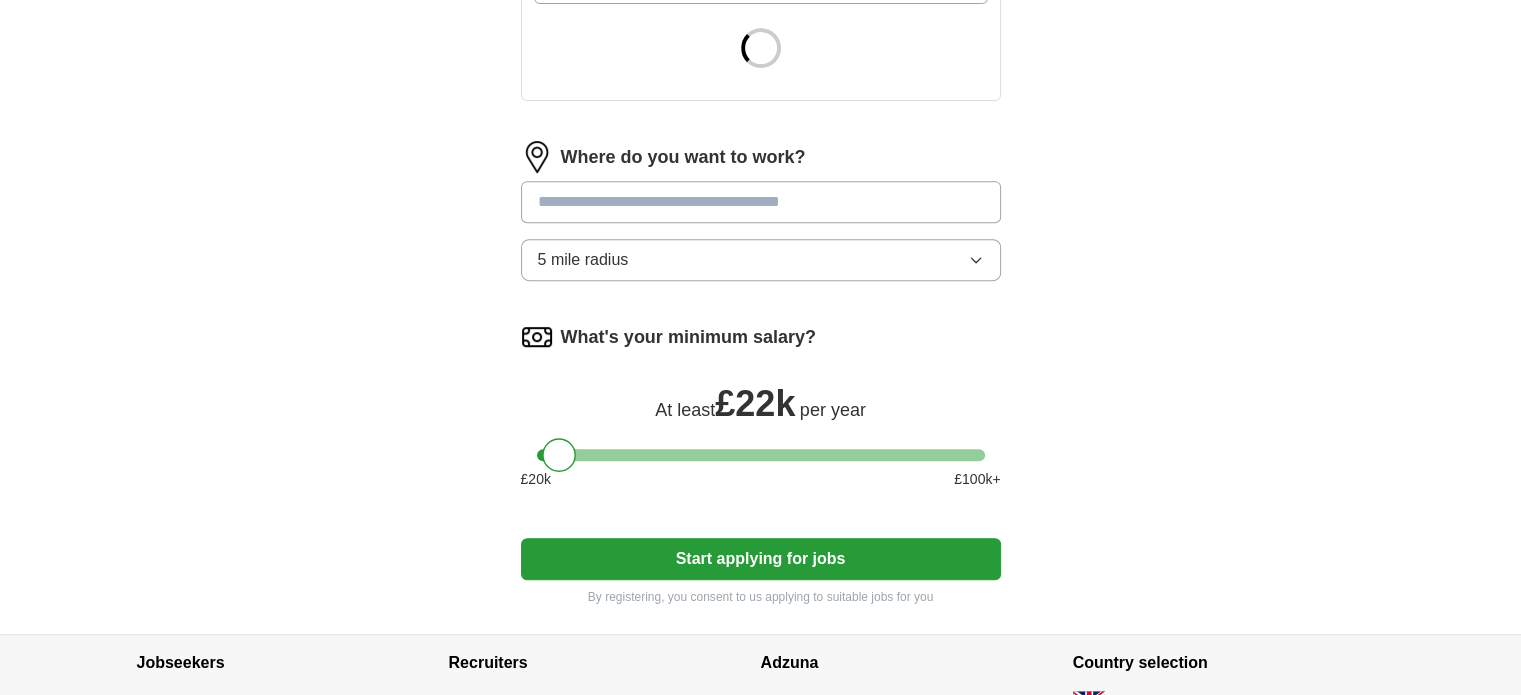 click on "Let  ApplyIQ  do the hard work of searching and applying for jobs. Just tell us what you're looking for, and we'll do the rest. Select a CV Zahra Bani Gnrl.docx 30/07/2025, 09:45 Upload a different  CV By uploading your  CV  you agree to our   T&Cs   and   Privacy Notice . First Name ***** Last Name **** What job are you looking for? Enter or select a minimum of 3 job titles (4-8 recommended) Where do you want to work? 5 mile radius What's your minimum salary? At least  £ 22k   per year £ 20 k £ 100 k+ Start applying for jobs By registering, you consent to us applying to suitable jobs for you" at bounding box center (761, 8) 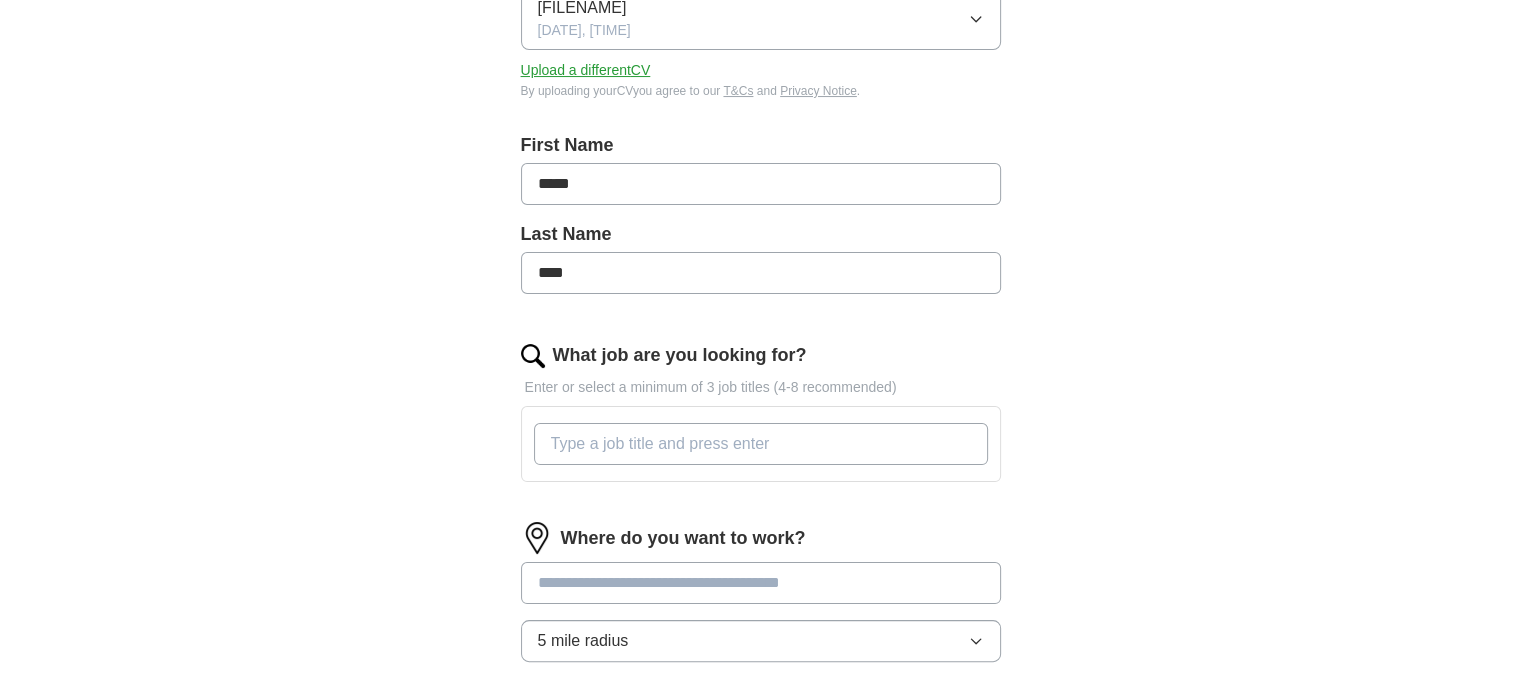 scroll, scrollTop: 500, scrollLeft: 0, axis: vertical 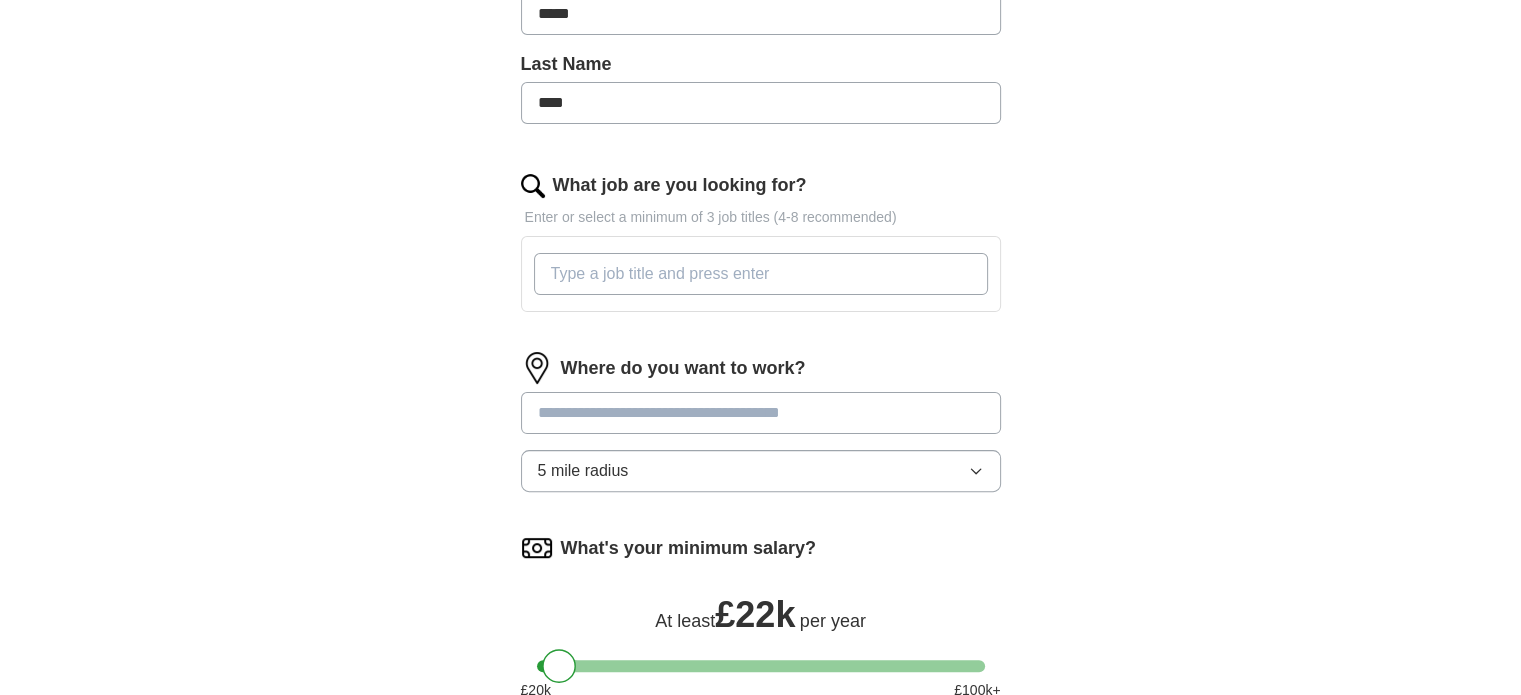 click on "What job are you looking for?" at bounding box center [761, 274] 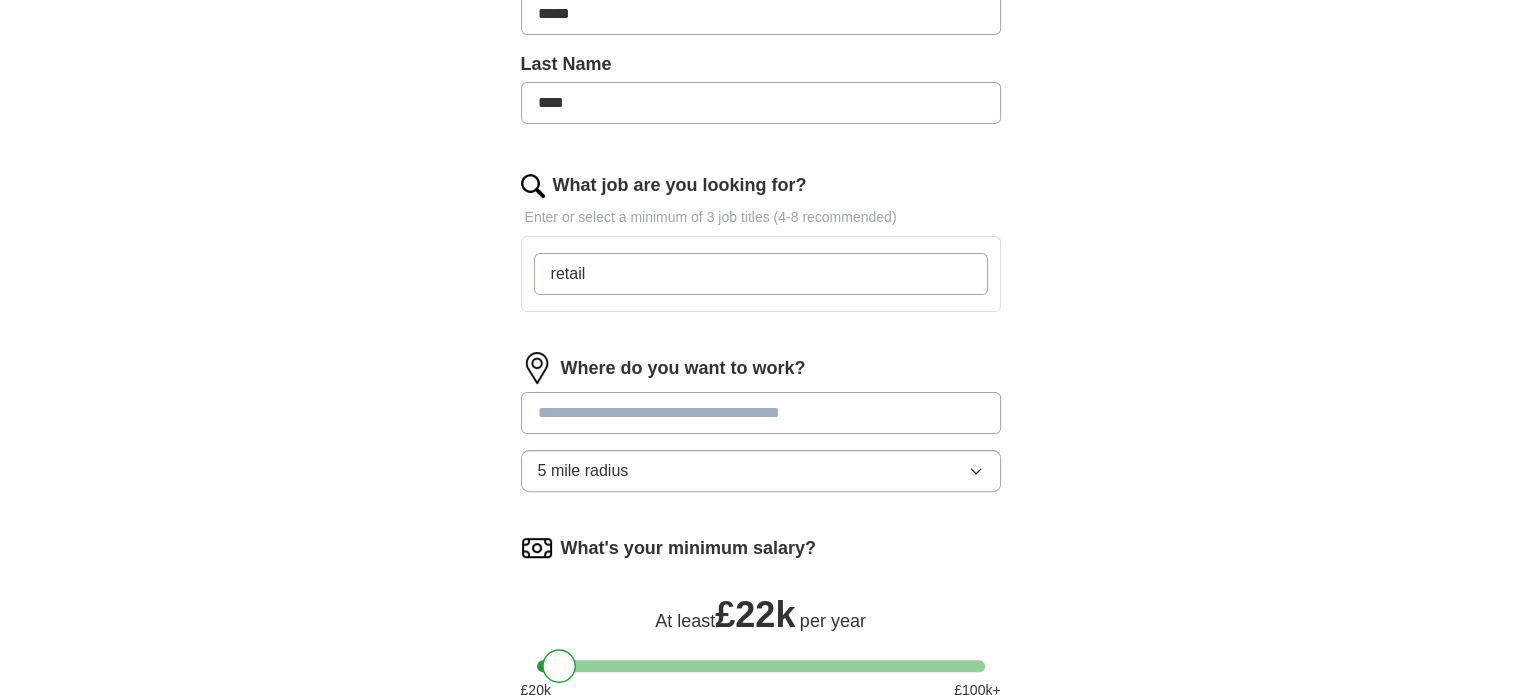 type on "retail" 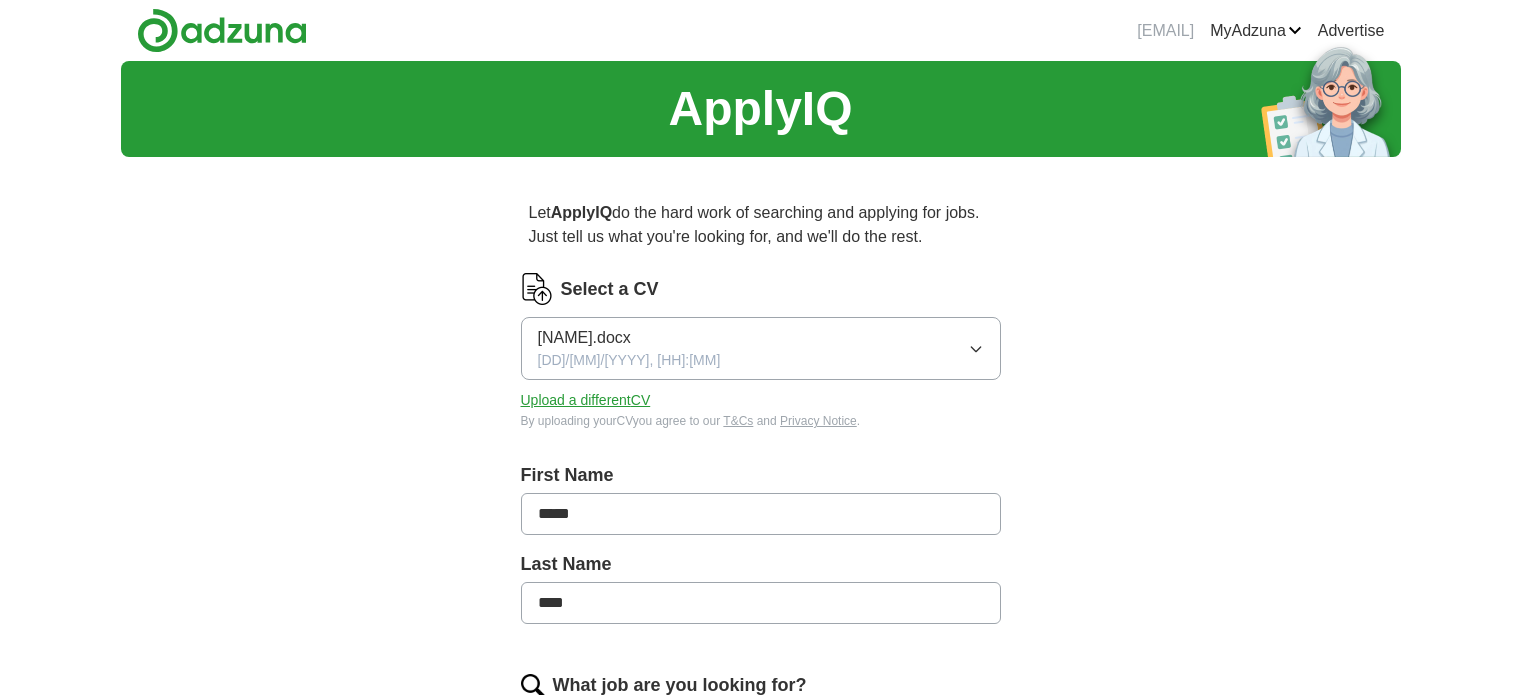 scroll, scrollTop: 0, scrollLeft: 0, axis: both 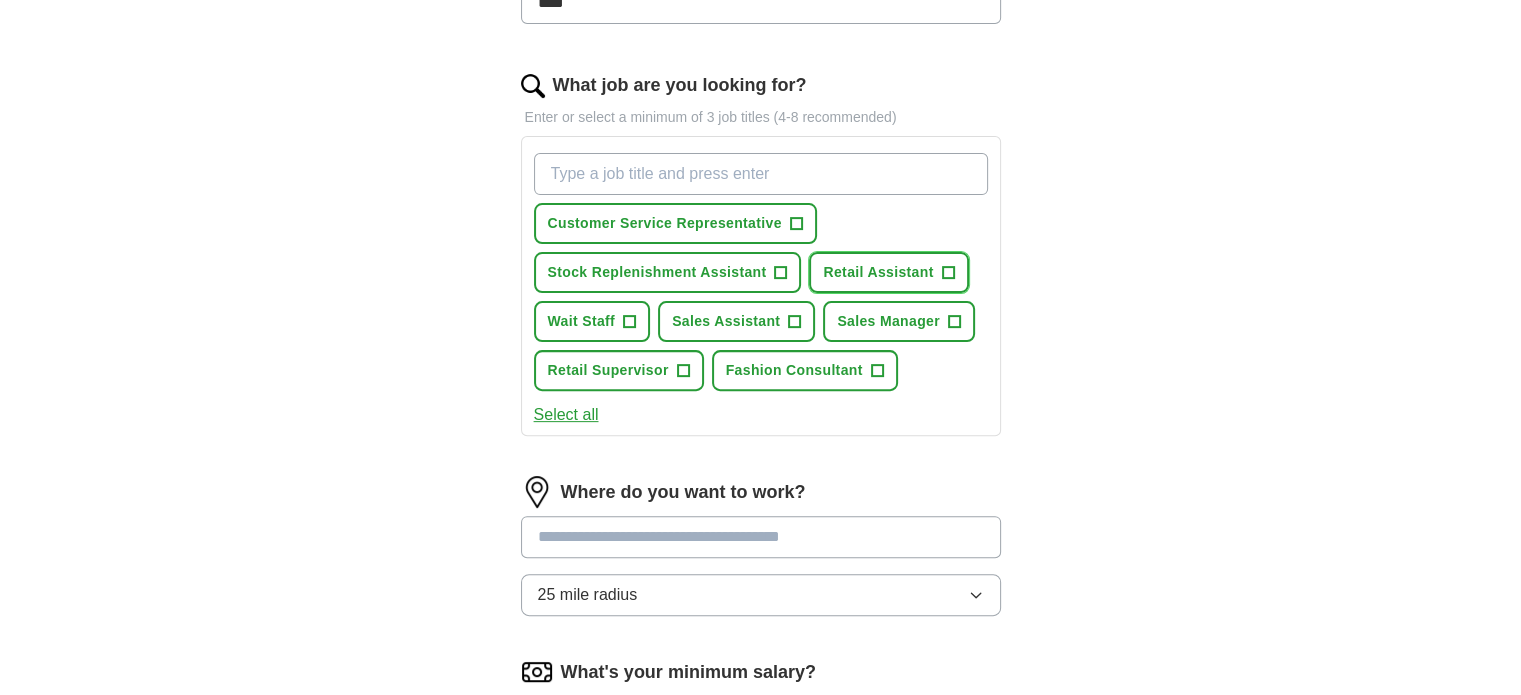 click on "+" at bounding box center (948, 273) 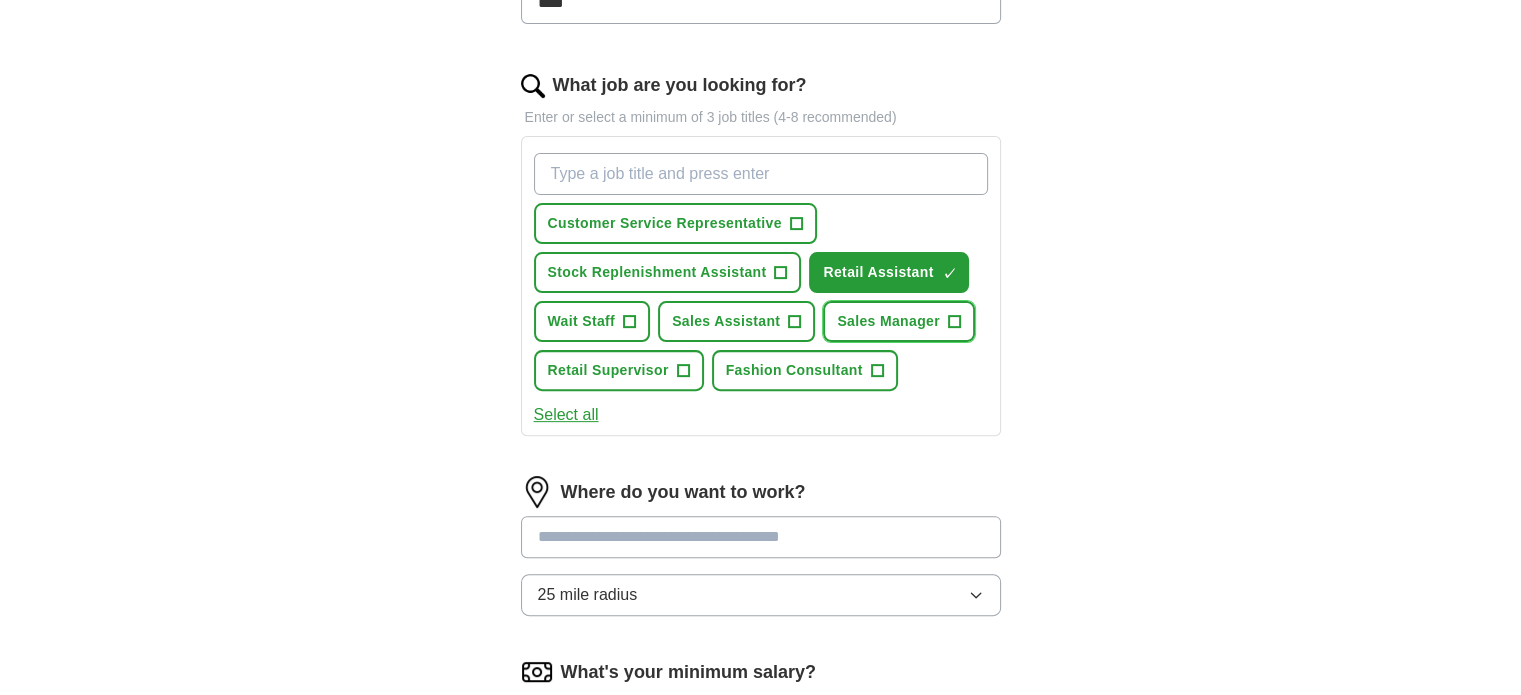 click on "Sales Manager +" at bounding box center (899, 321) 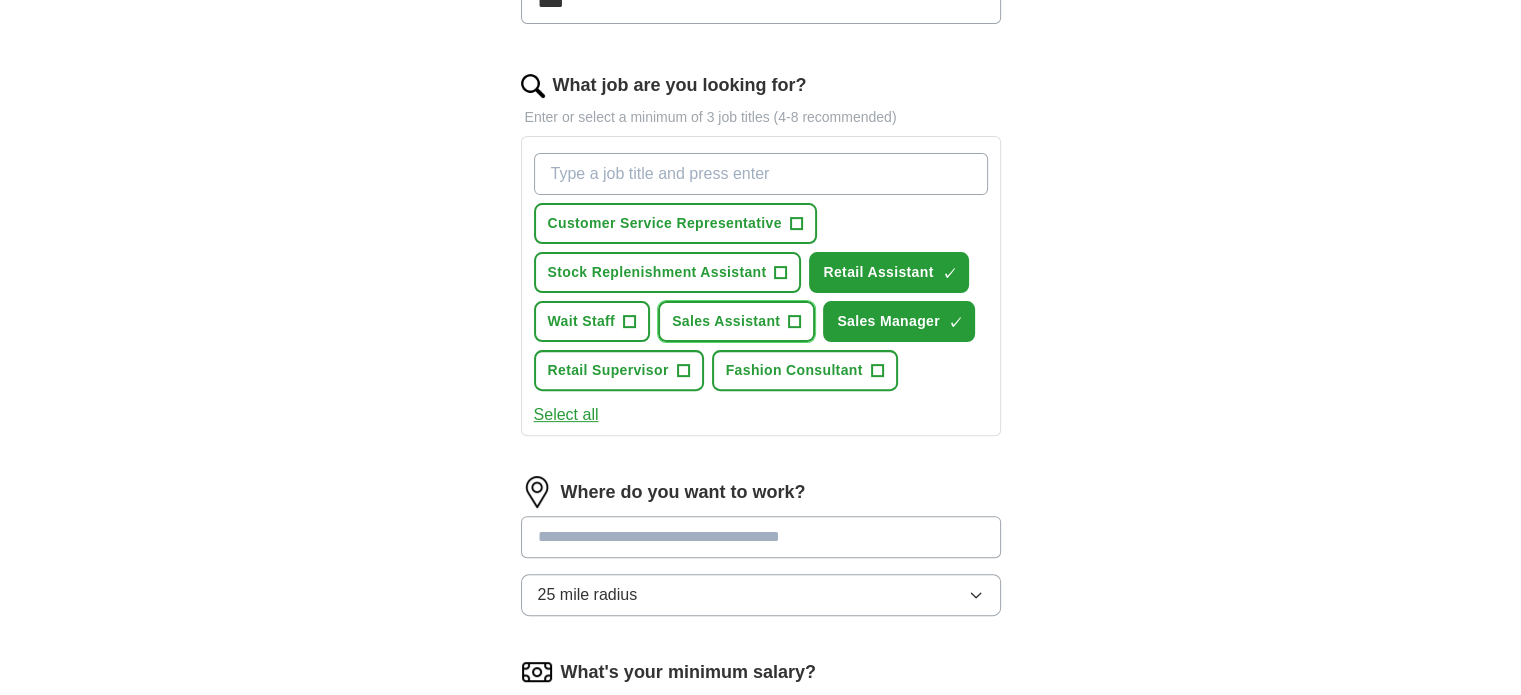 click on "Sales Assistant" at bounding box center [726, 321] 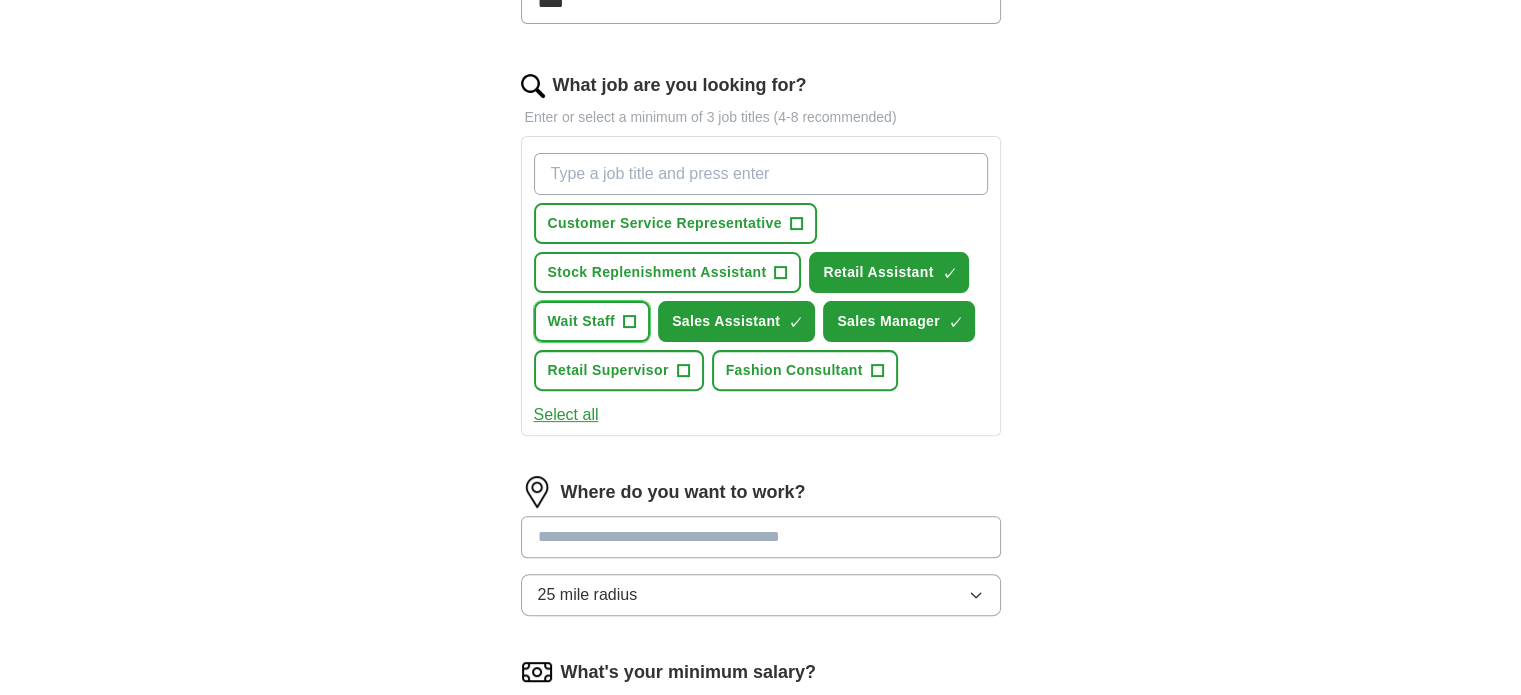 click on "Wait Staff" at bounding box center [582, 321] 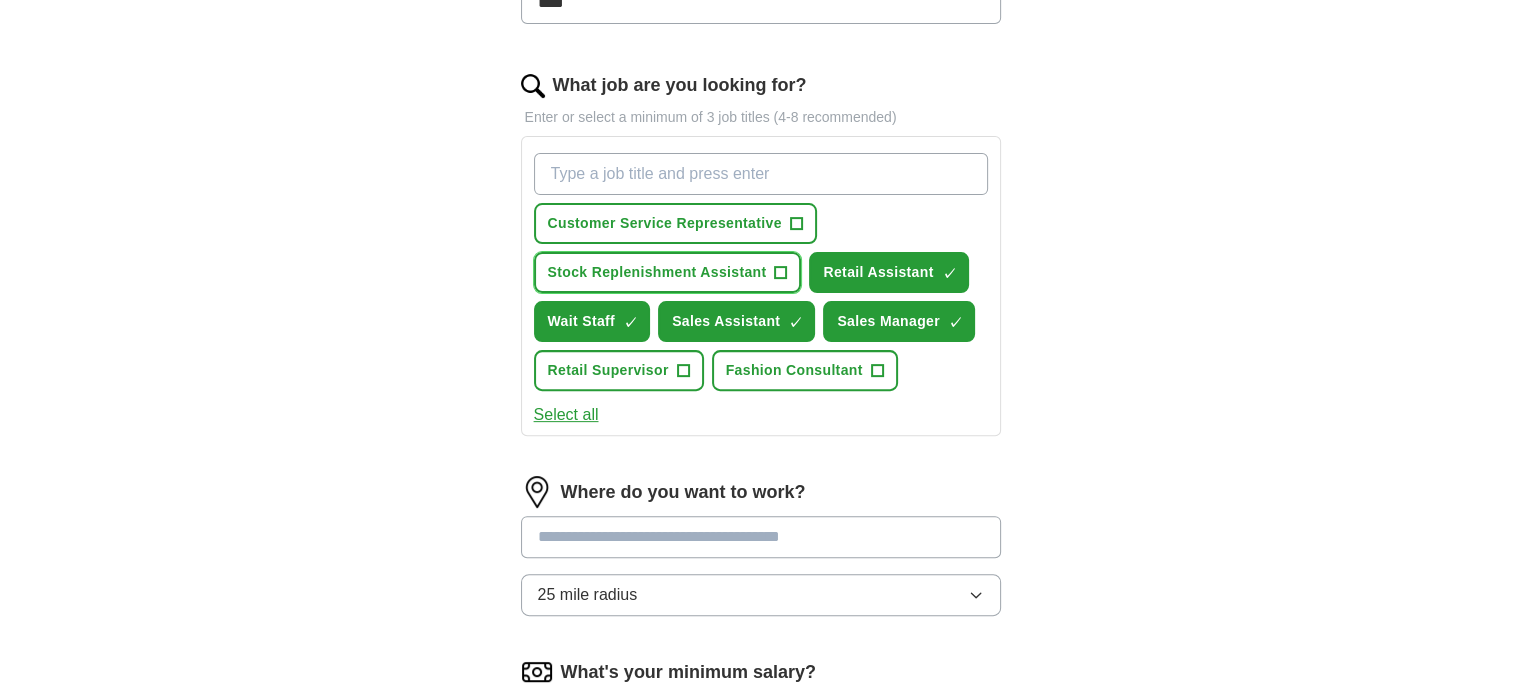 click on "Stock Replenishment Assistant" at bounding box center (657, 272) 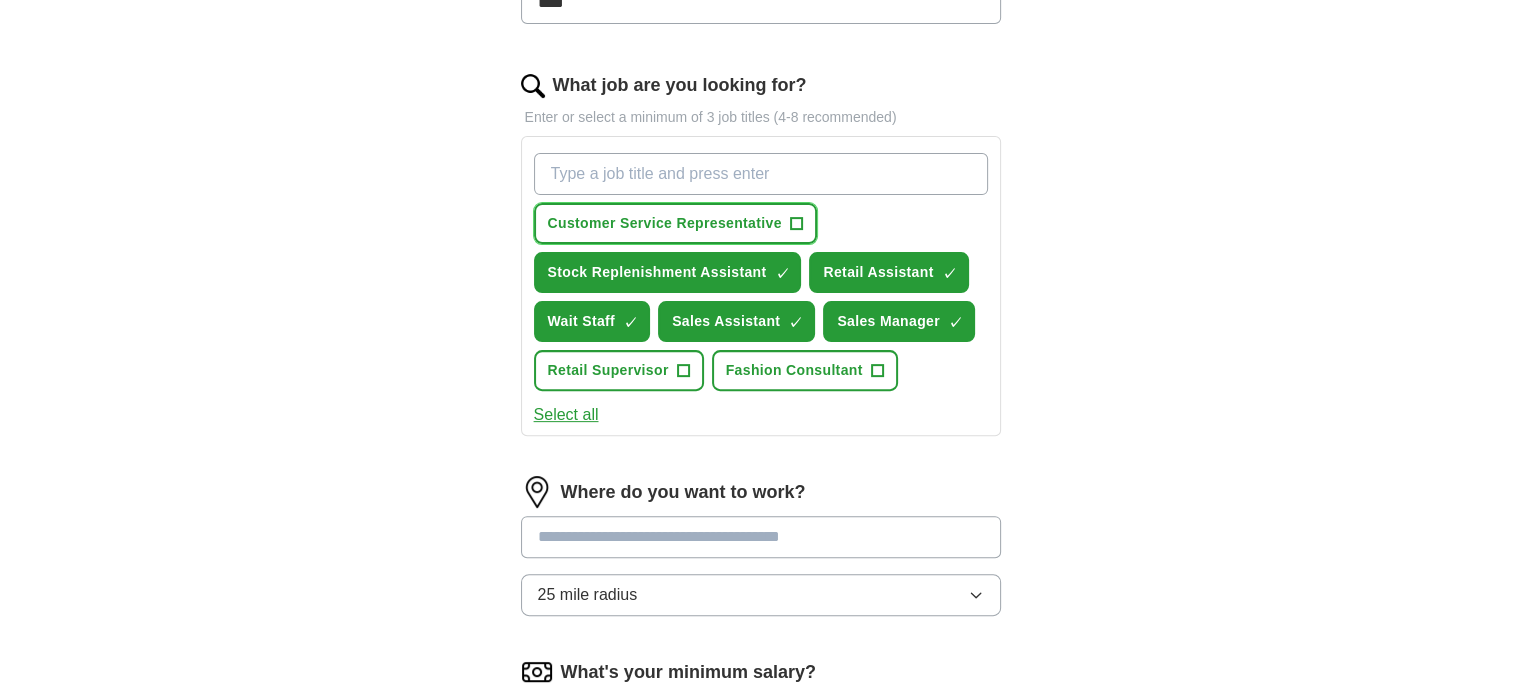 click on "Customer Service Representative" at bounding box center (665, 223) 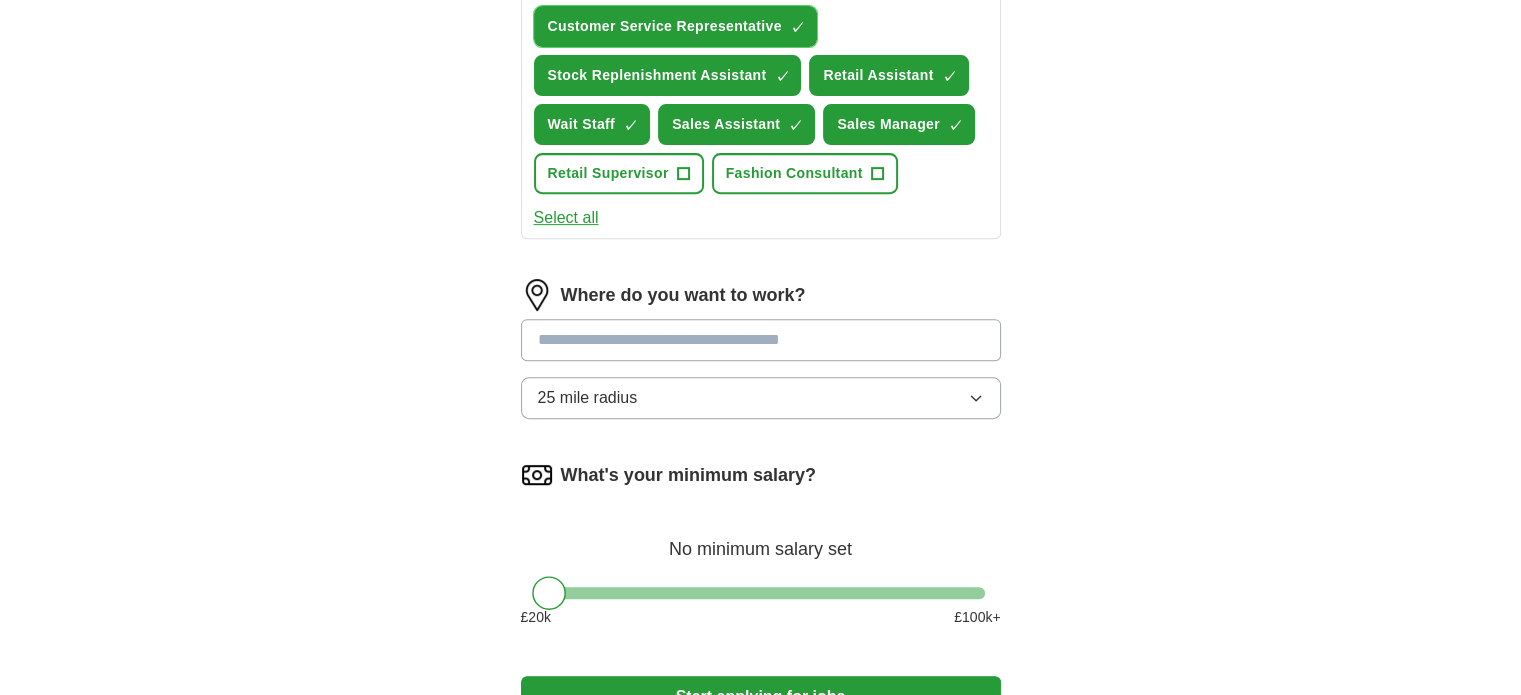 scroll, scrollTop: 800, scrollLeft: 0, axis: vertical 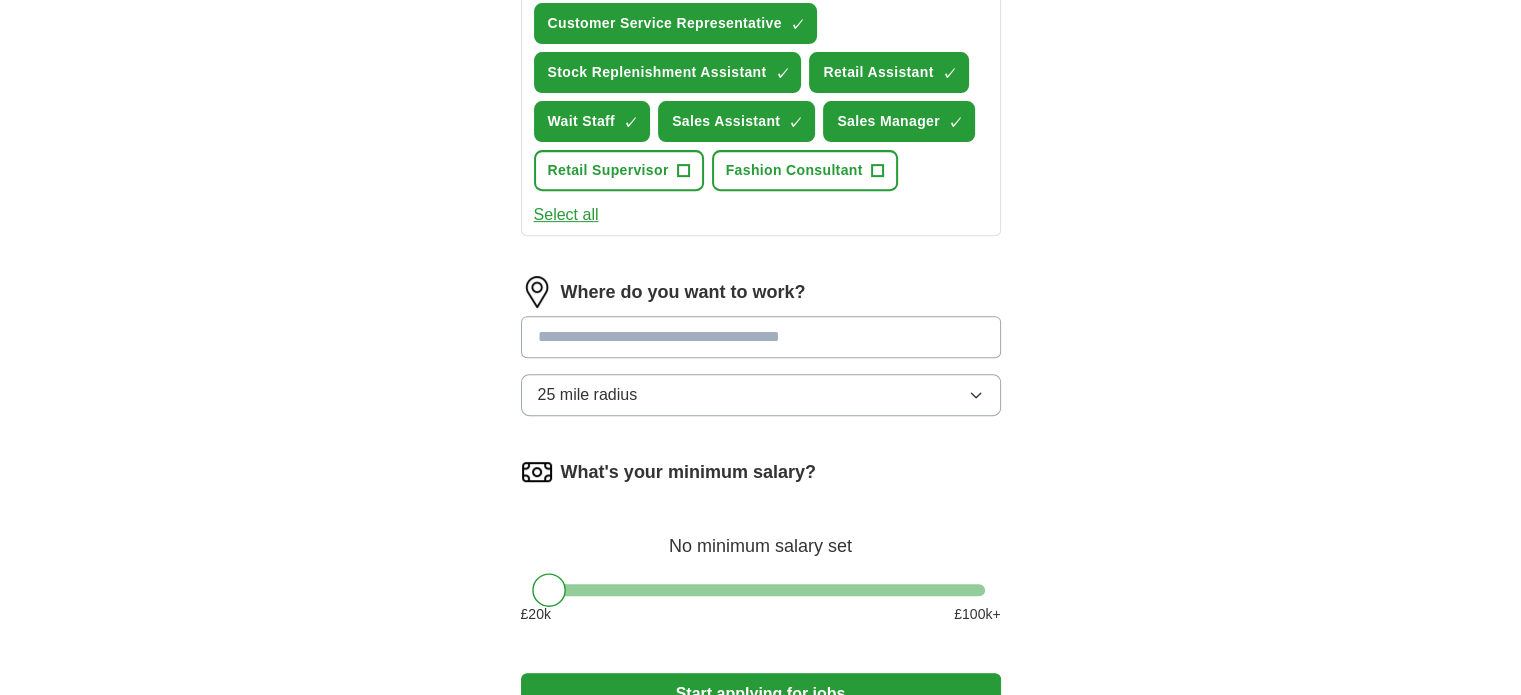 click on "25 mile radius" at bounding box center [761, 395] 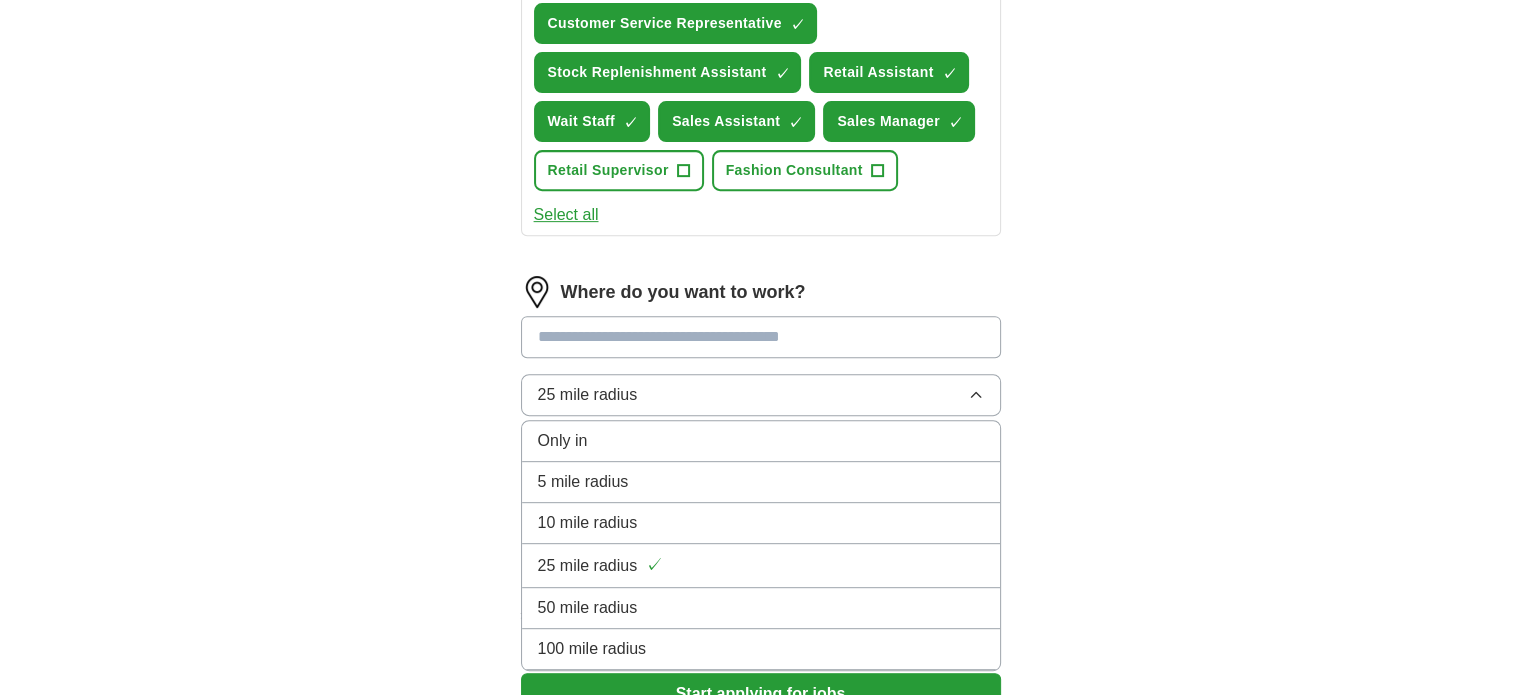 click on "5 mile radius" at bounding box center (761, 482) 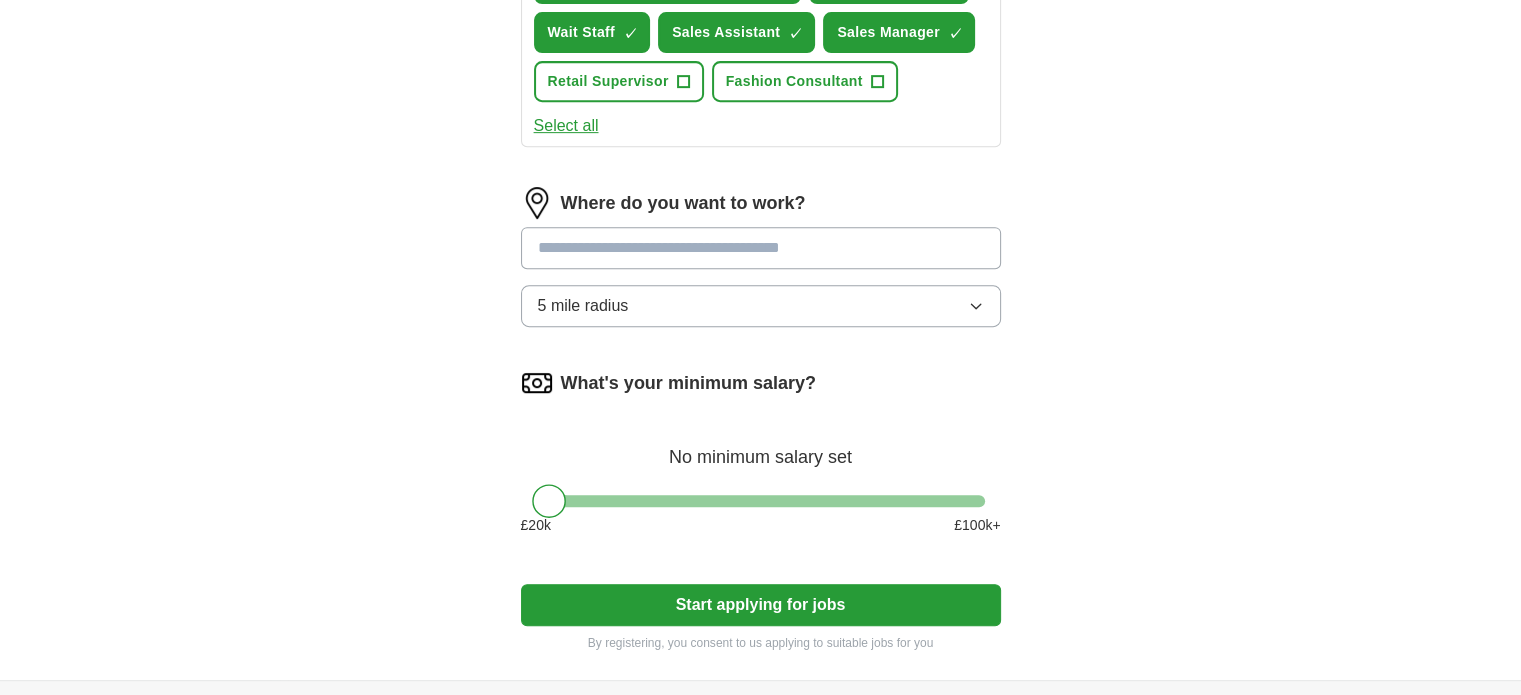 scroll, scrollTop: 900, scrollLeft: 0, axis: vertical 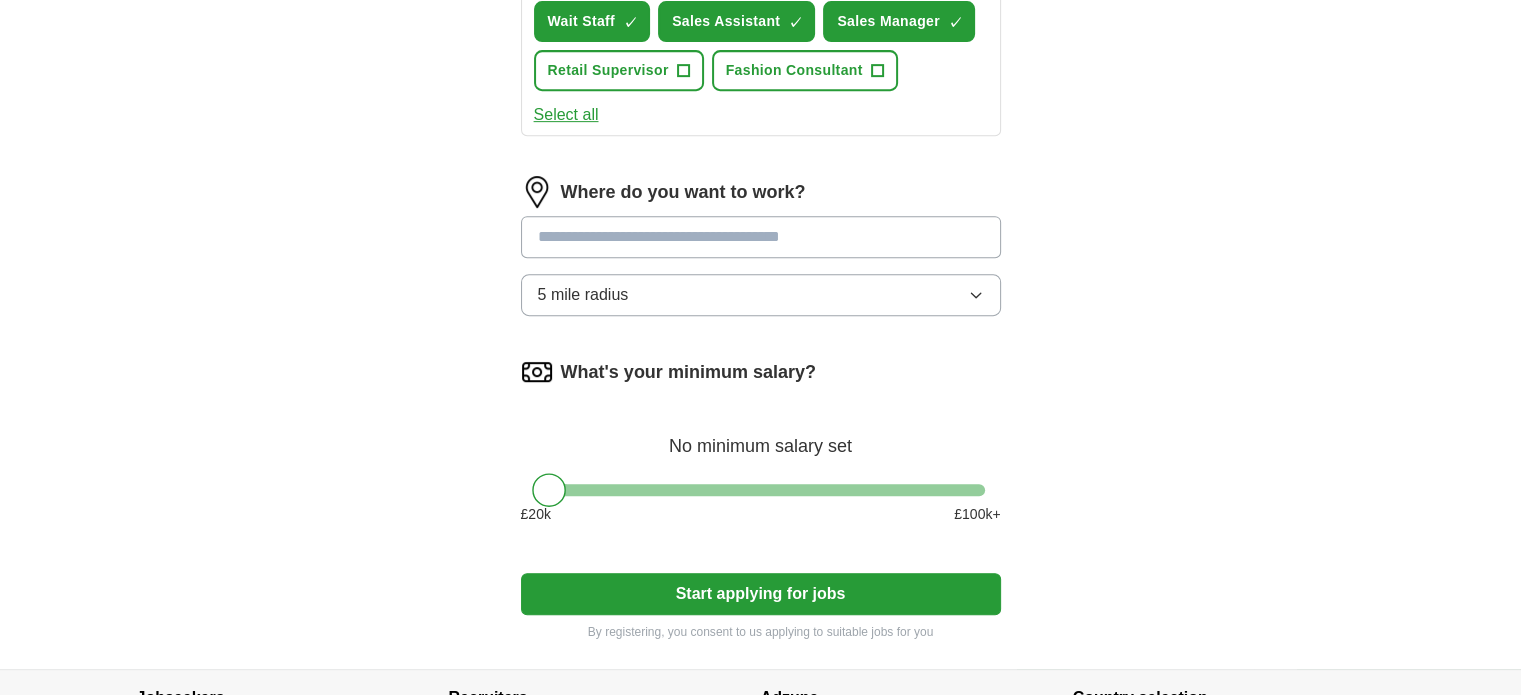 click at bounding box center (761, 490) 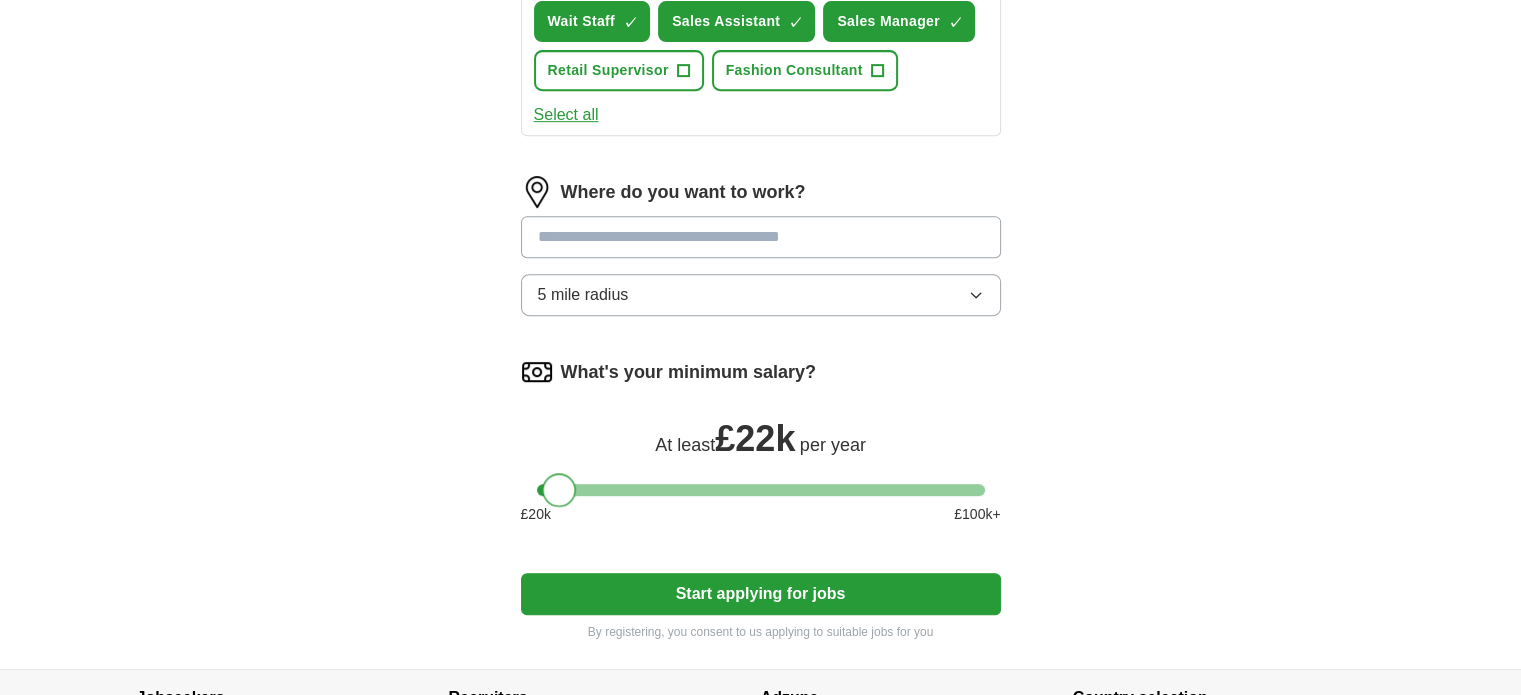 drag, startPoint x: 578, startPoint y: 486, endPoint x: 555, endPoint y: 489, distance: 23.194826 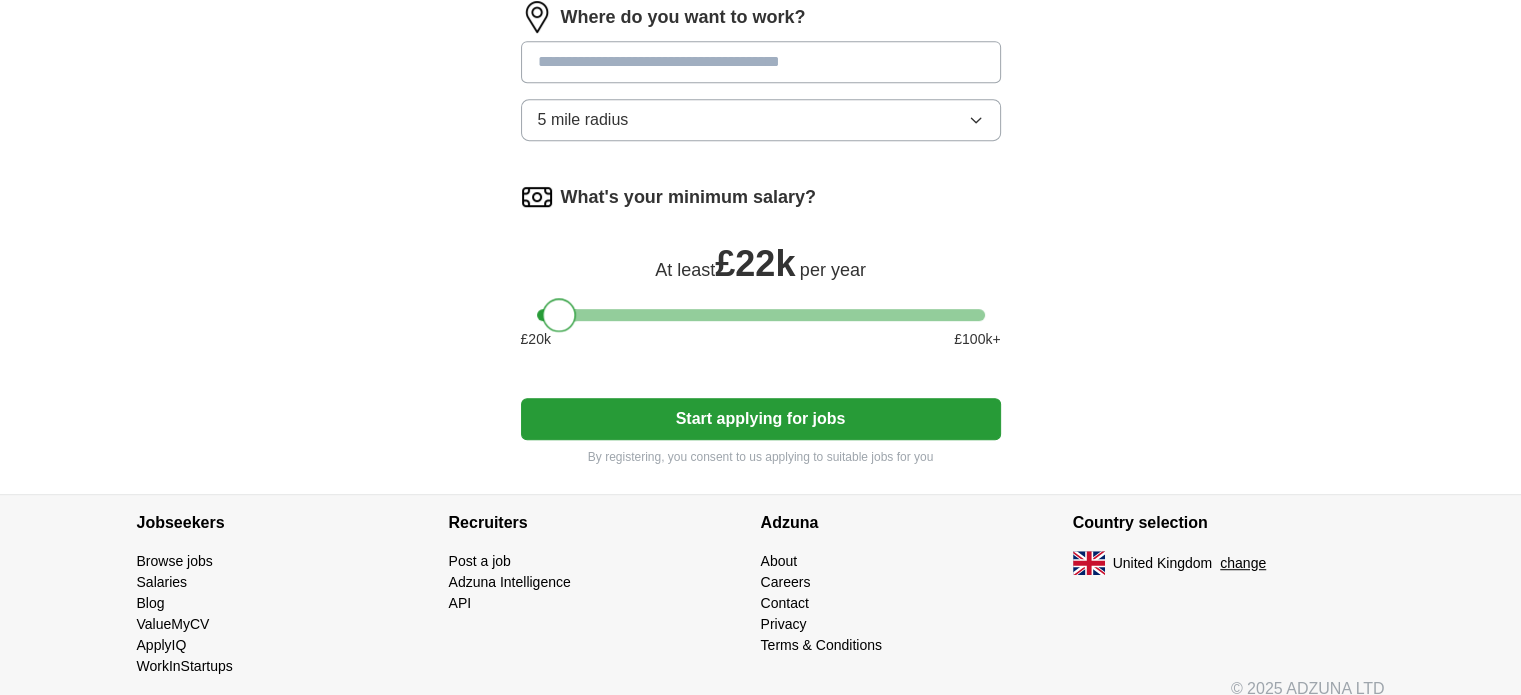 scroll, scrollTop: 1090, scrollLeft: 0, axis: vertical 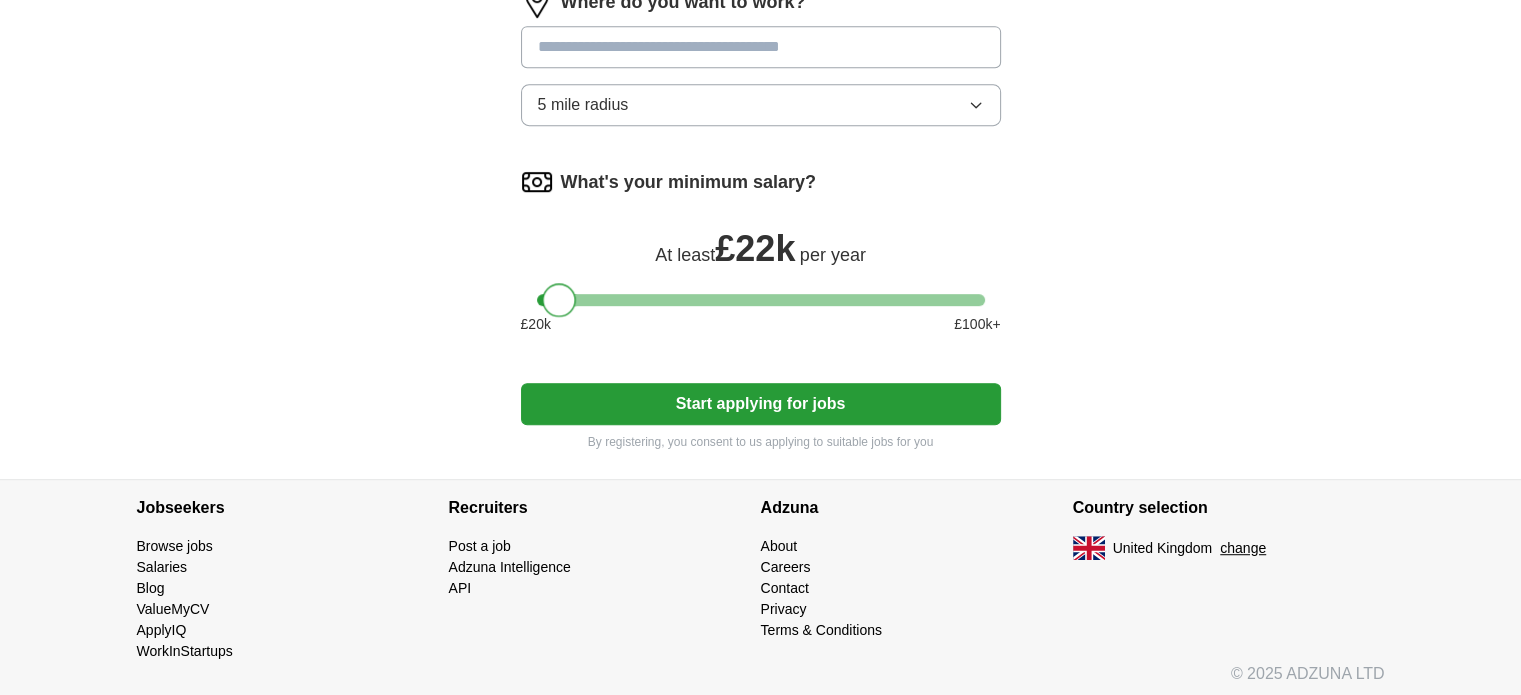click at bounding box center [559, 300] 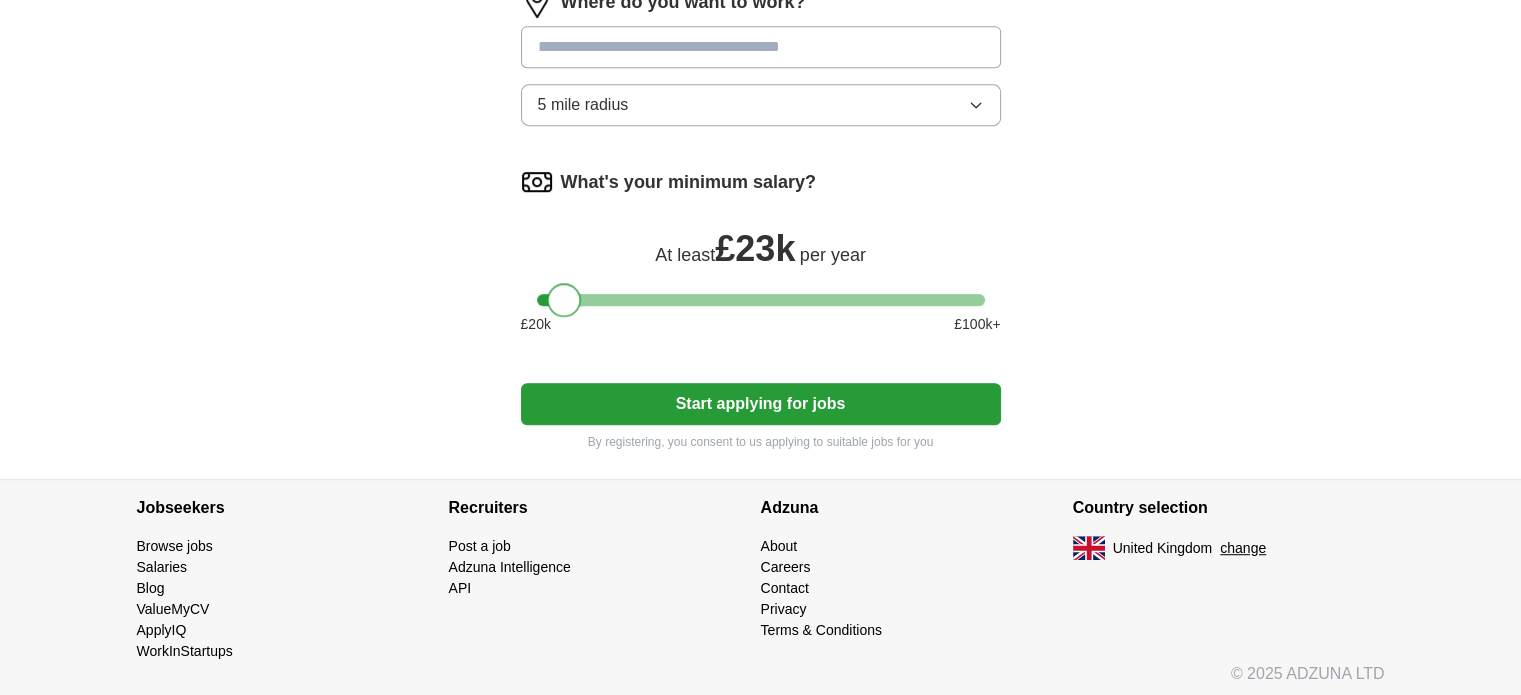 click at bounding box center (564, 300) 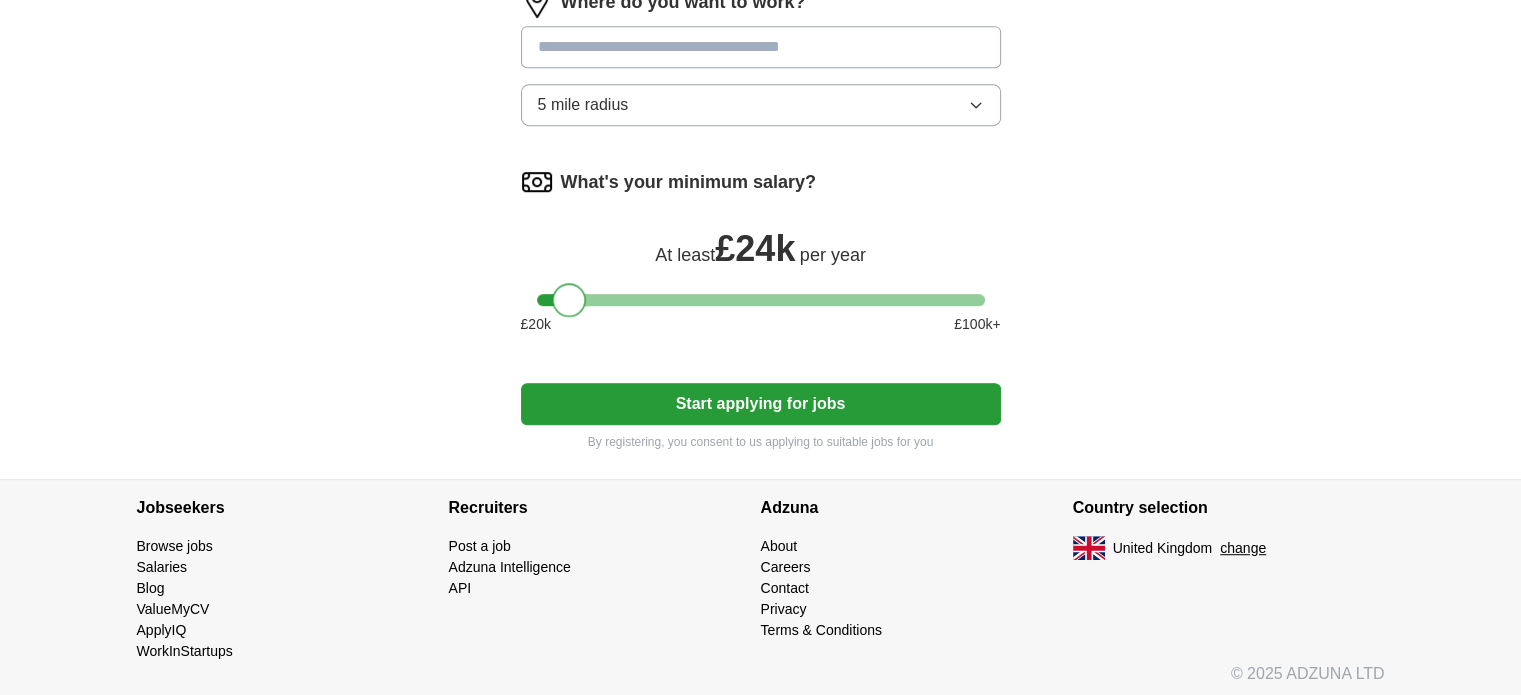 click at bounding box center [569, 300] 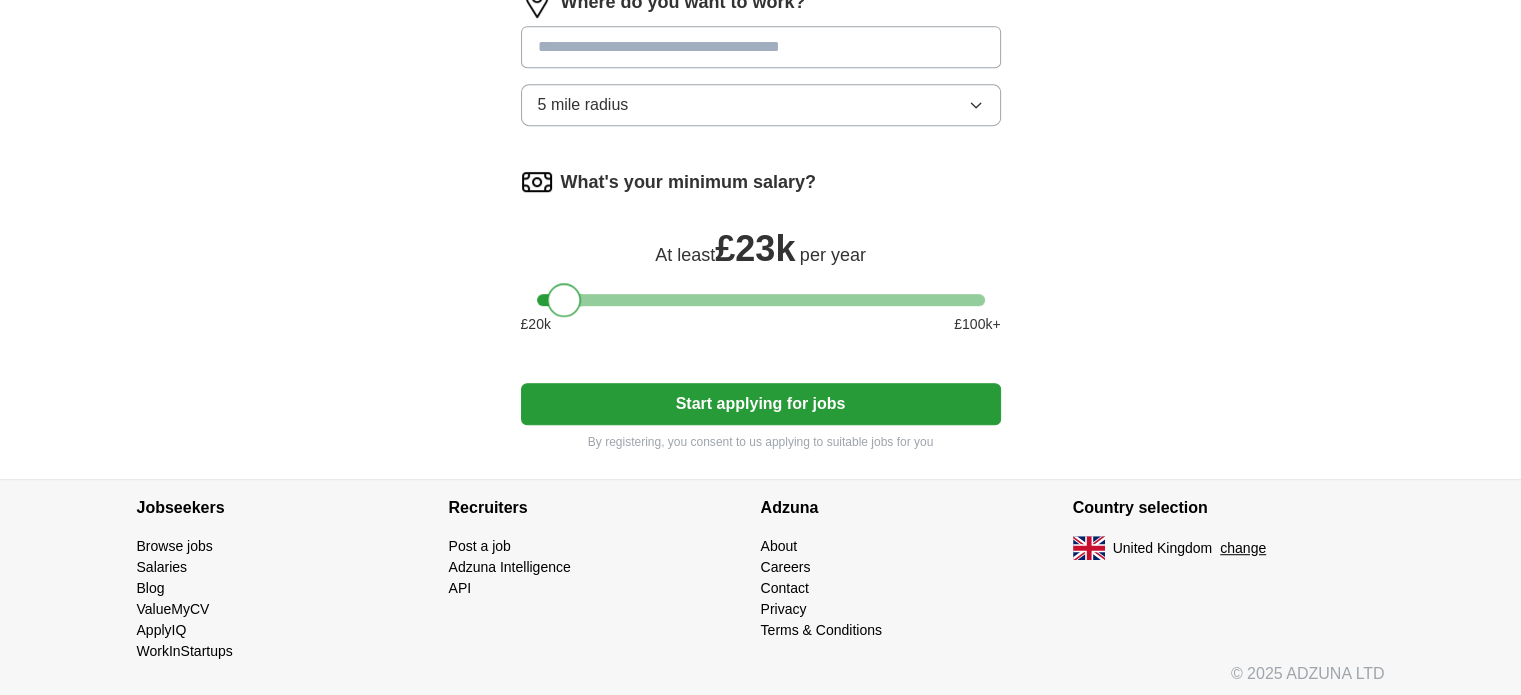 click at bounding box center [564, 300] 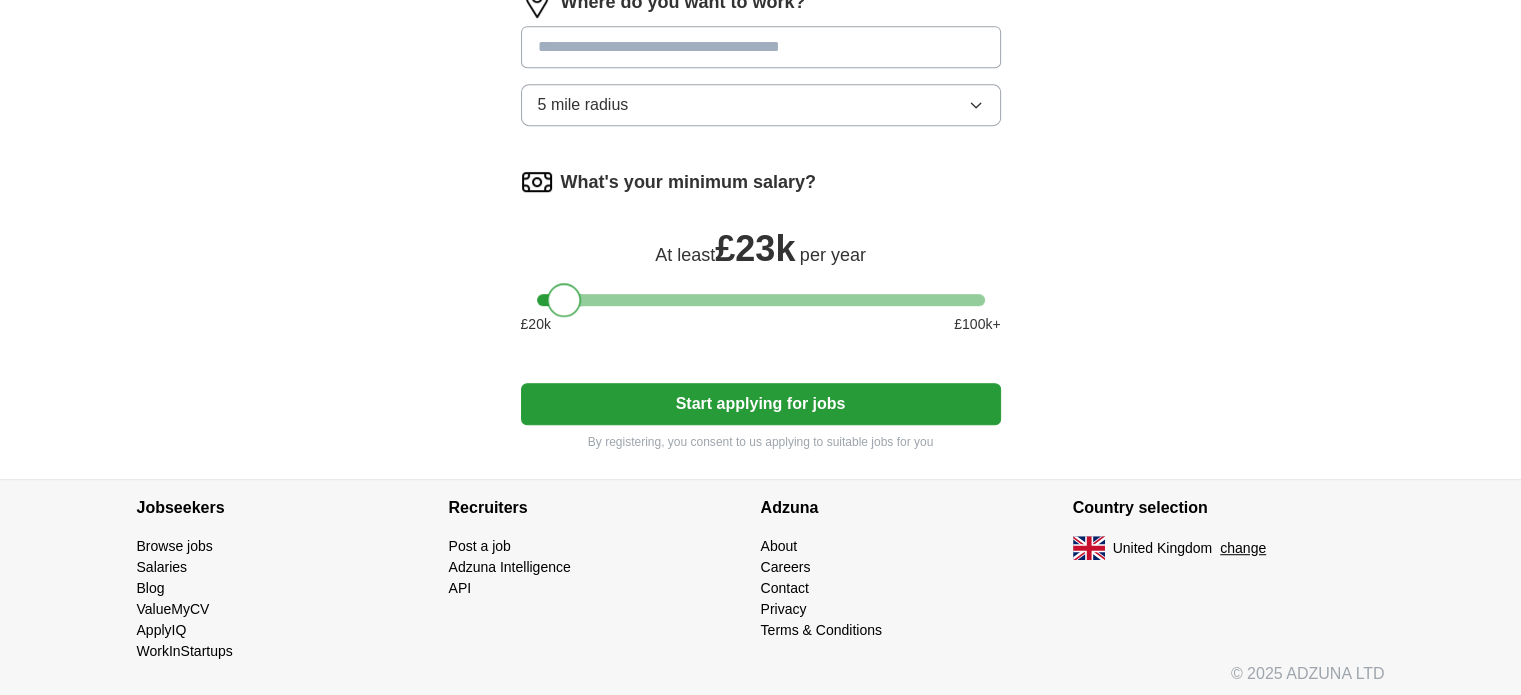 click at bounding box center [564, 300] 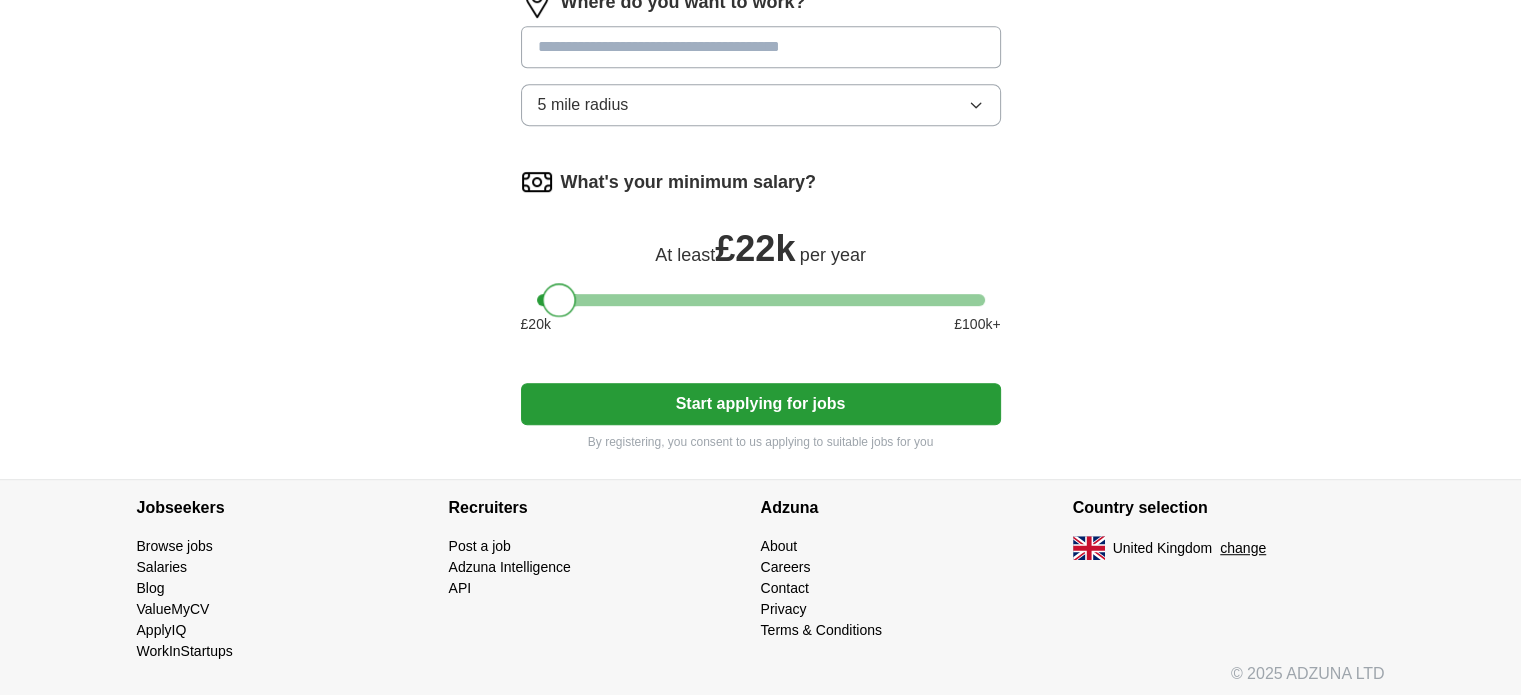 click at bounding box center (559, 300) 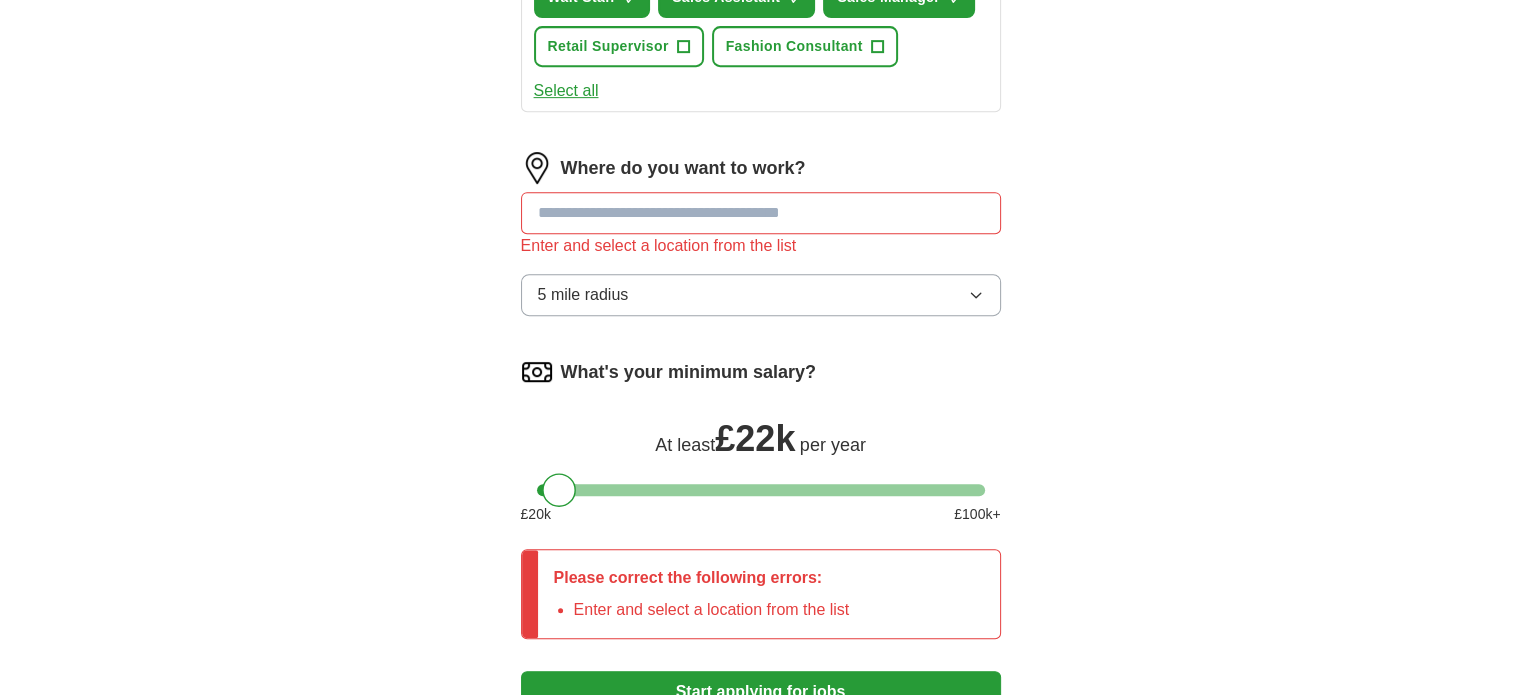 scroll, scrollTop: 890, scrollLeft: 0, axis: vertical 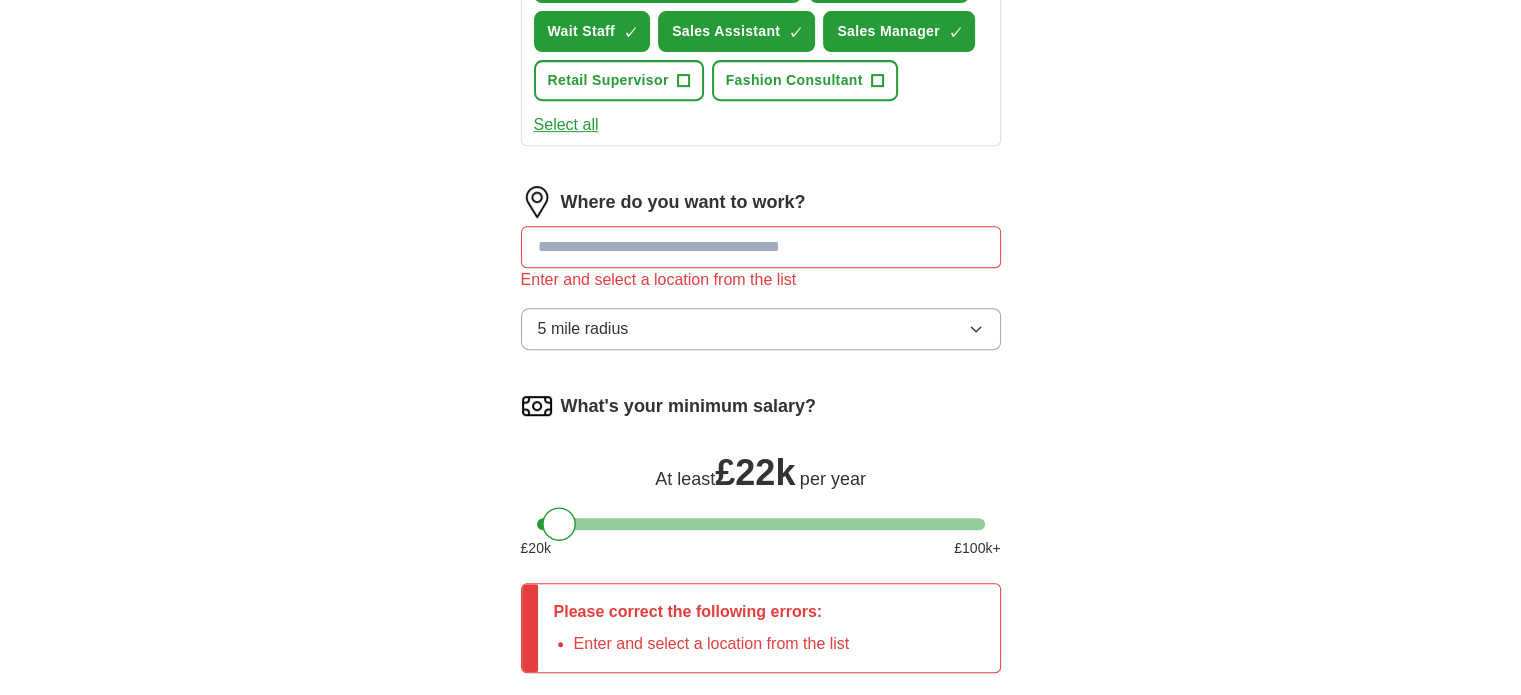 click at bounding box center (761, 247) 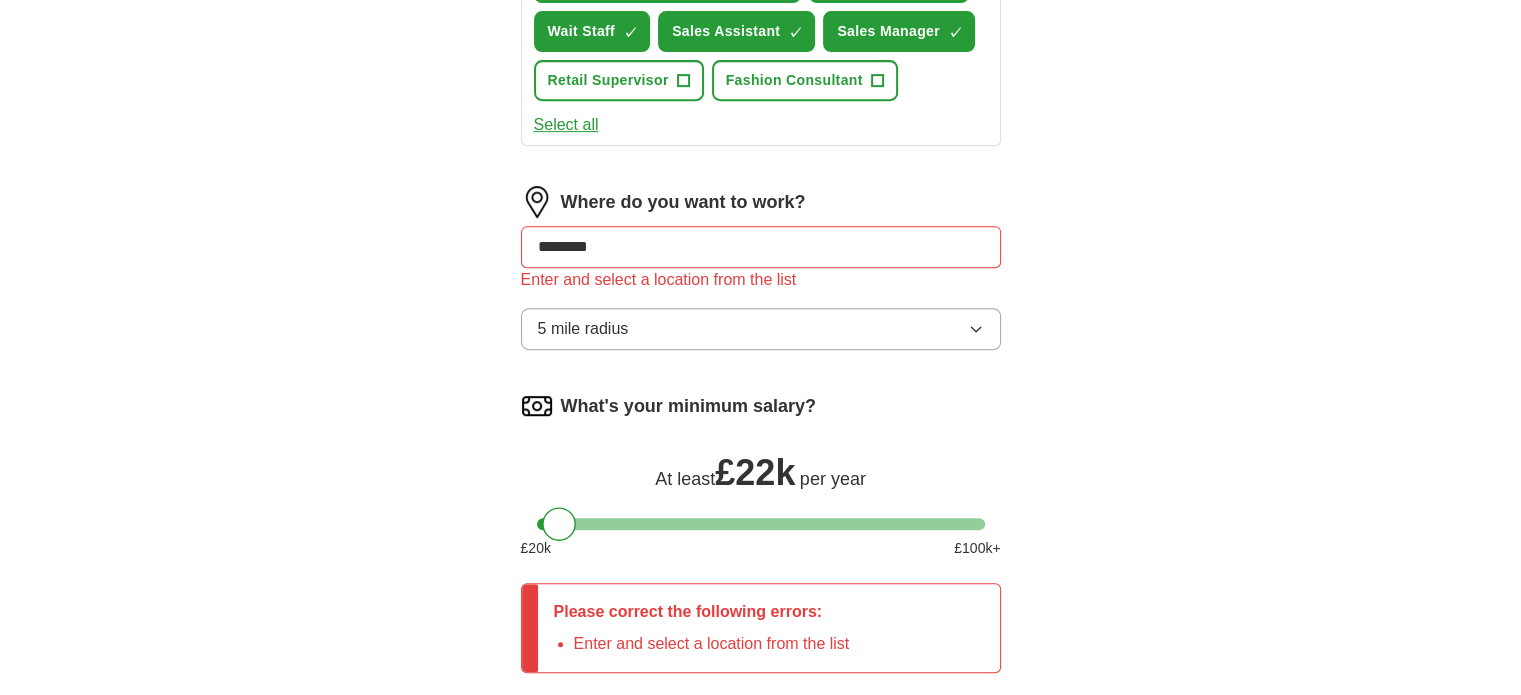 type on "*********" 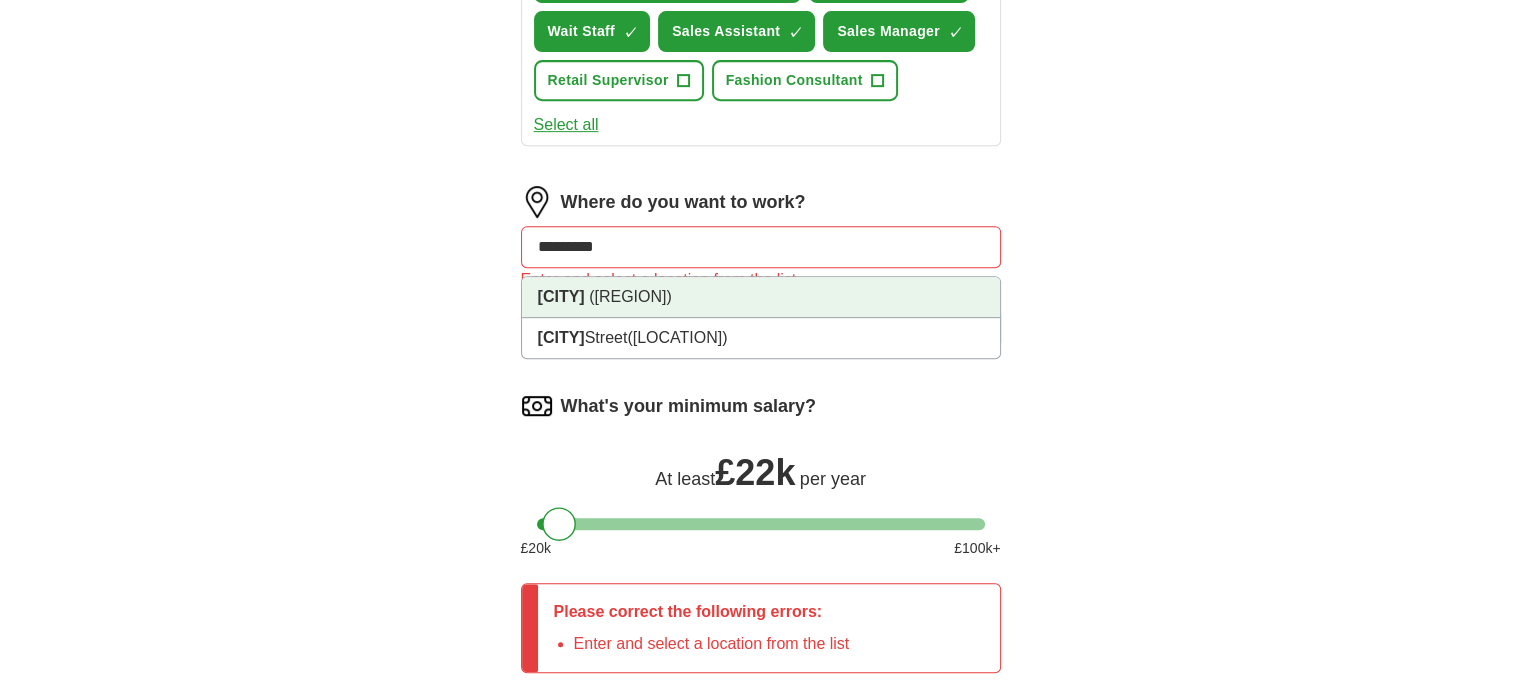 click on "[CITY]   ([REGION])" at bounding box center [761, 297] 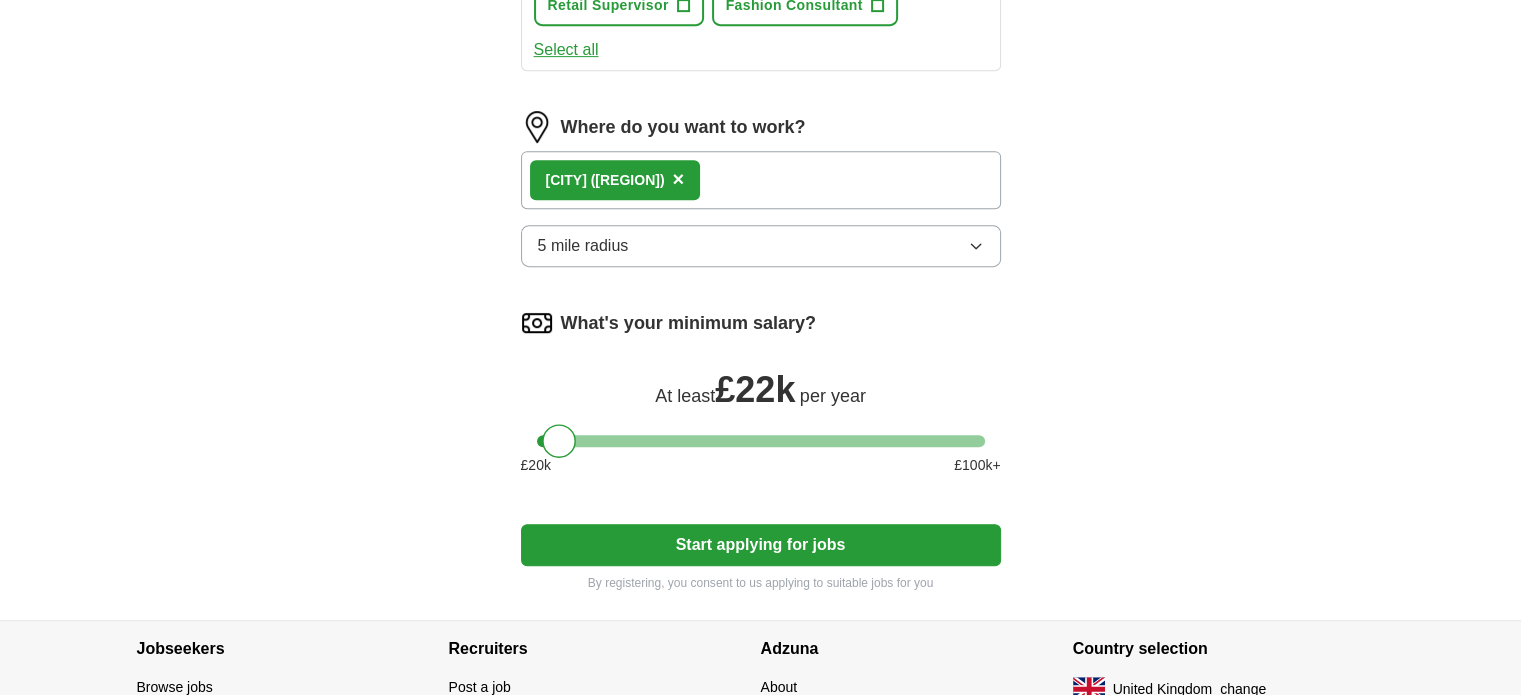 scroll, scrollTop: 1106, scrollLeft: 0, axis: vertical 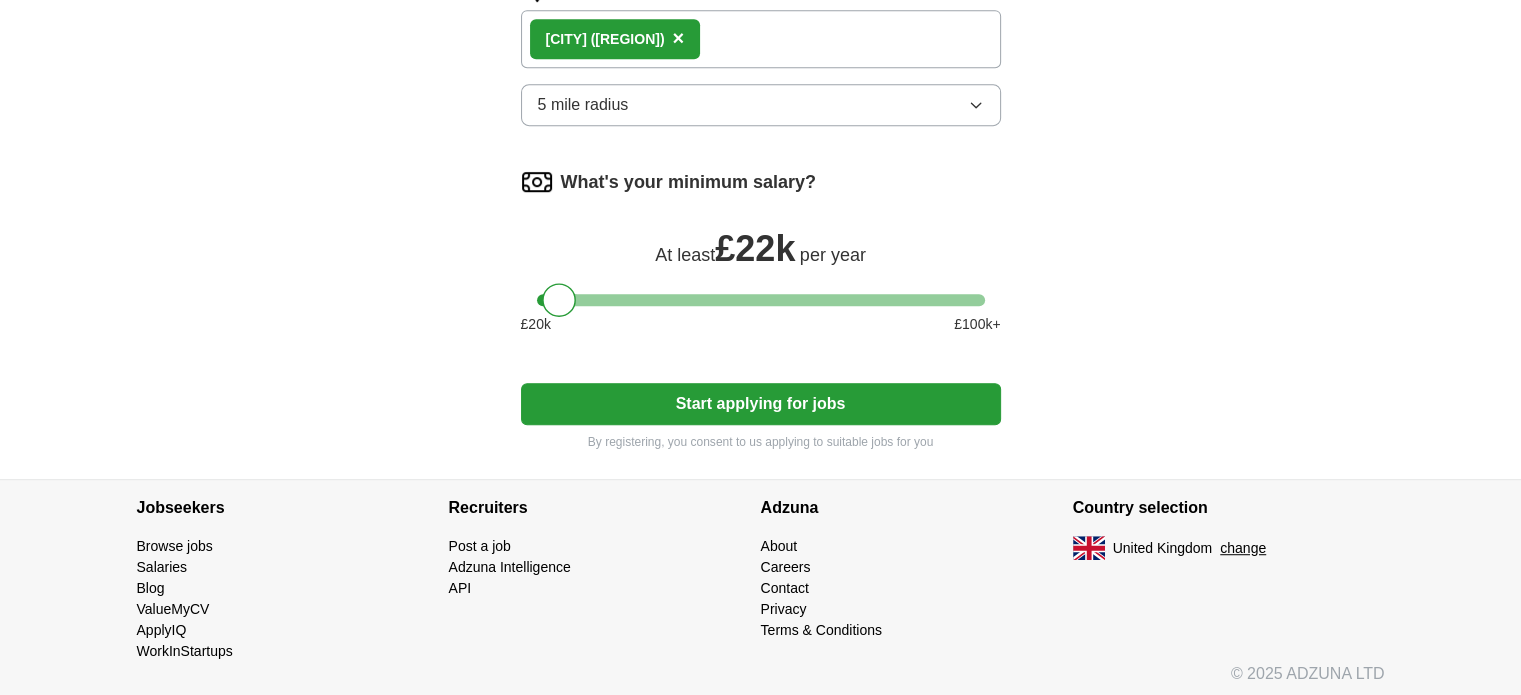 click on "Start applying for jobs" at bounding box center (761, 404) 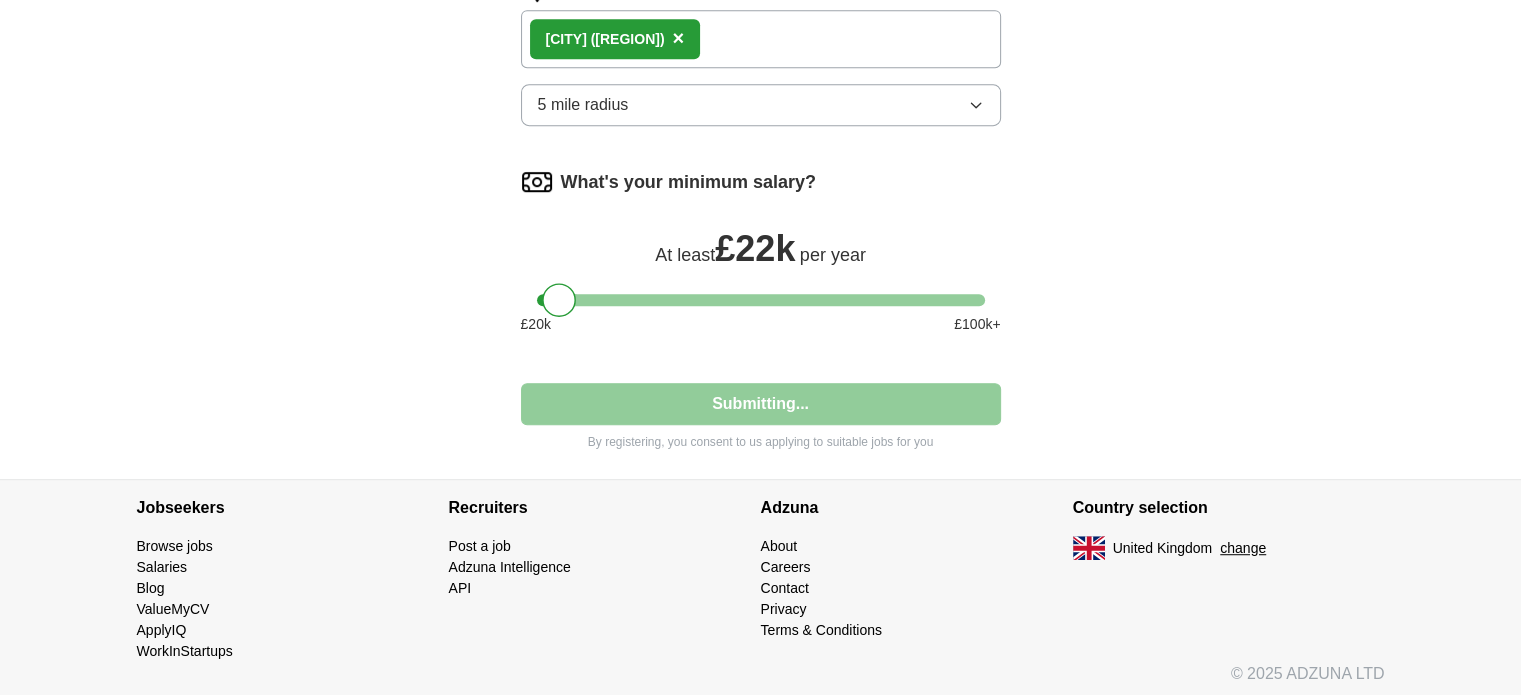 select on "**" 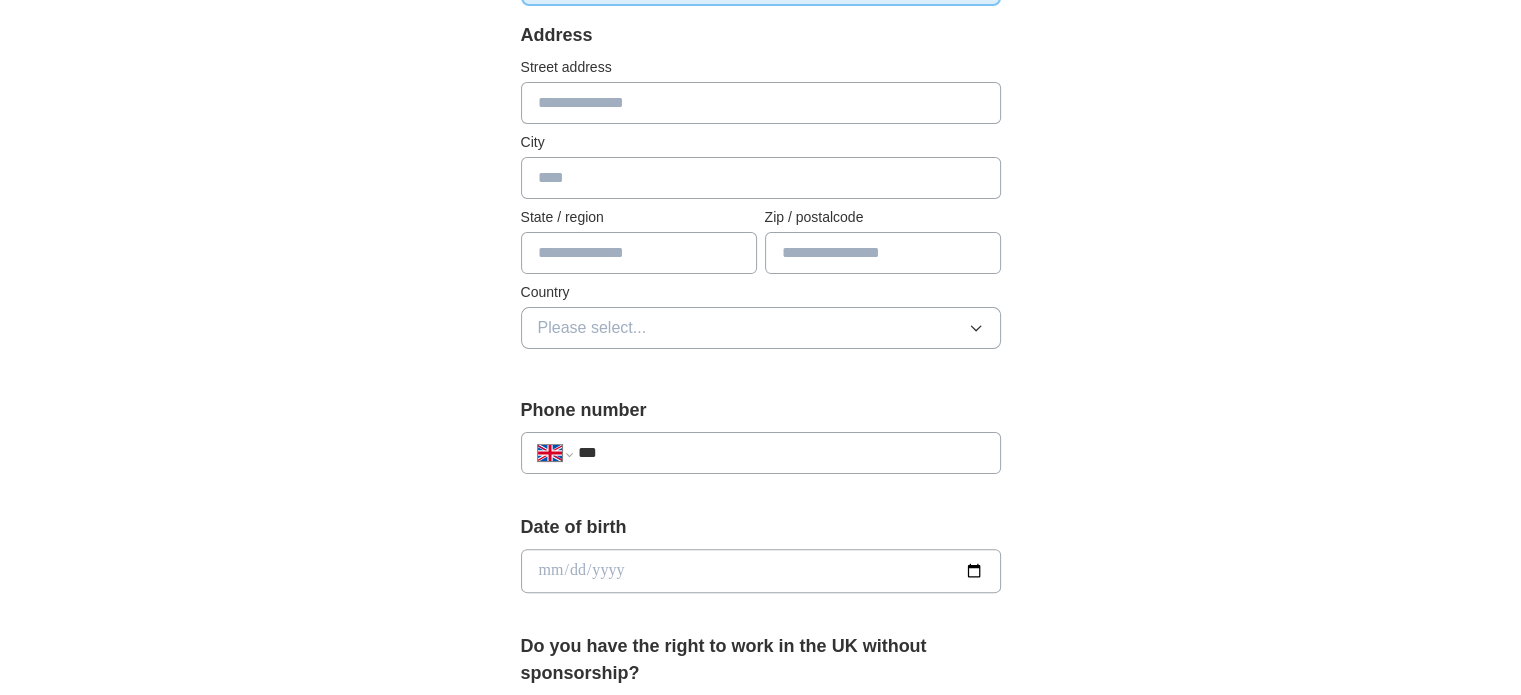 scroll, scrollTop: 200, scrollLeft: 0, axis: vertical 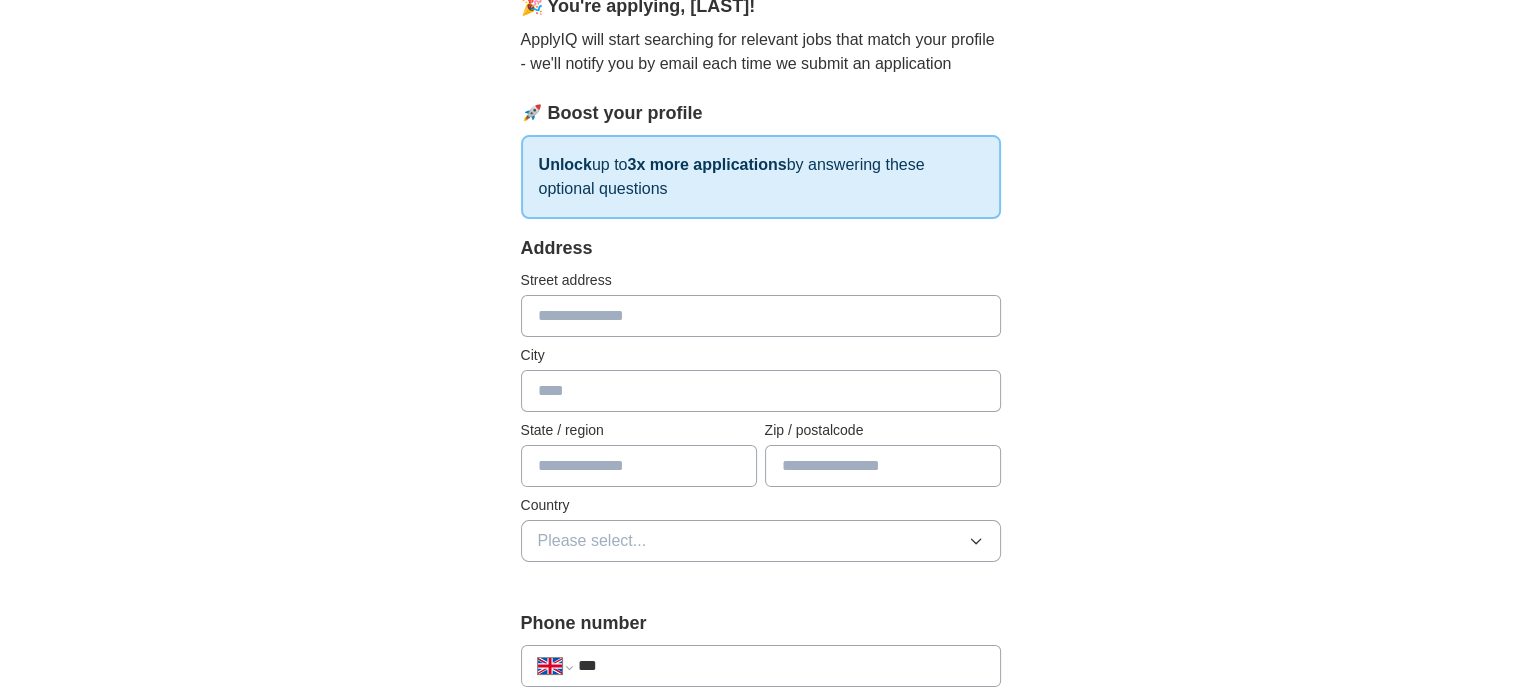 click at bounding box center (761, 316) 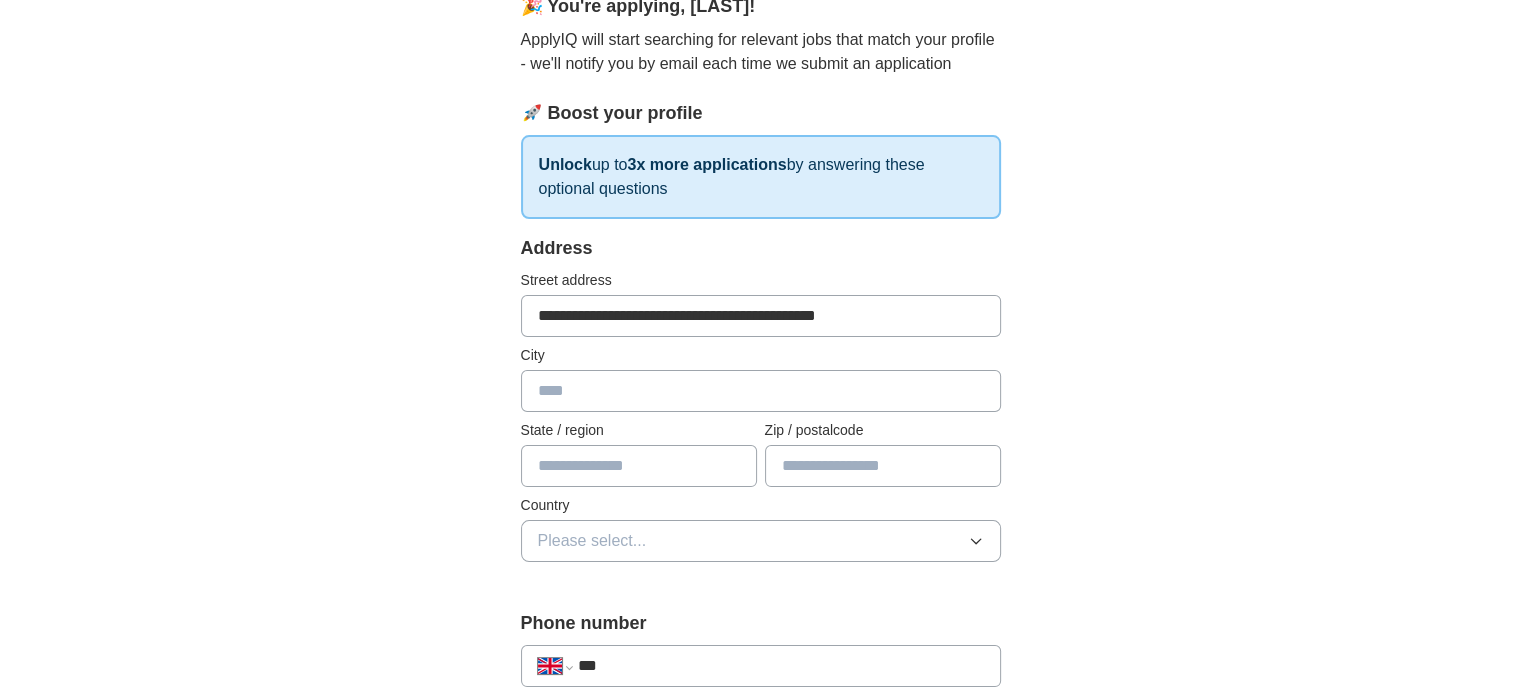 type on "*********" 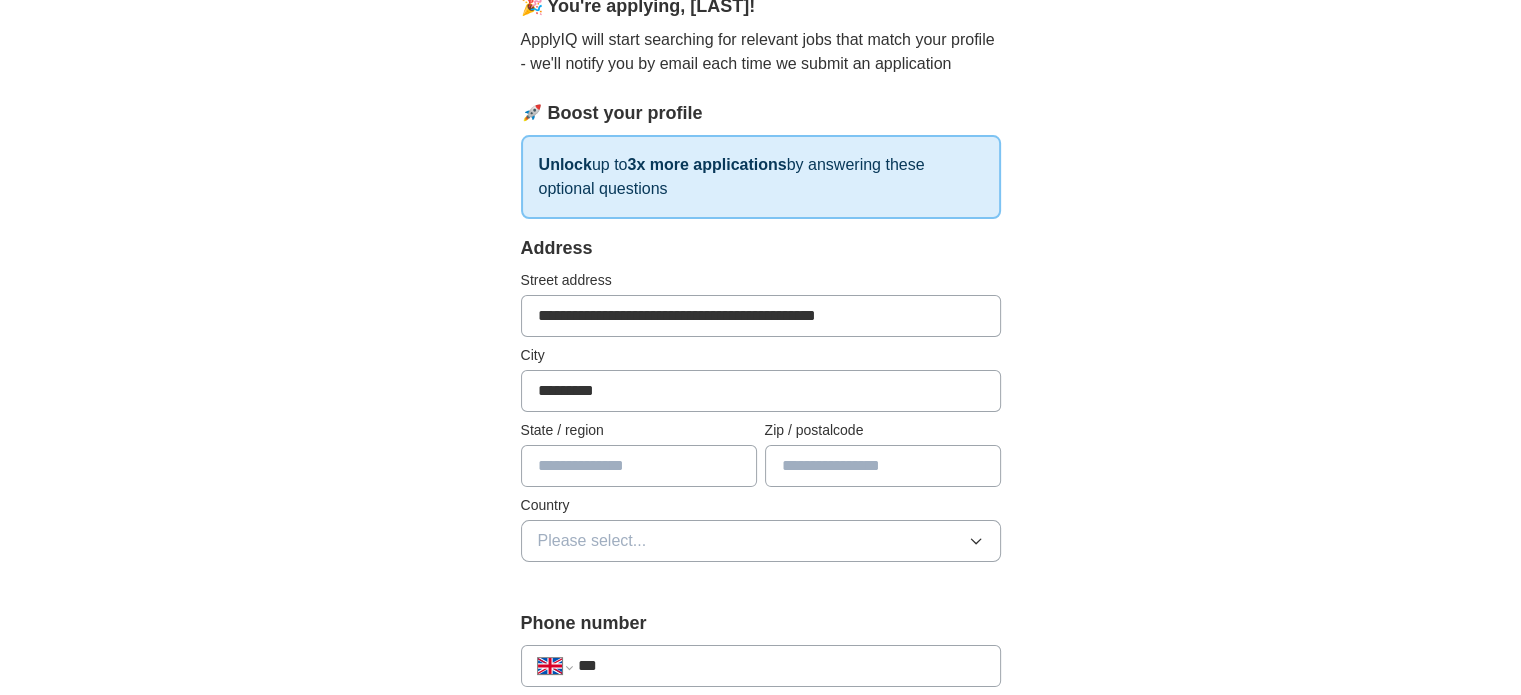 type on "******" 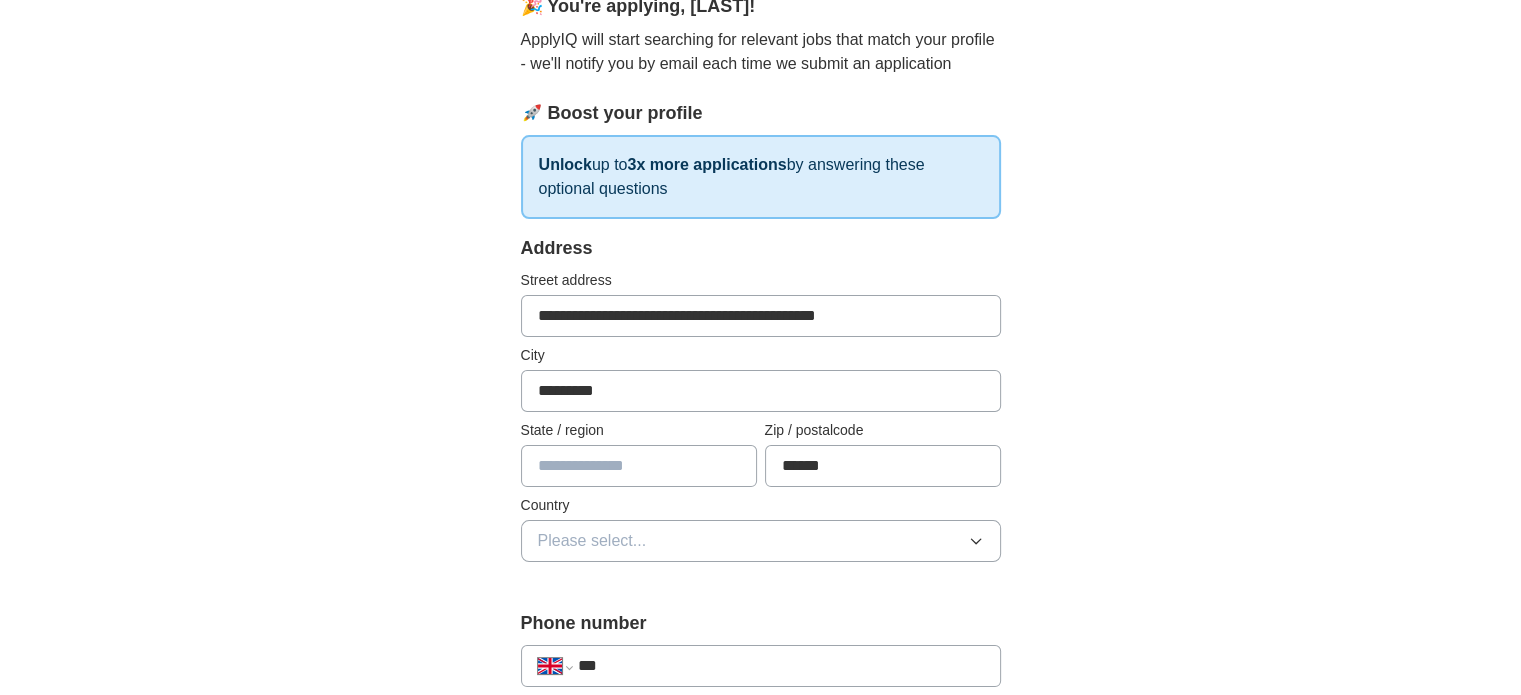 click at bounding box center (639, 466) 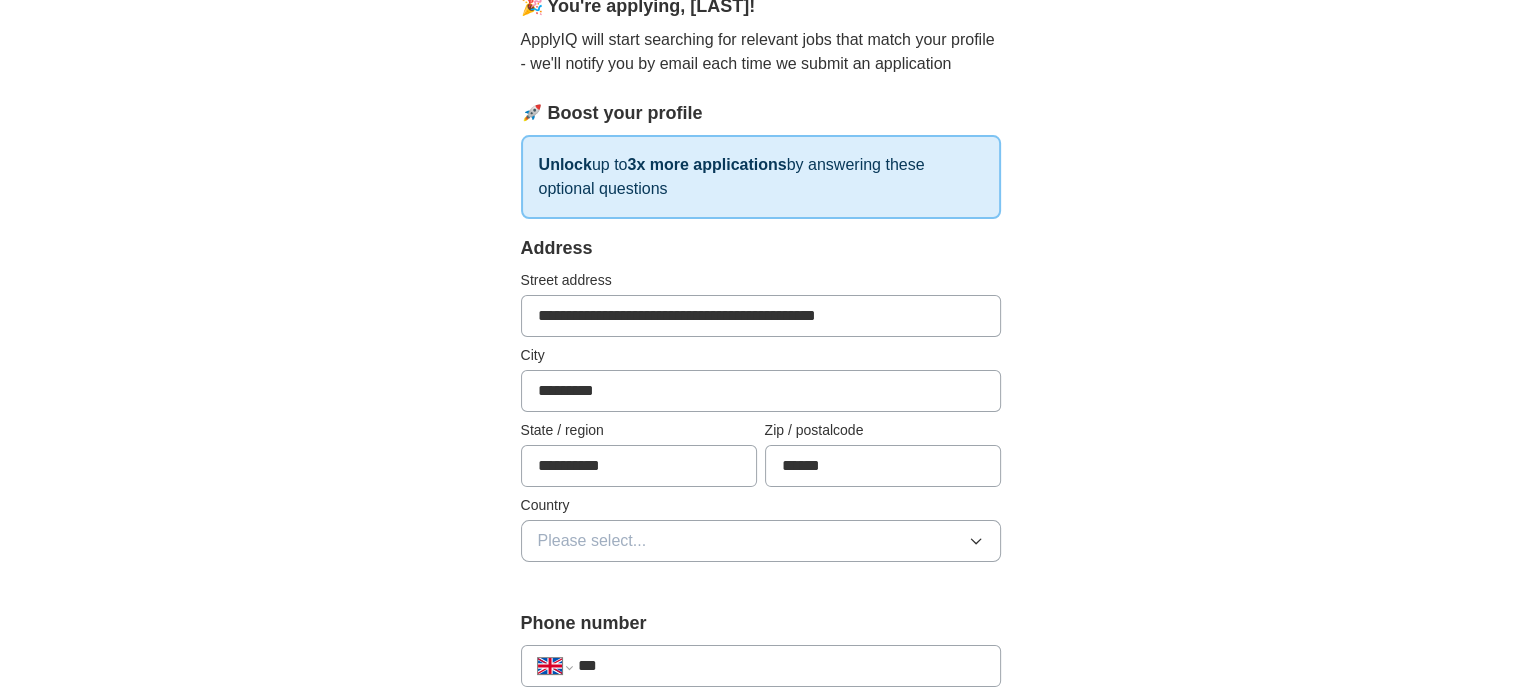 click on "Please select..." at bounding box center (761, 541) 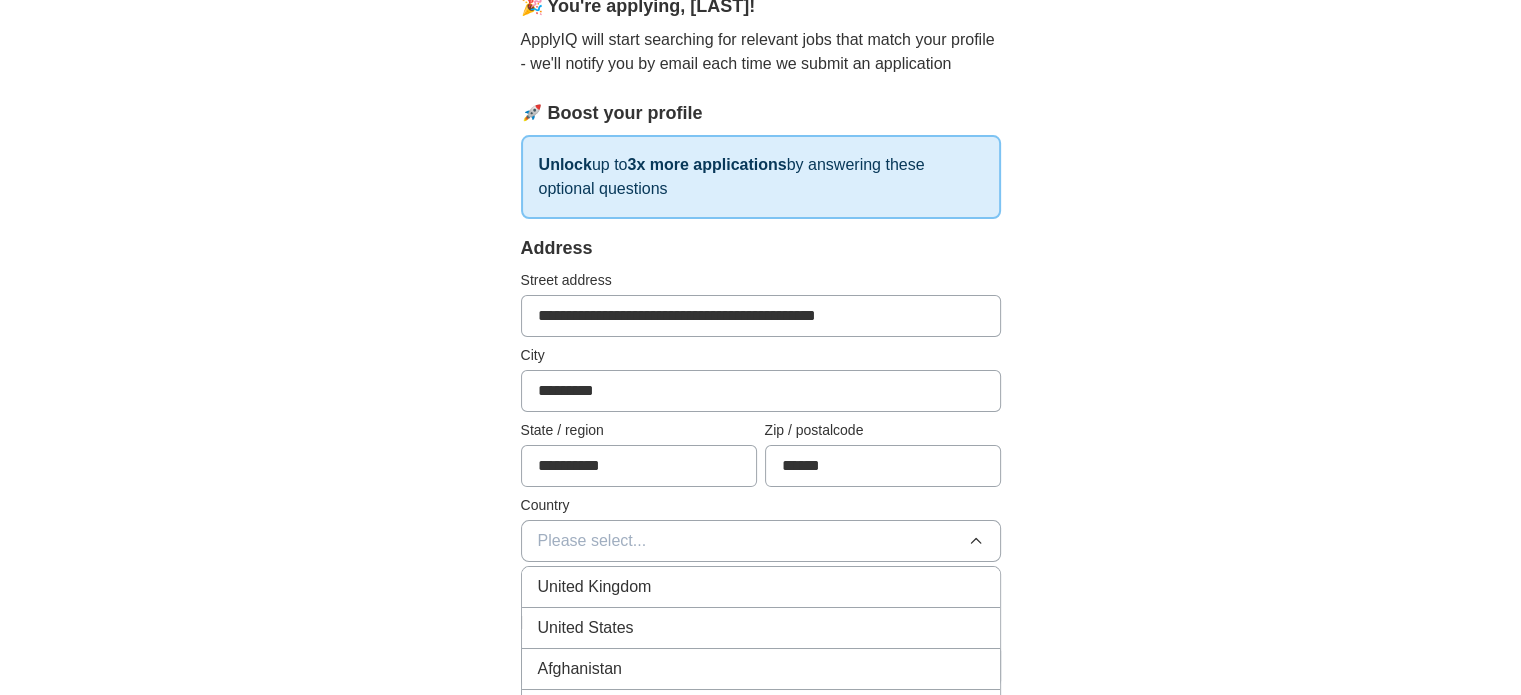 click on "United Kingdom" at bounding box center (761, 587) 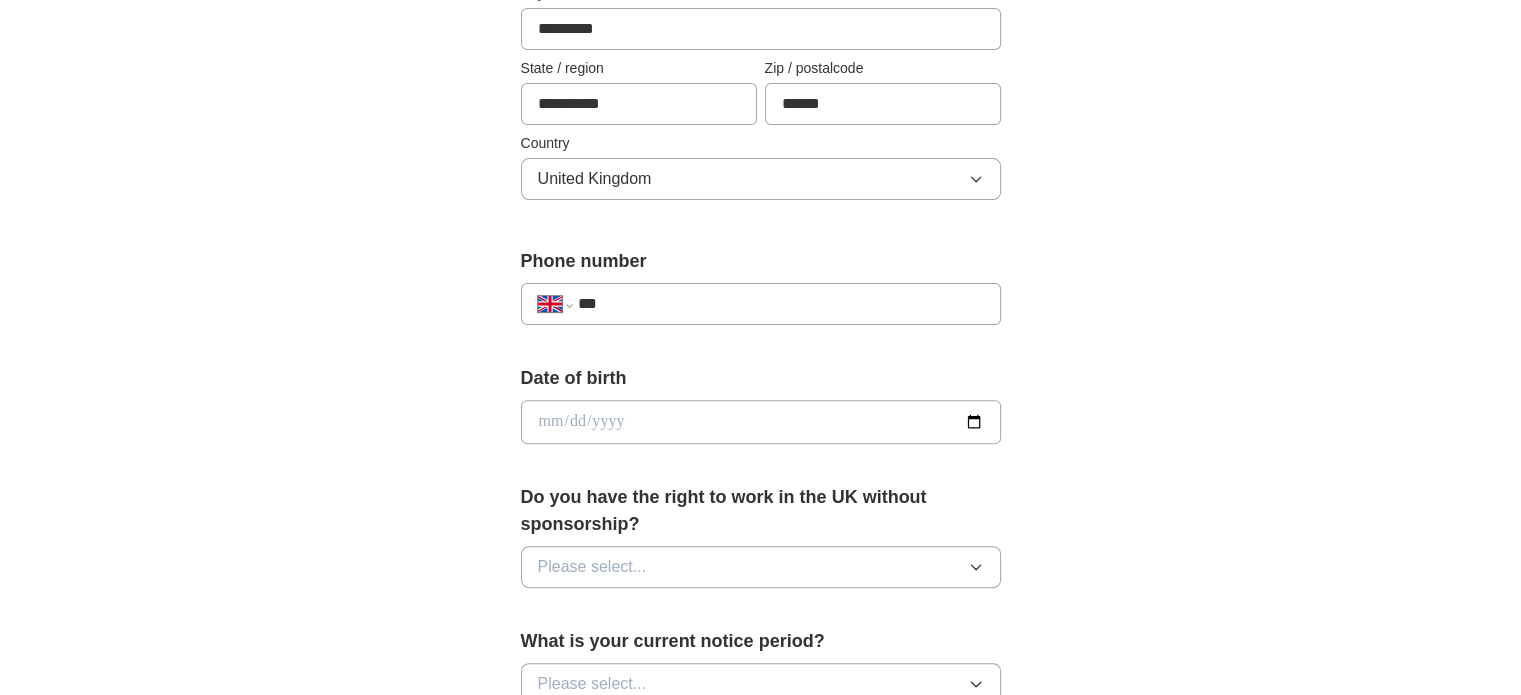 scroll, scrollTop: 600, scrollLeft: 0, axis: vertical 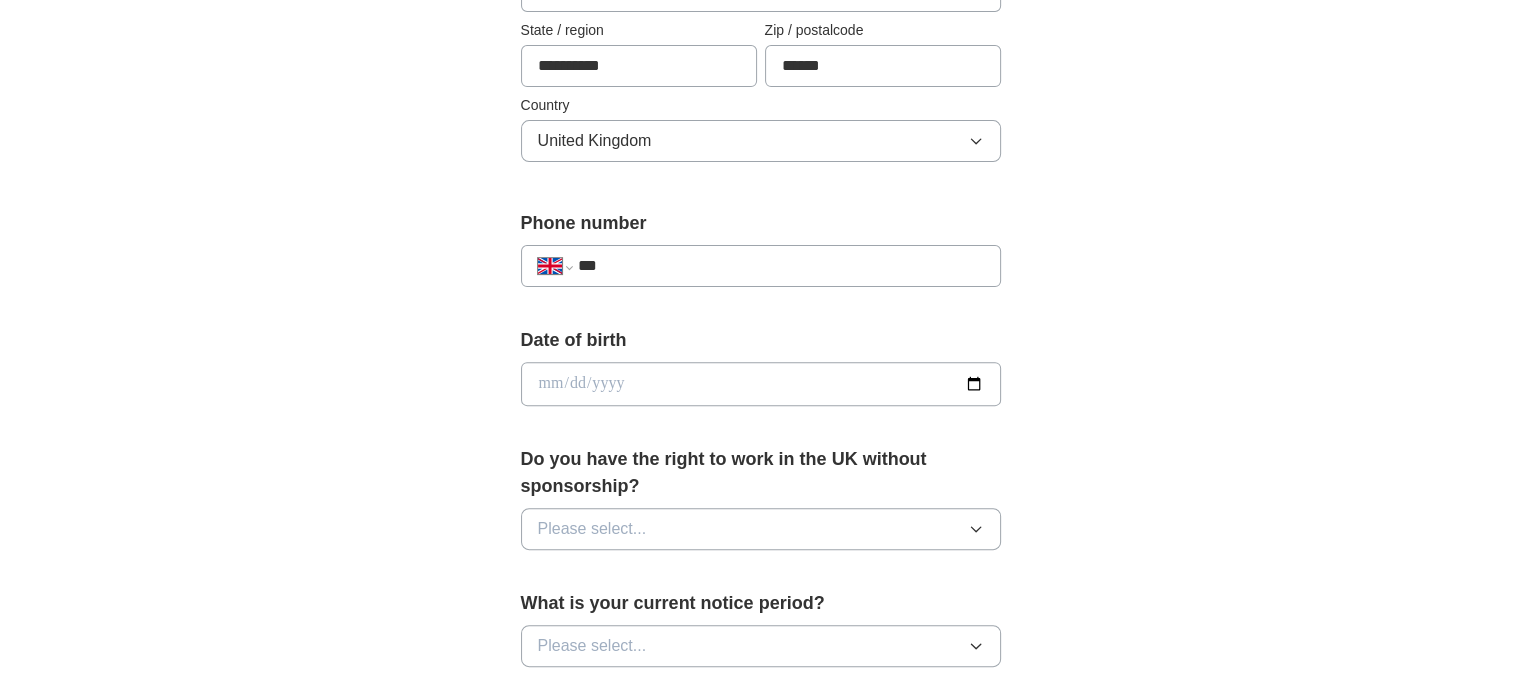 click on "***" at bounding box center [780, 266] 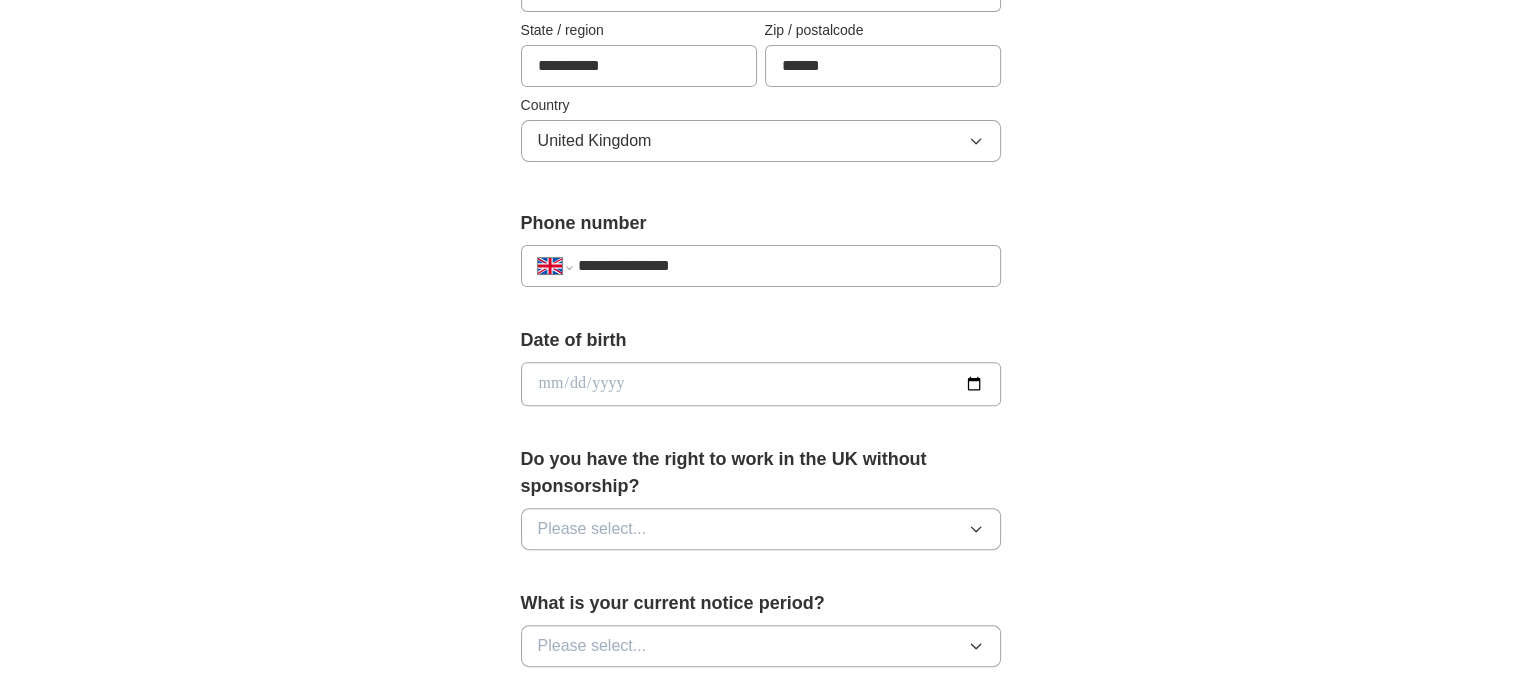click at bounding box center (761, 384) 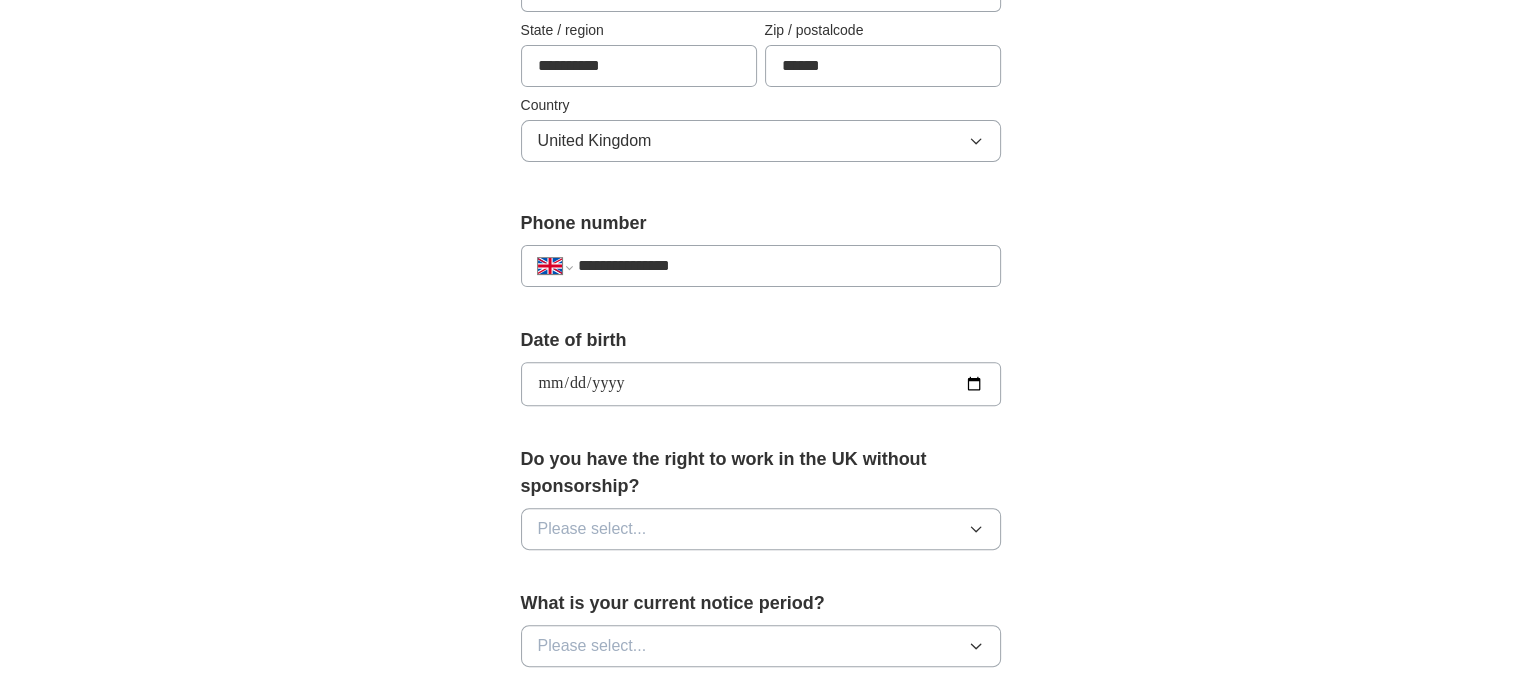type on "**********" 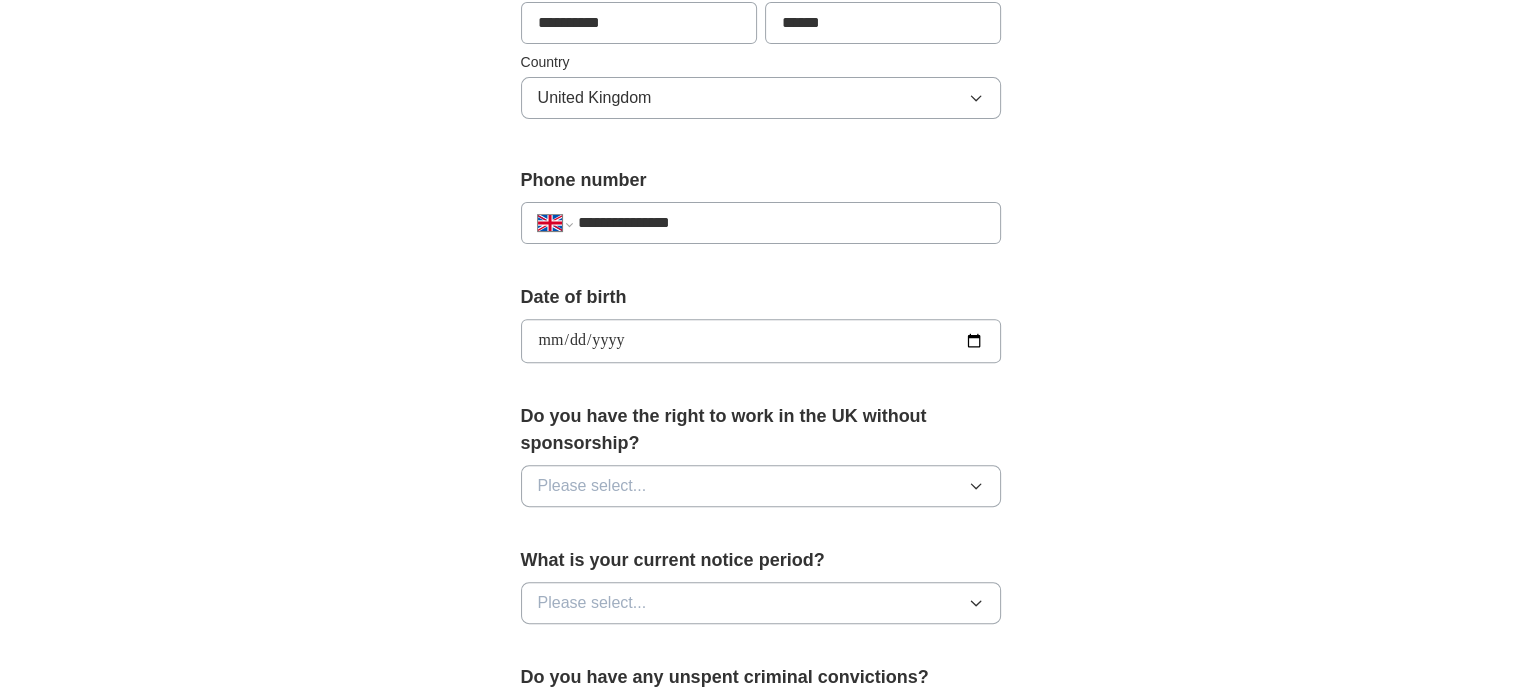 scroll, scrollTop: 700, scrollLeft: 0, axis: vertical 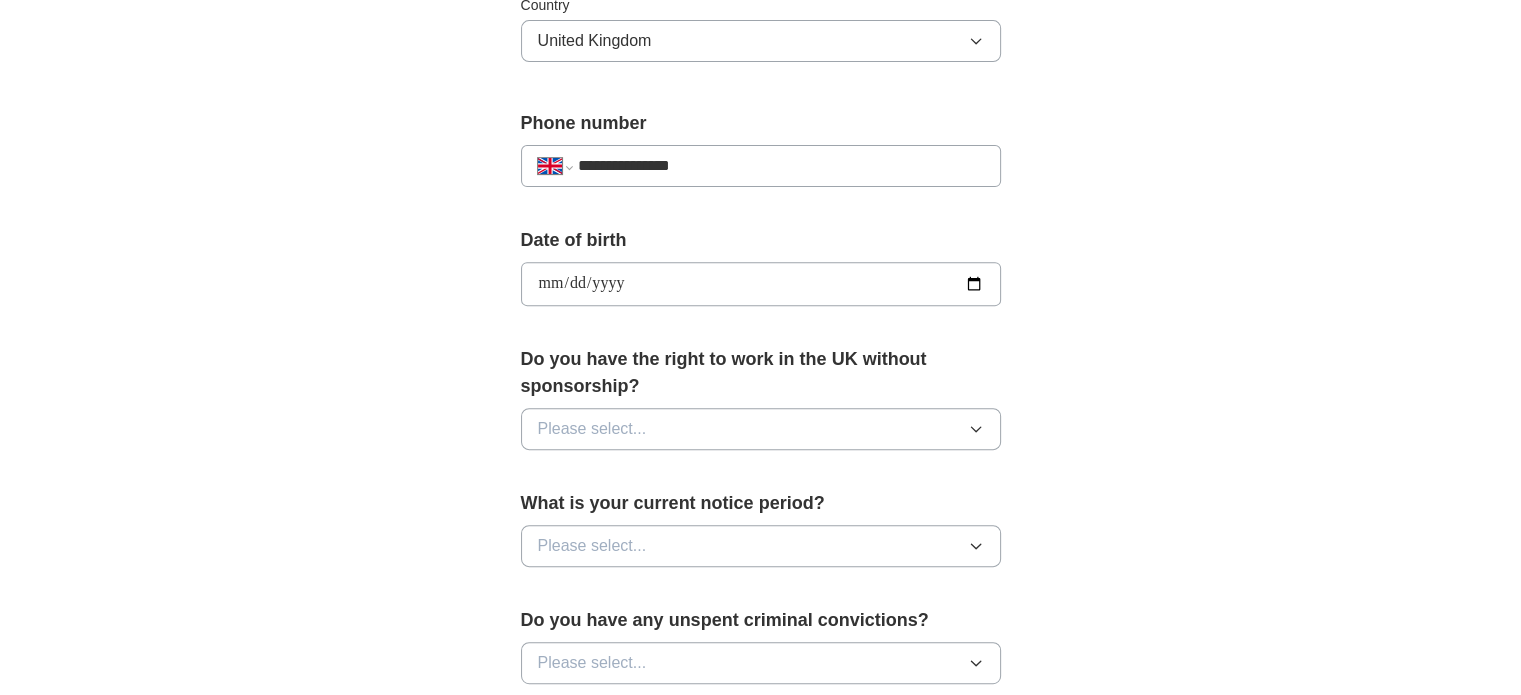 click on "Please select..." at bounding box center [761, 429] 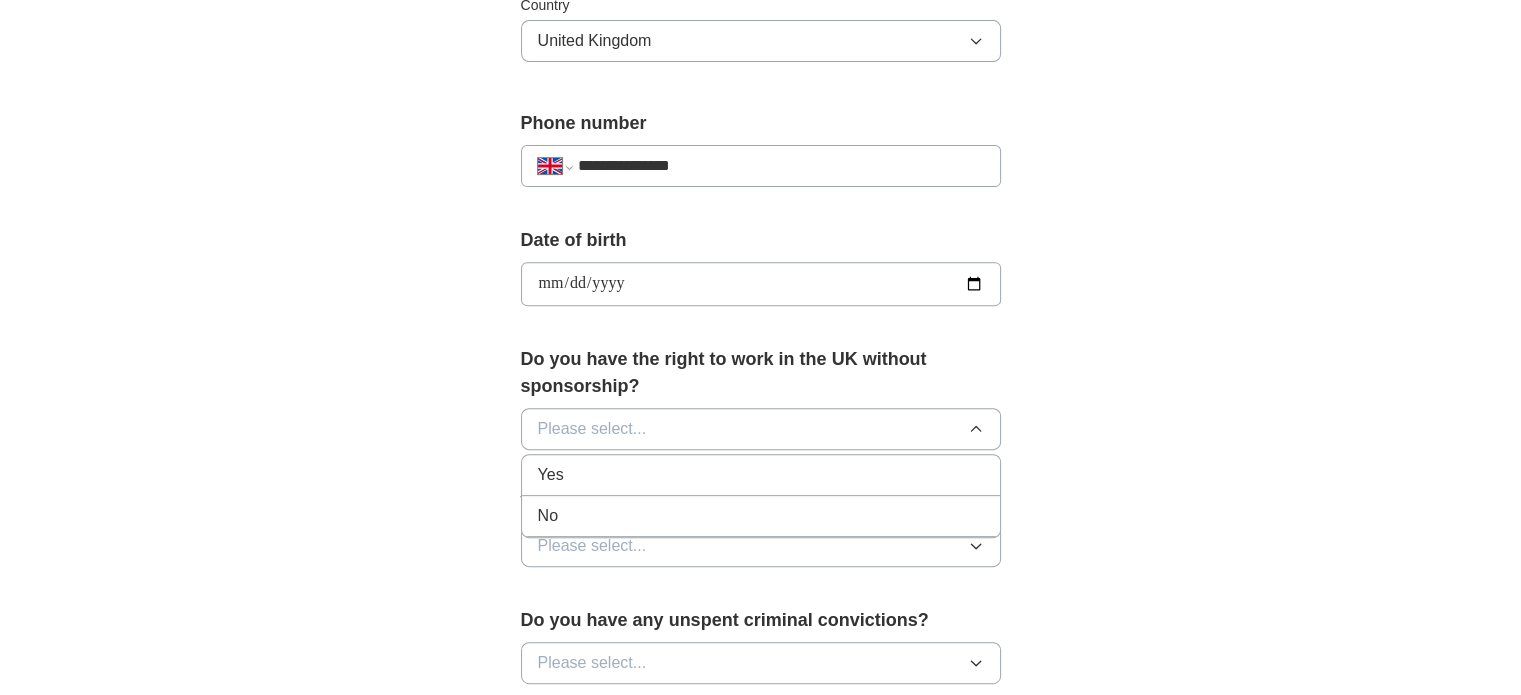 click on "Yes" at bounding box center (761, 475) 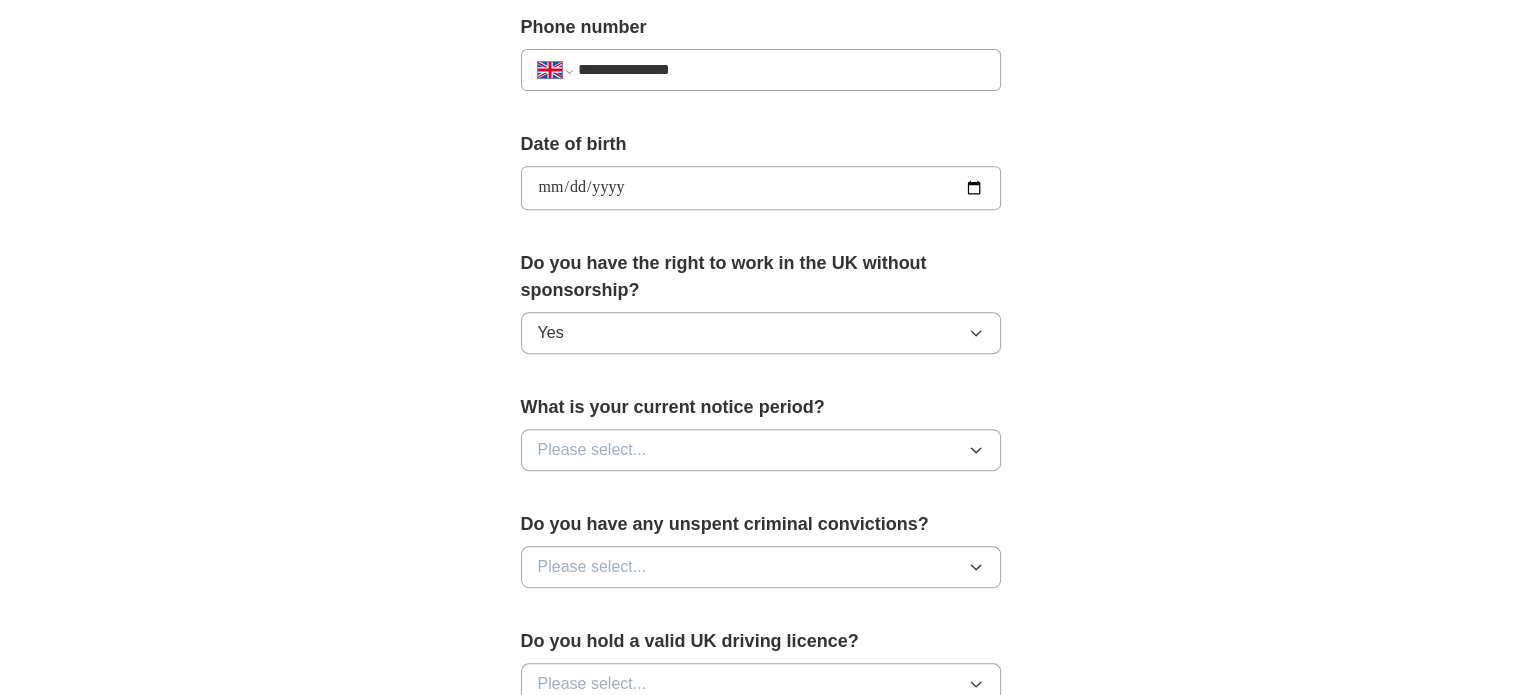 scroll, scrollTop: 800, scrollLeft: 0, axis: vertical 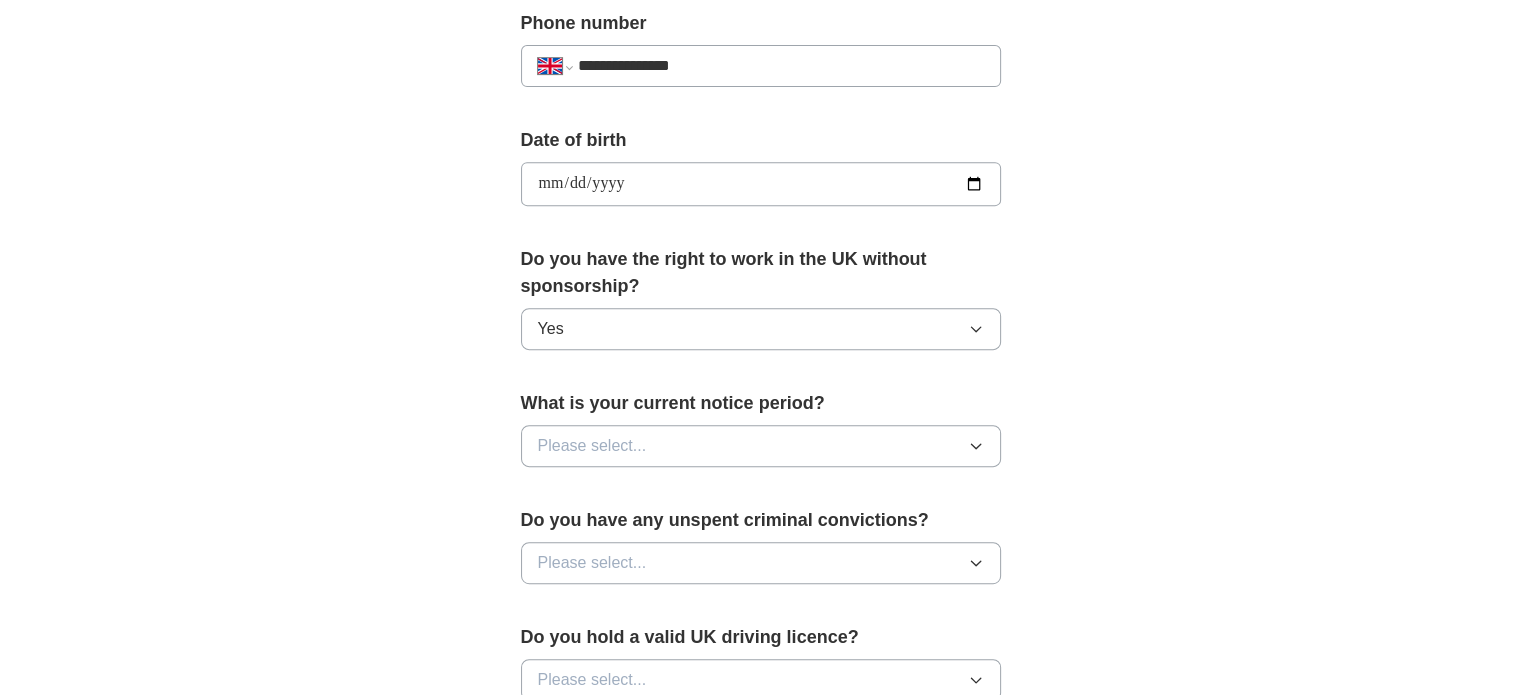 click on "Please select..." at bounding box center (761, 446) 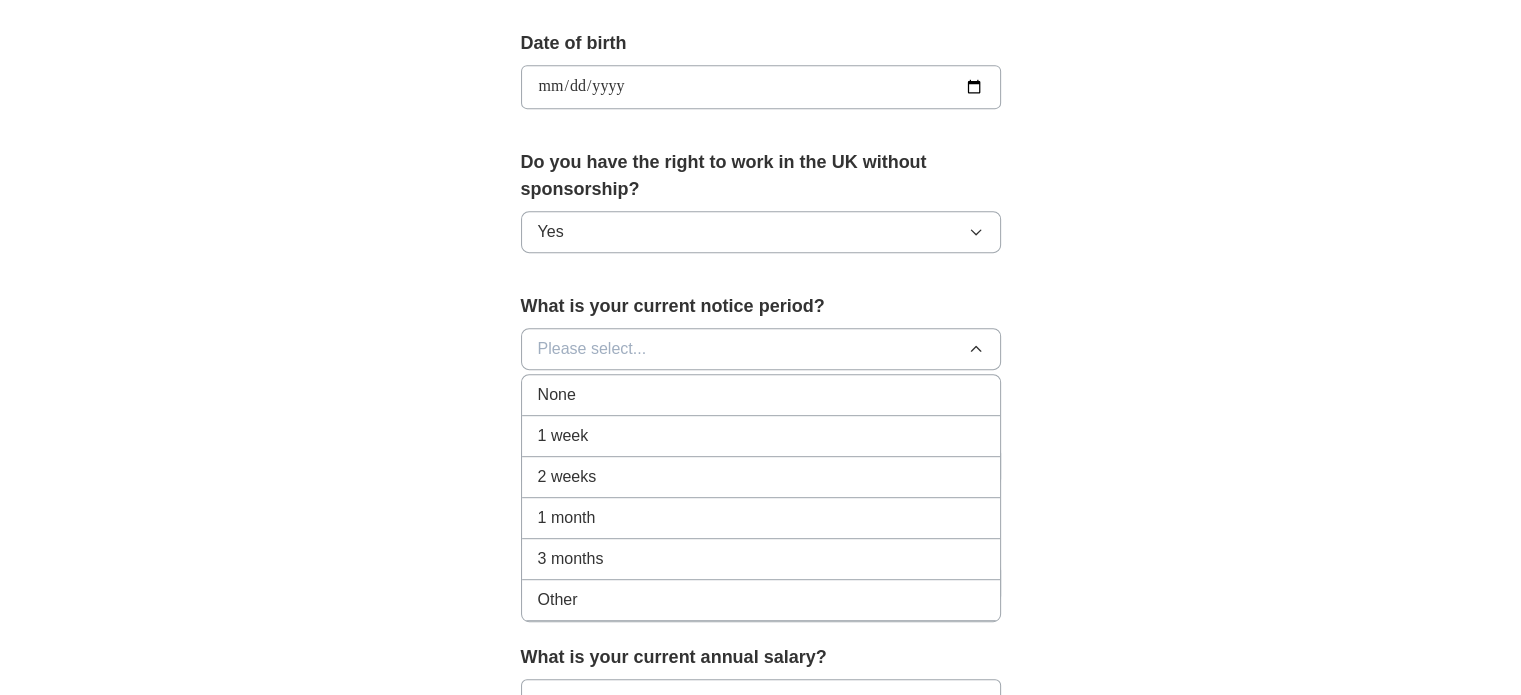 scroll, scrollTop: 900, scrollLeft: 0, axis: vertical 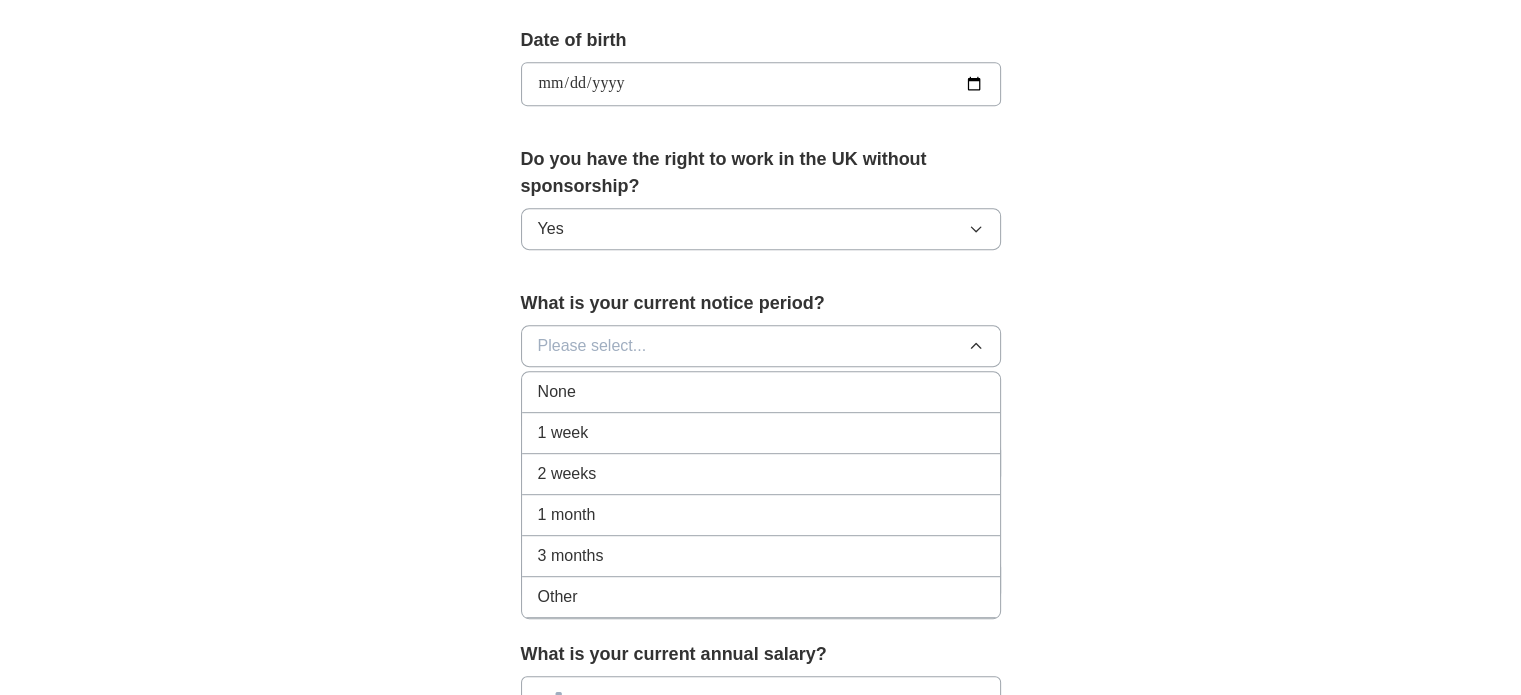 click on "None" at bounding box center [557, 392] 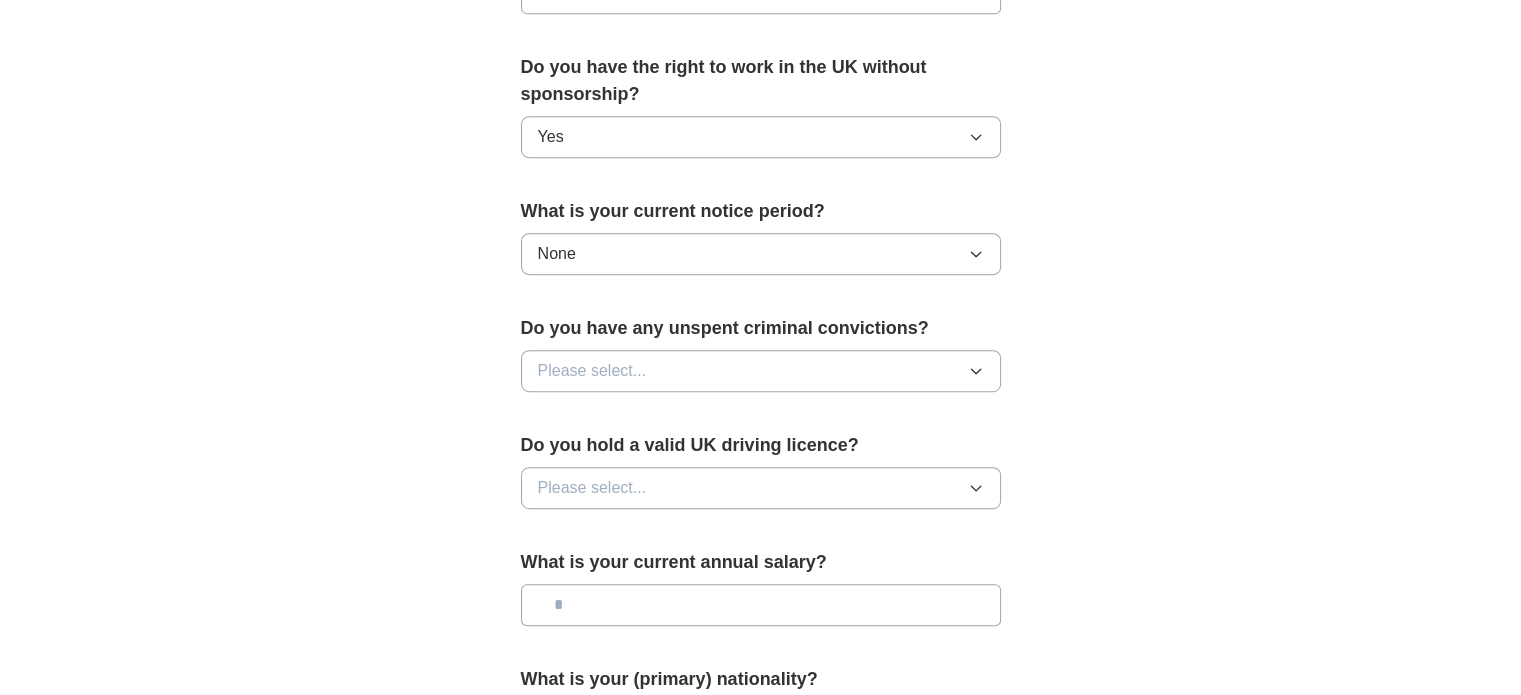 scroll, scrollTop: 1000, scrollLeft: 0, axis: vertical 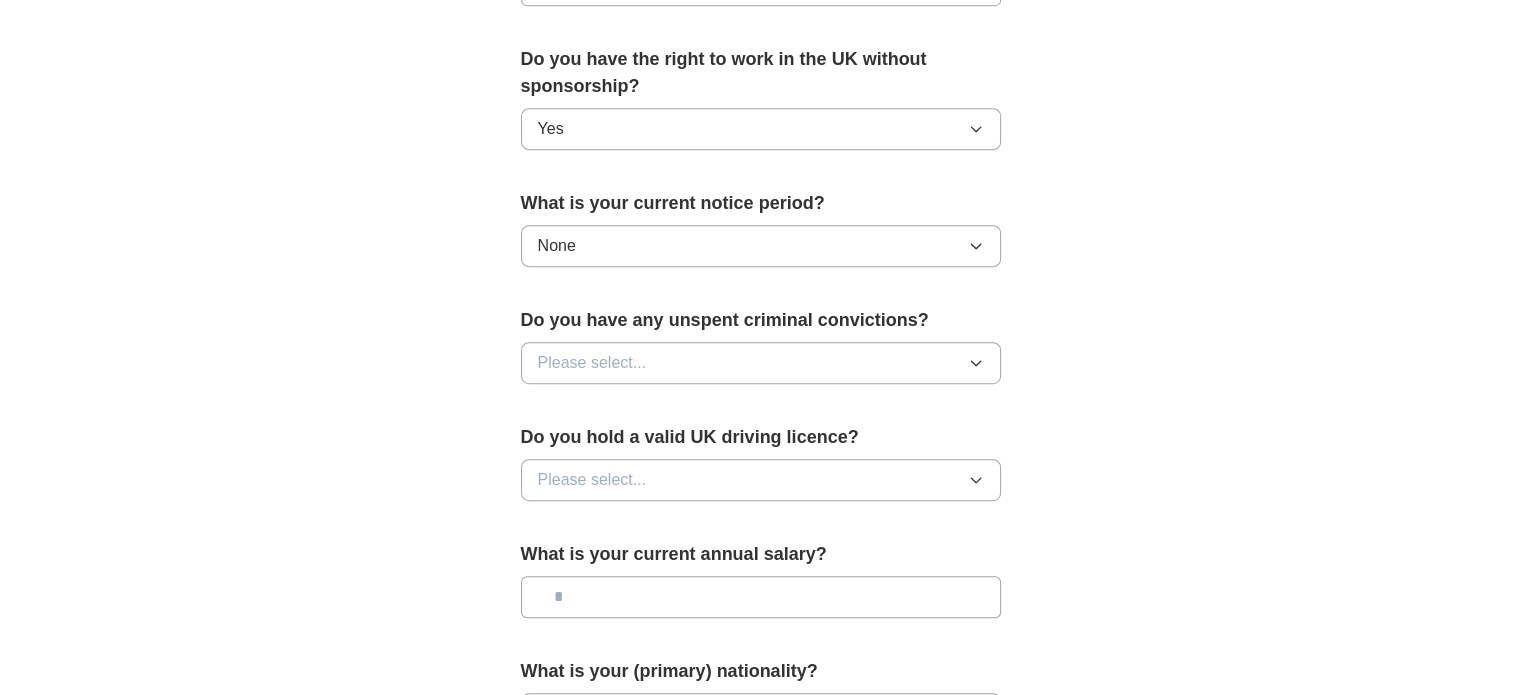 click on "Please select..." at bounding box center [592, 363] 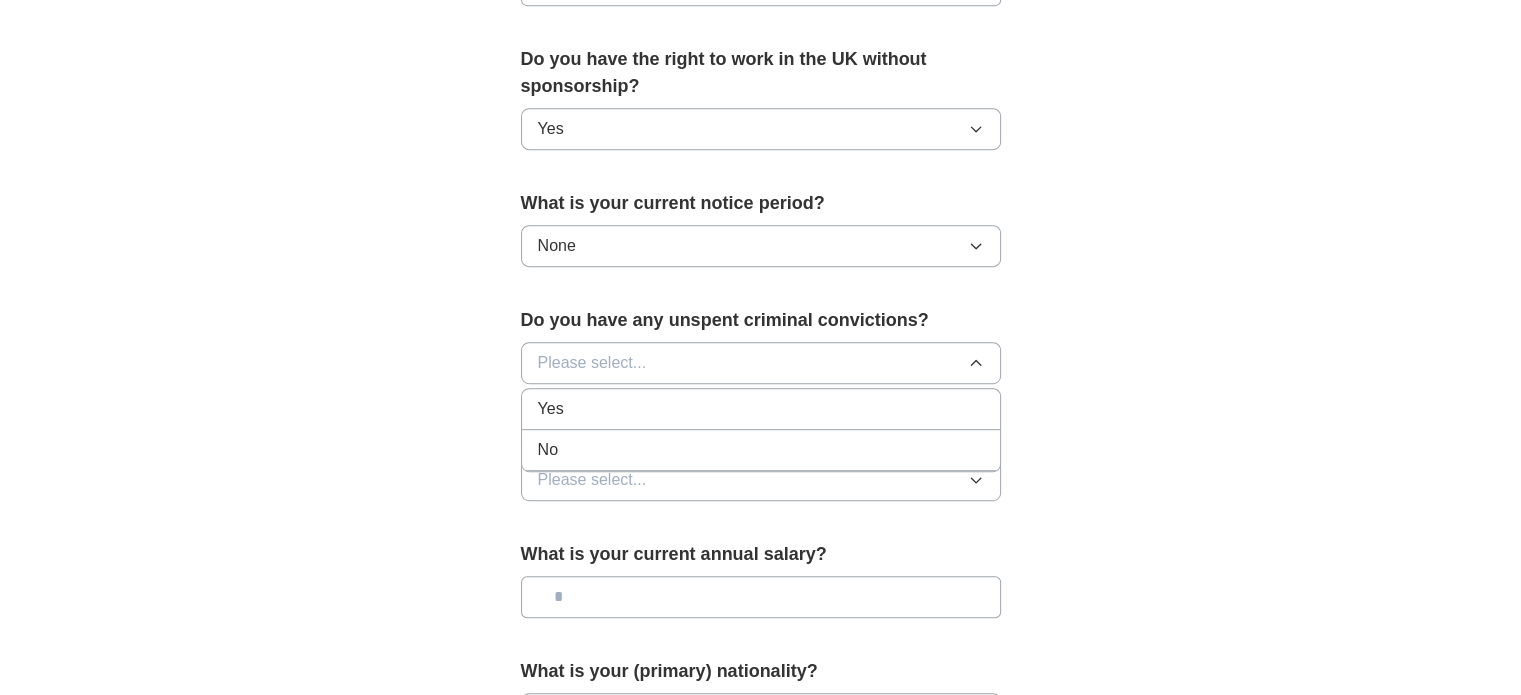 click on "No" at bounding box center (761, 450) 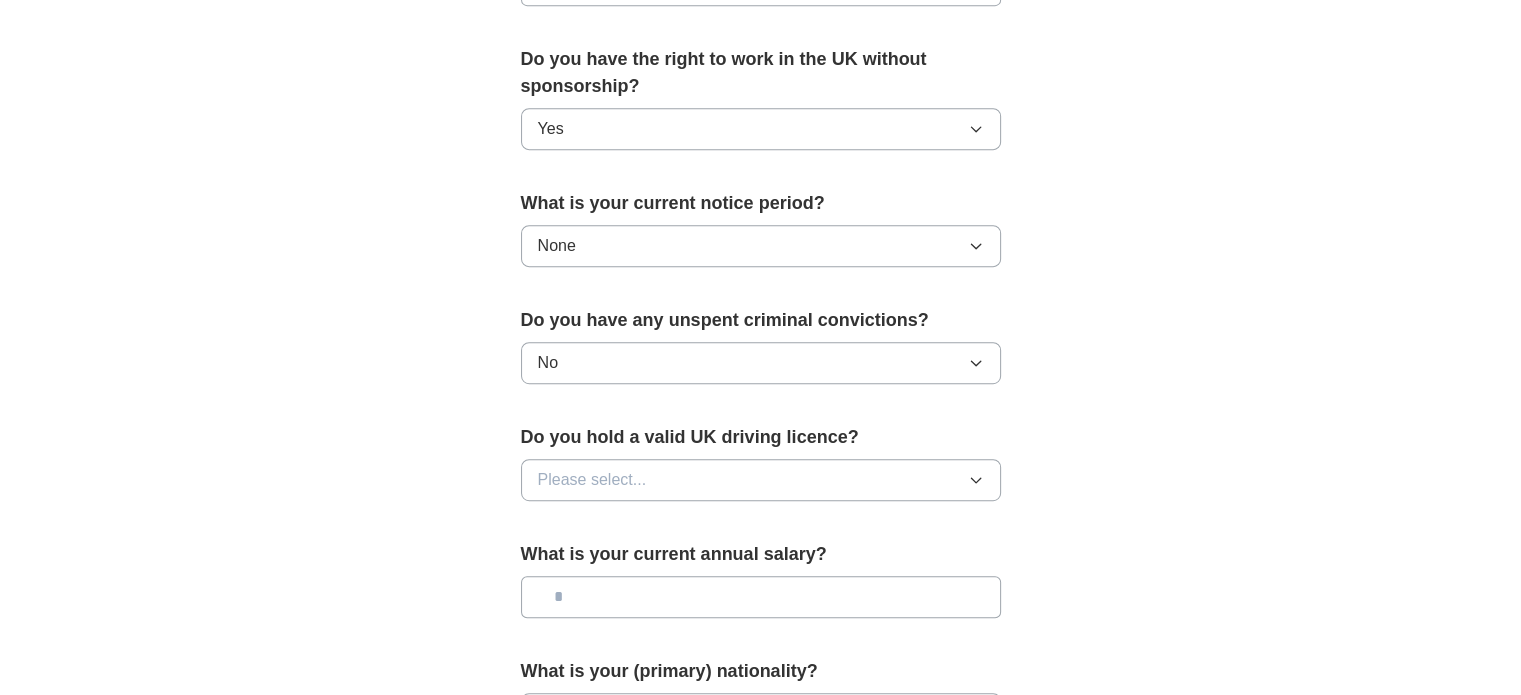 click on "Please select..." at bounding box center (592, 480) 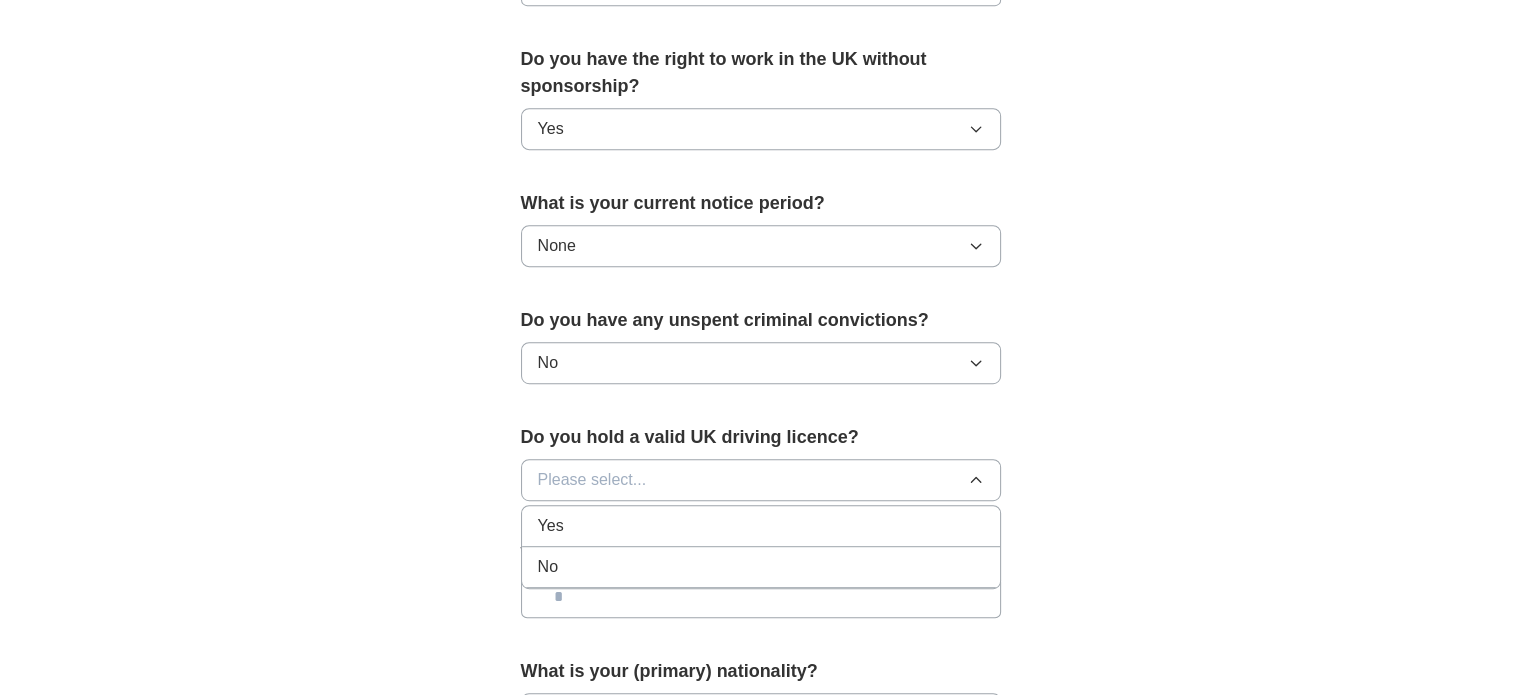 click on "Yes" at bounding box center (761, 526) 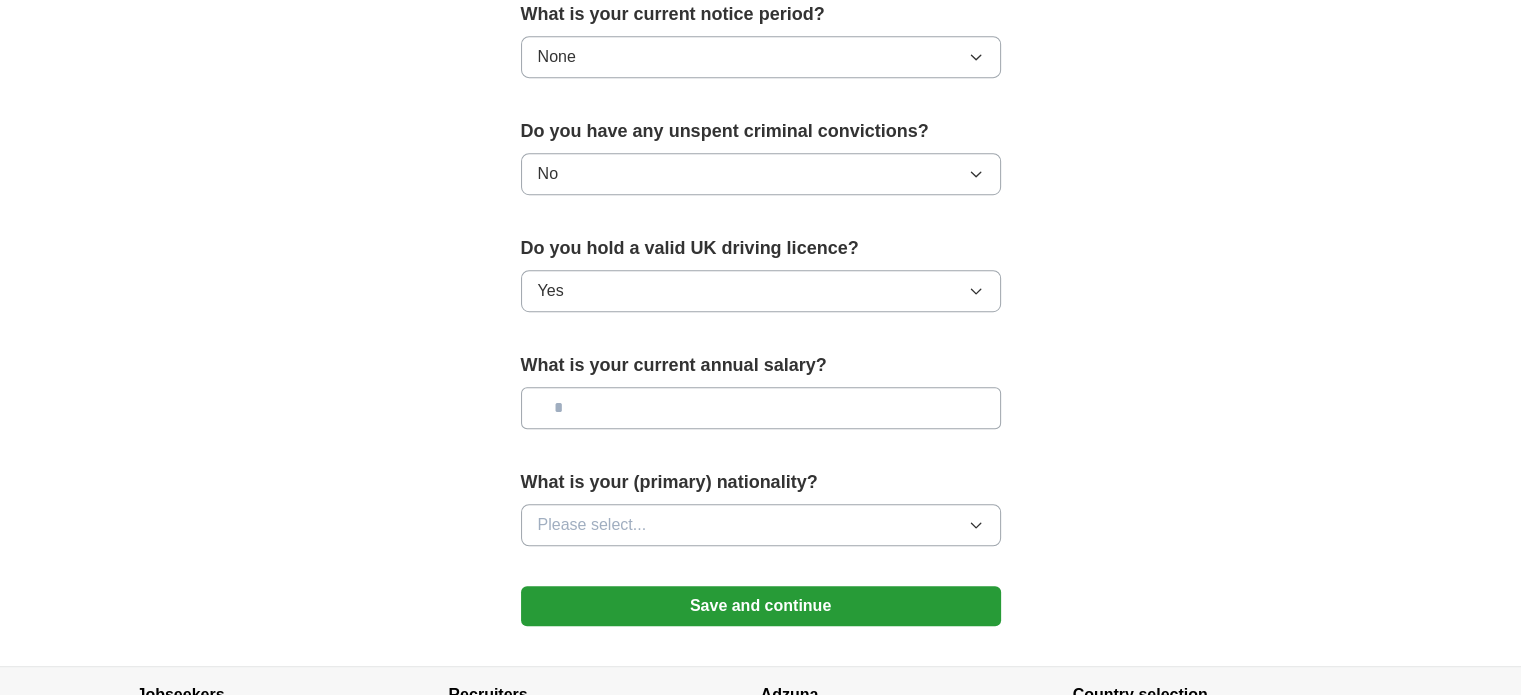 scroll, scrollTop: 1300, scrollLeft: 0, axis: vertical 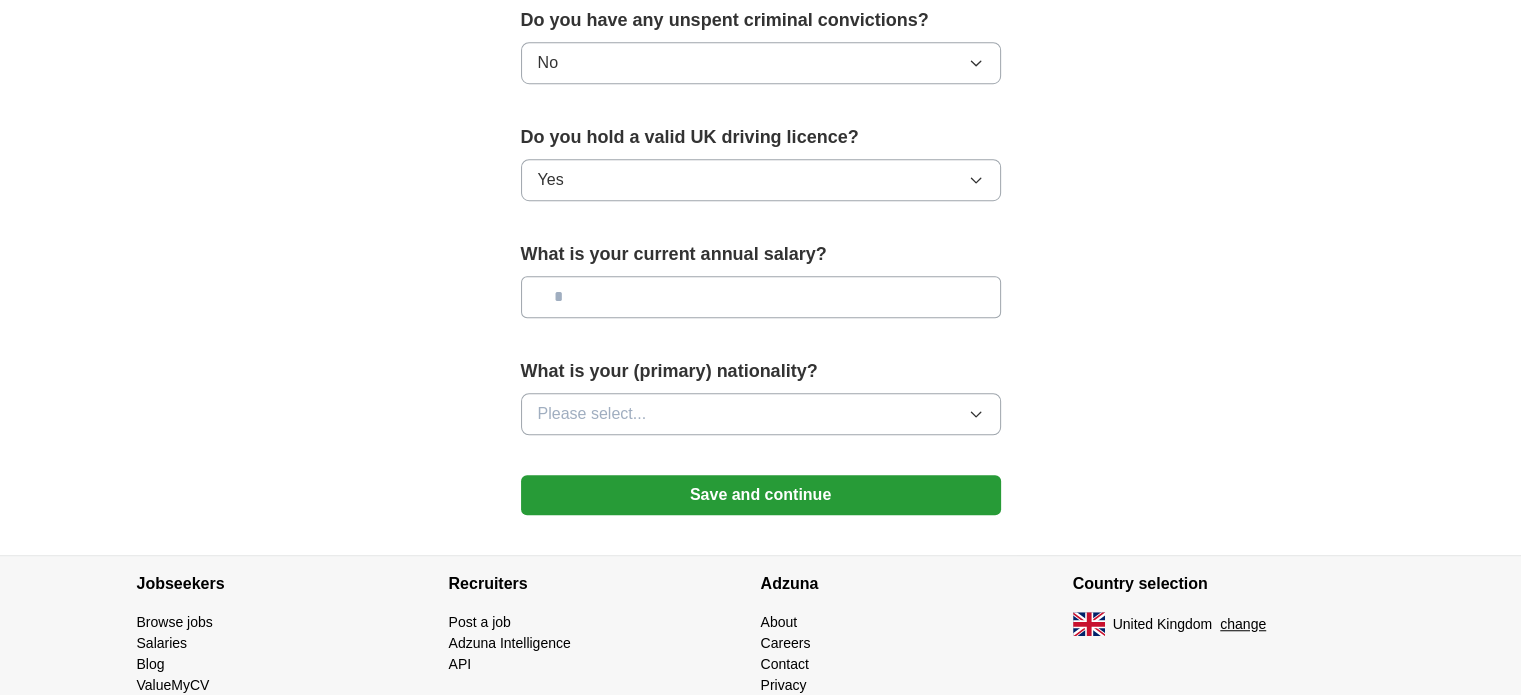 click at bounding box center [761, 297] 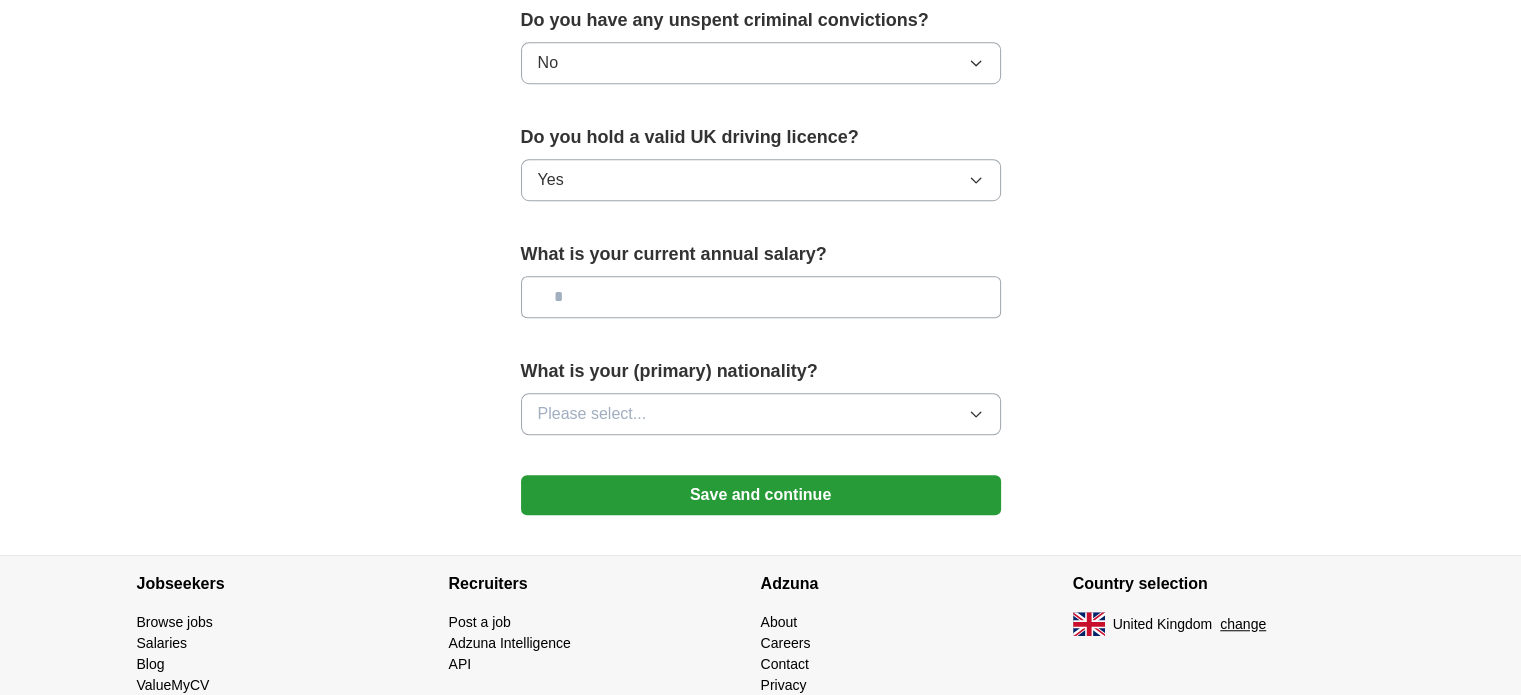 type on "*******" 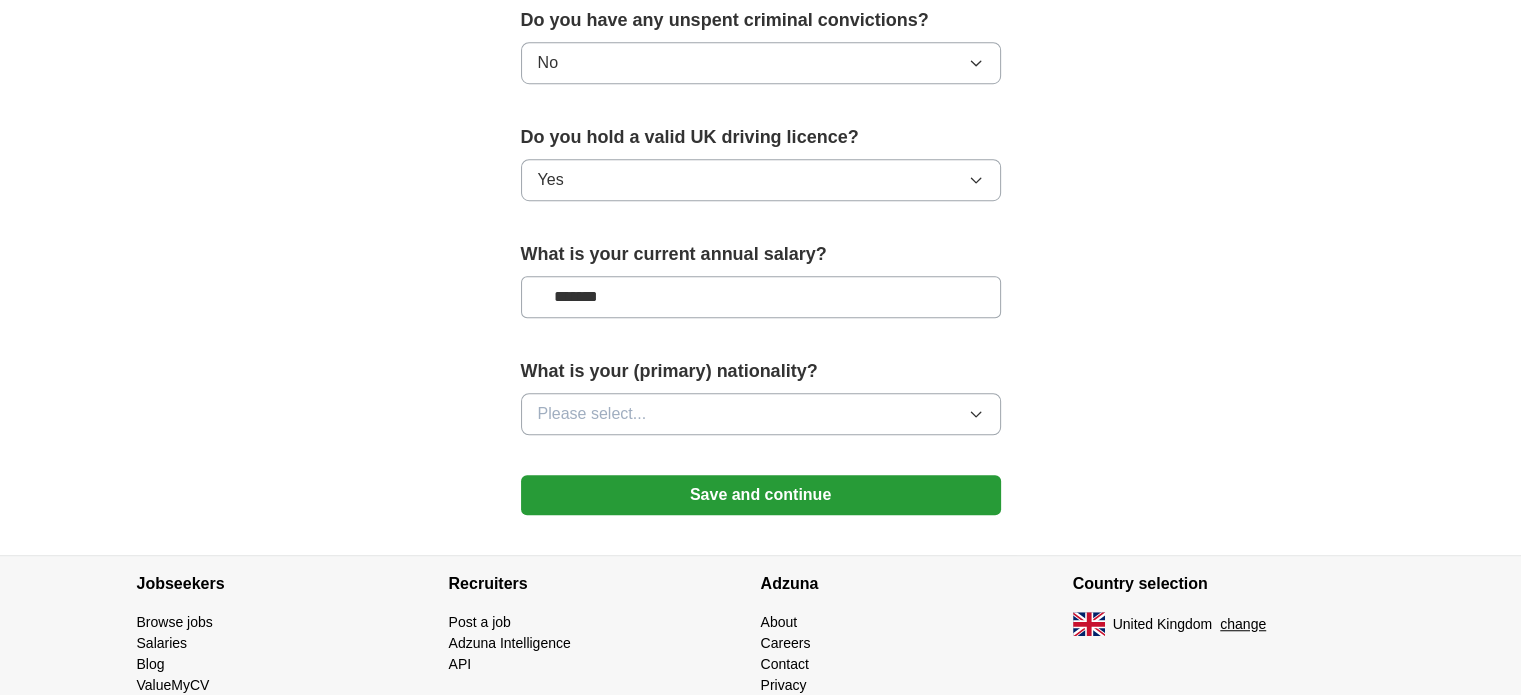 click on "Please select..." at bounding box center (761, 414) 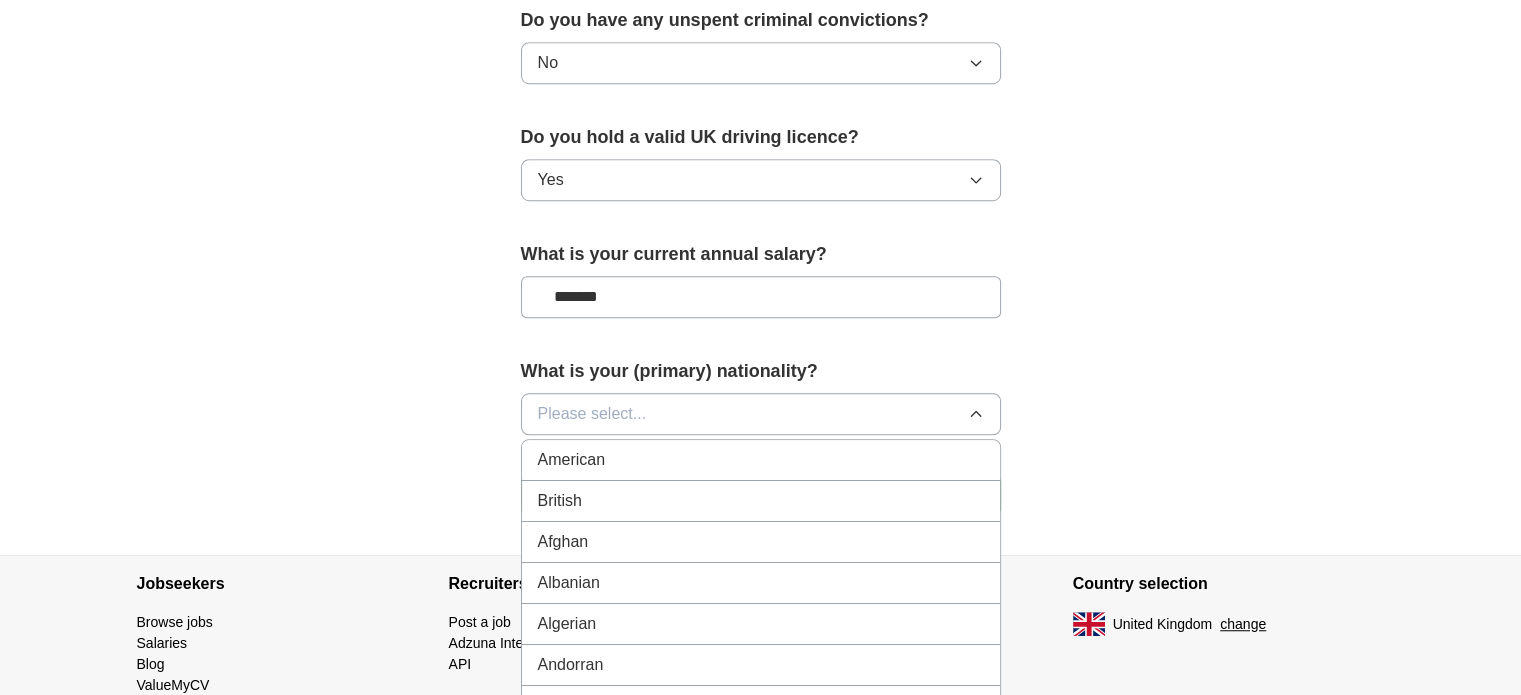 type 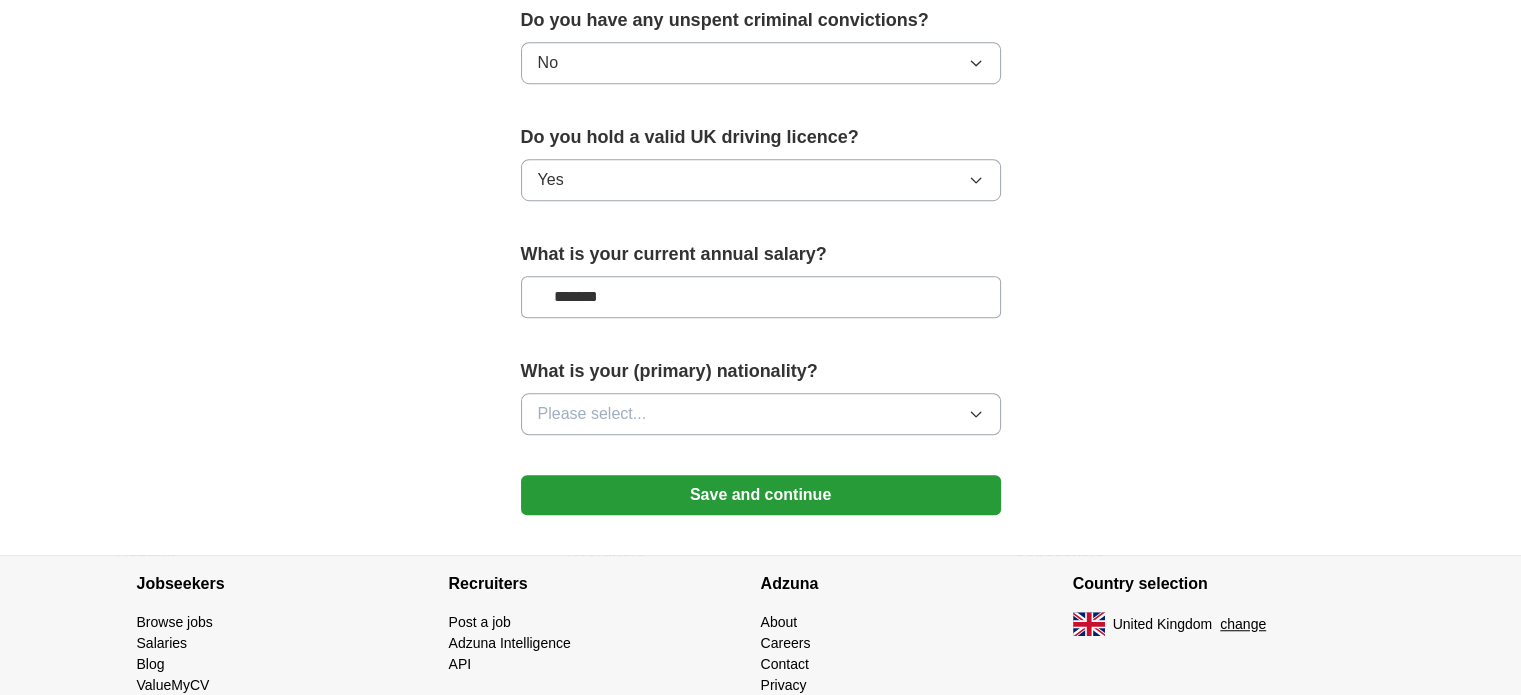 click on "Please select..." at bounding box center (761, 414) 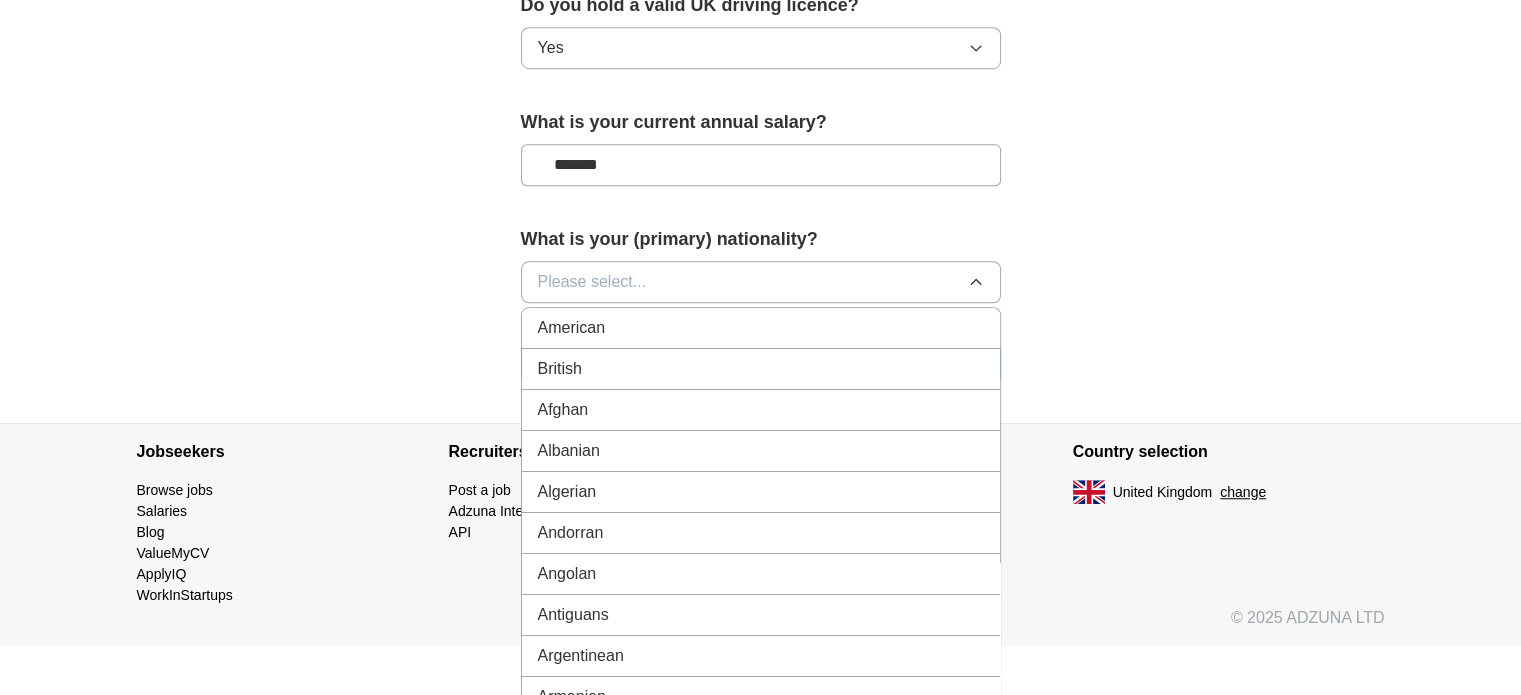 scroll, scrollTop: 1438, scrollLeft: 0, axis: vertical 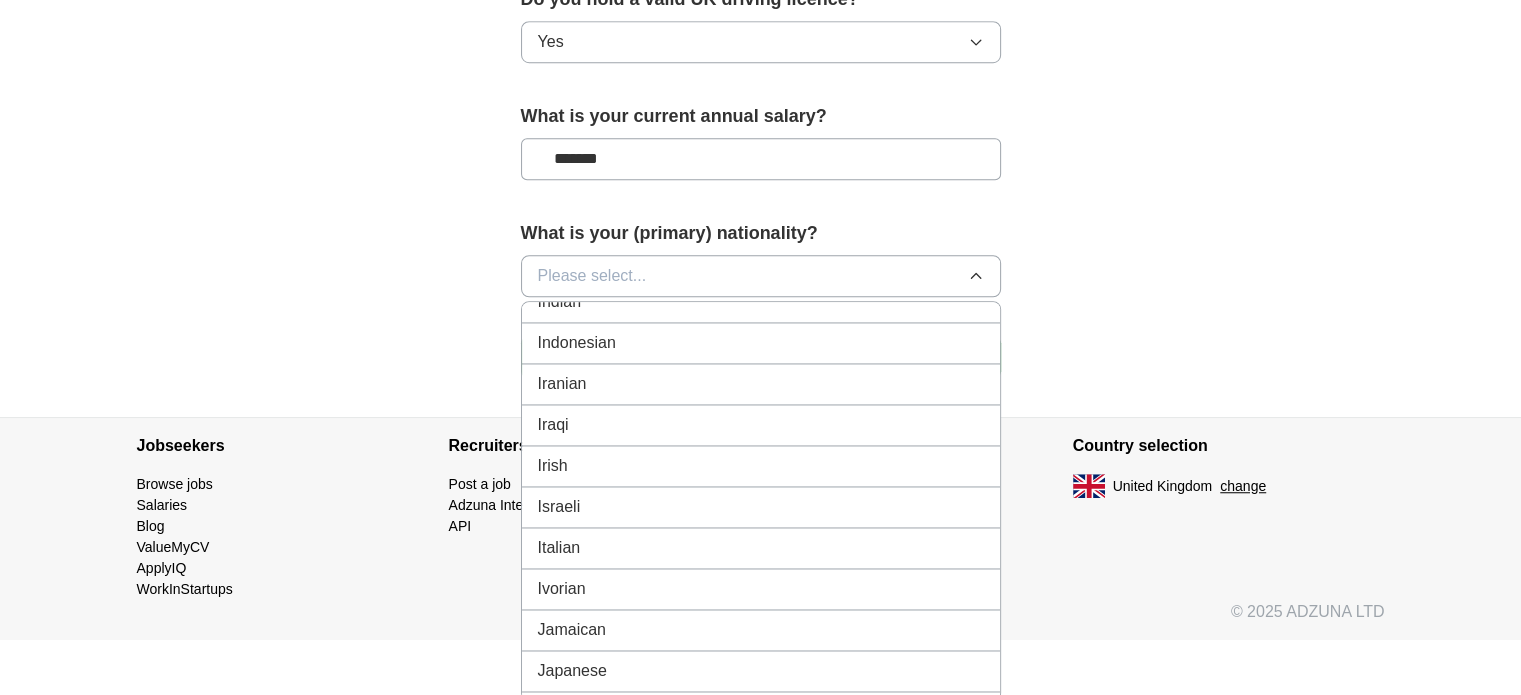 click on "Iranian" at bounding box center (761, 384) 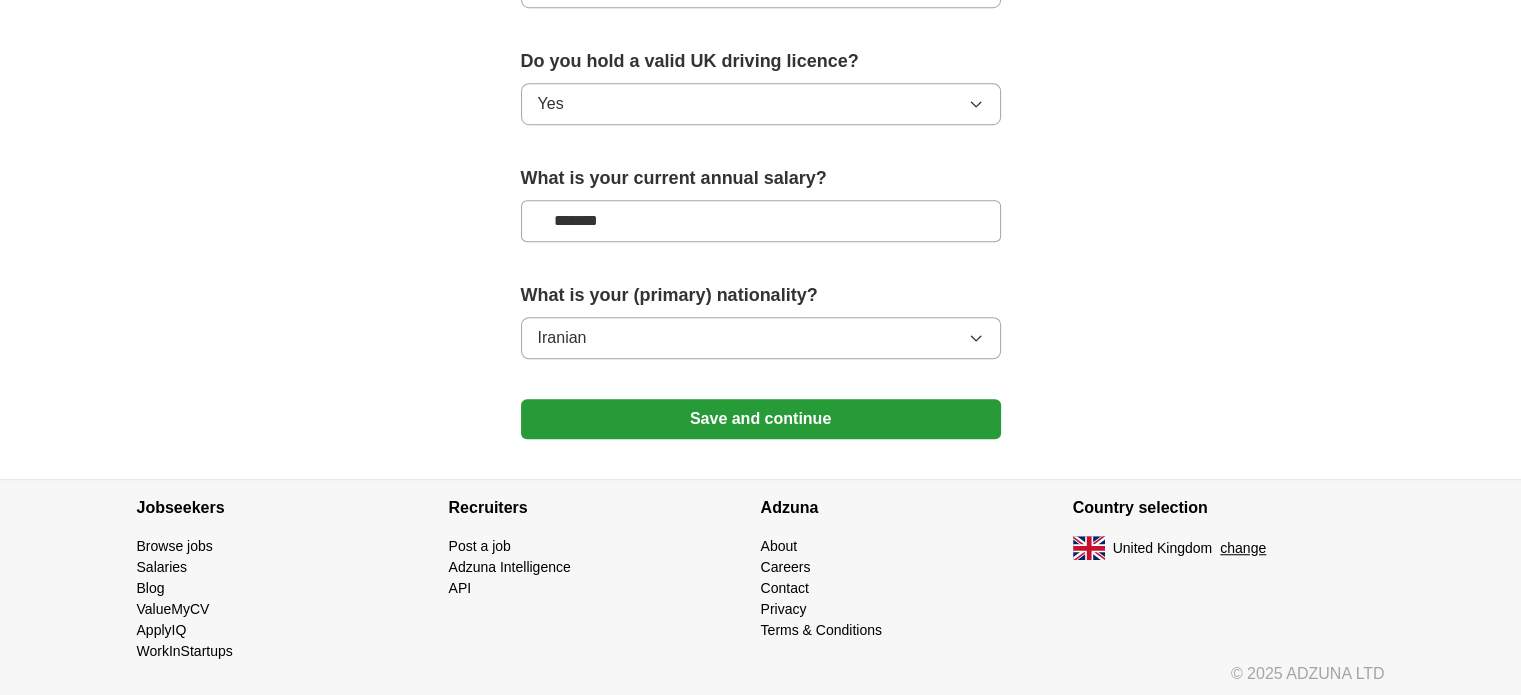 click on "Save and continue" at bounding box center (761, 419) 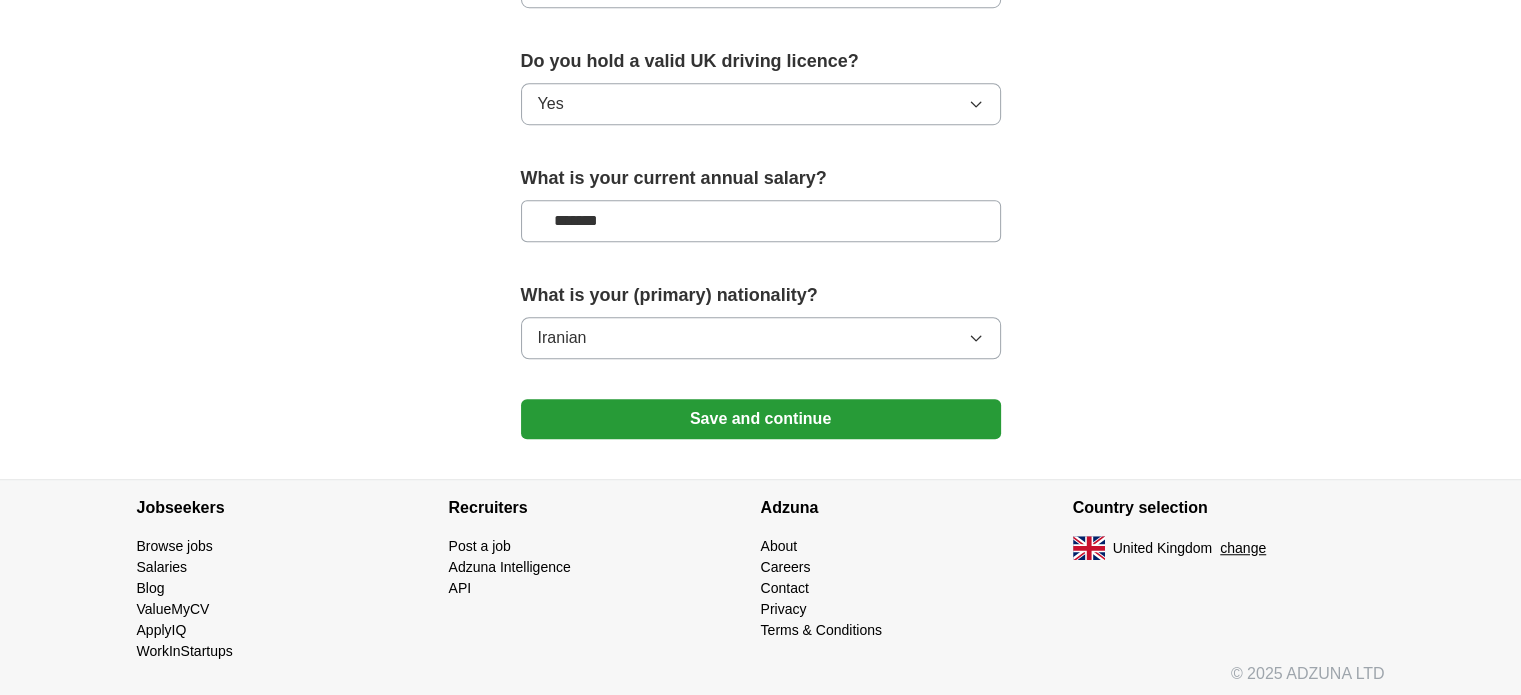 click on "Save and continue" at bounding box center (761, 419) 